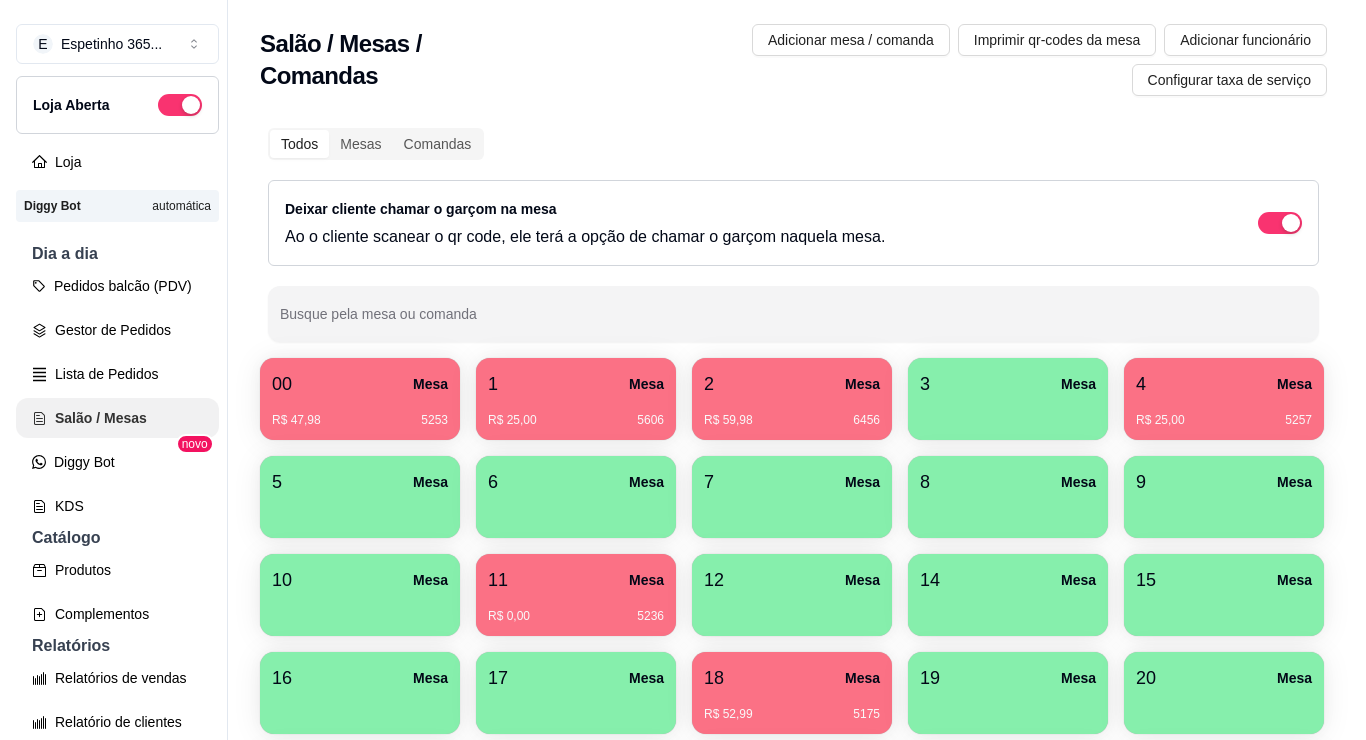 scroll, scrollTop: 0, scrollLeft: 0, axis: both 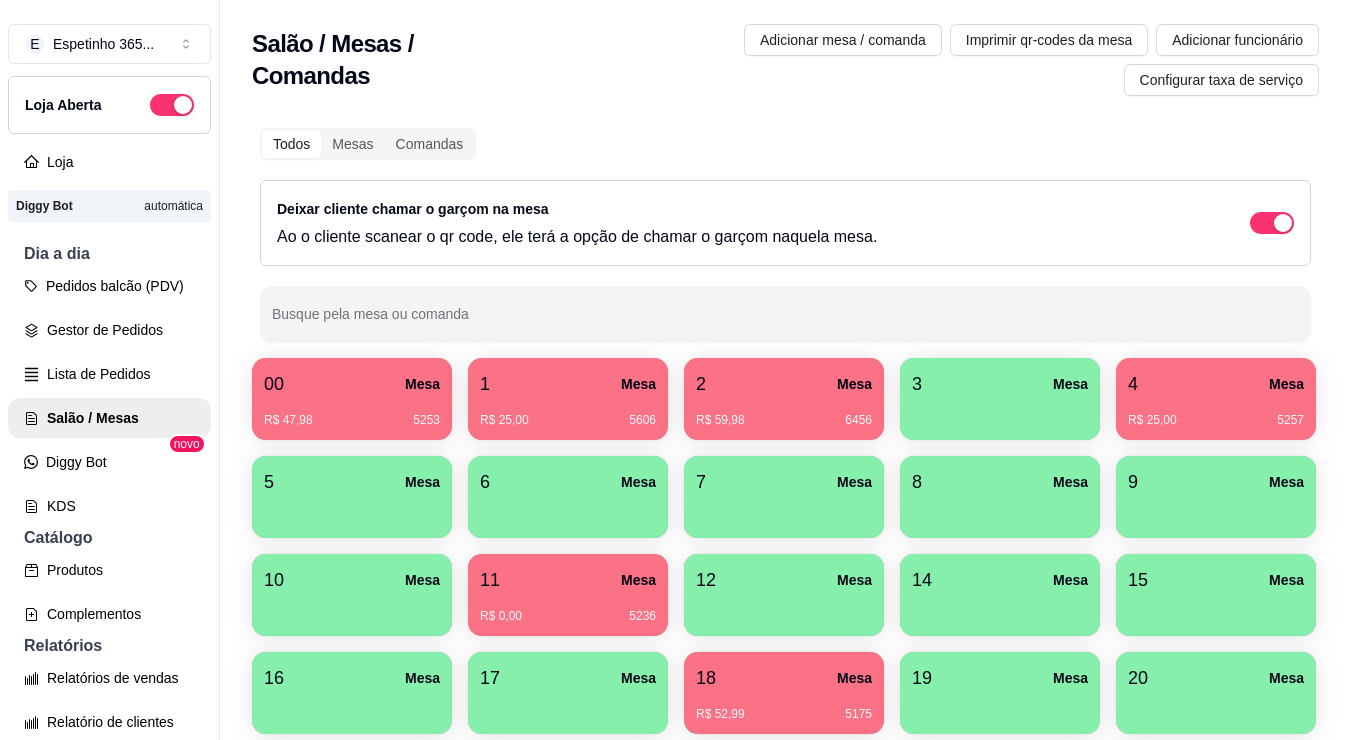 click on "5 Mesa" at bounding box center (352, 482) 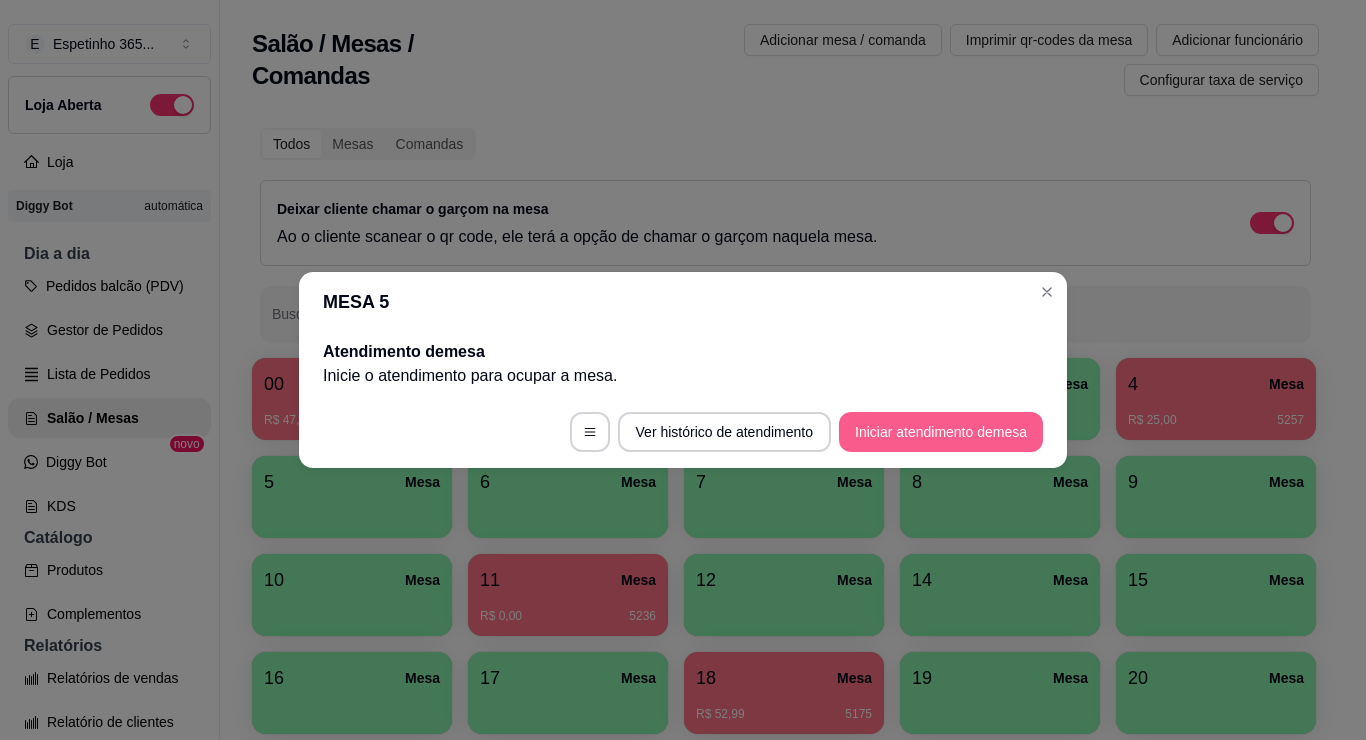 click on "Iniciar atendimento de  mesa" at bounding box center (941, 432) 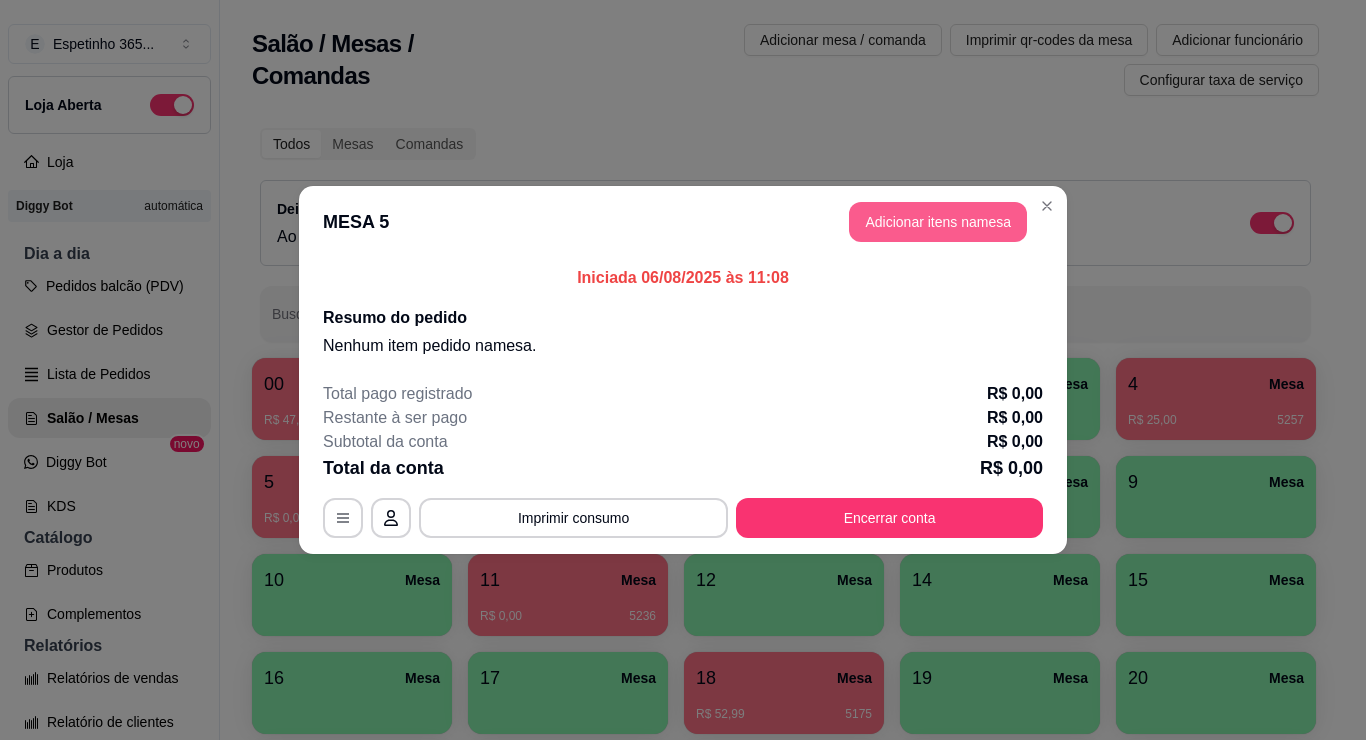 click on "Adicionar itens na  mesa" at bounding box center [938, 222] 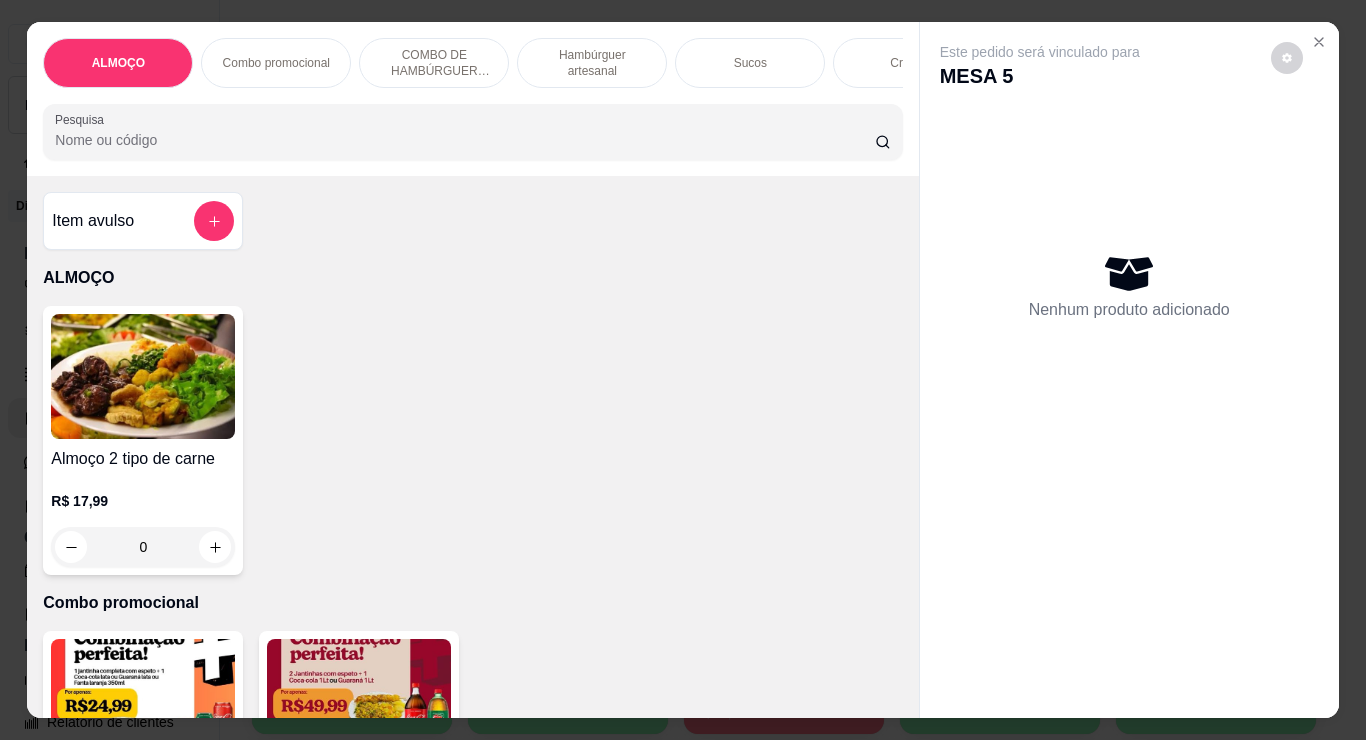 click at bounding box center (143, 376) 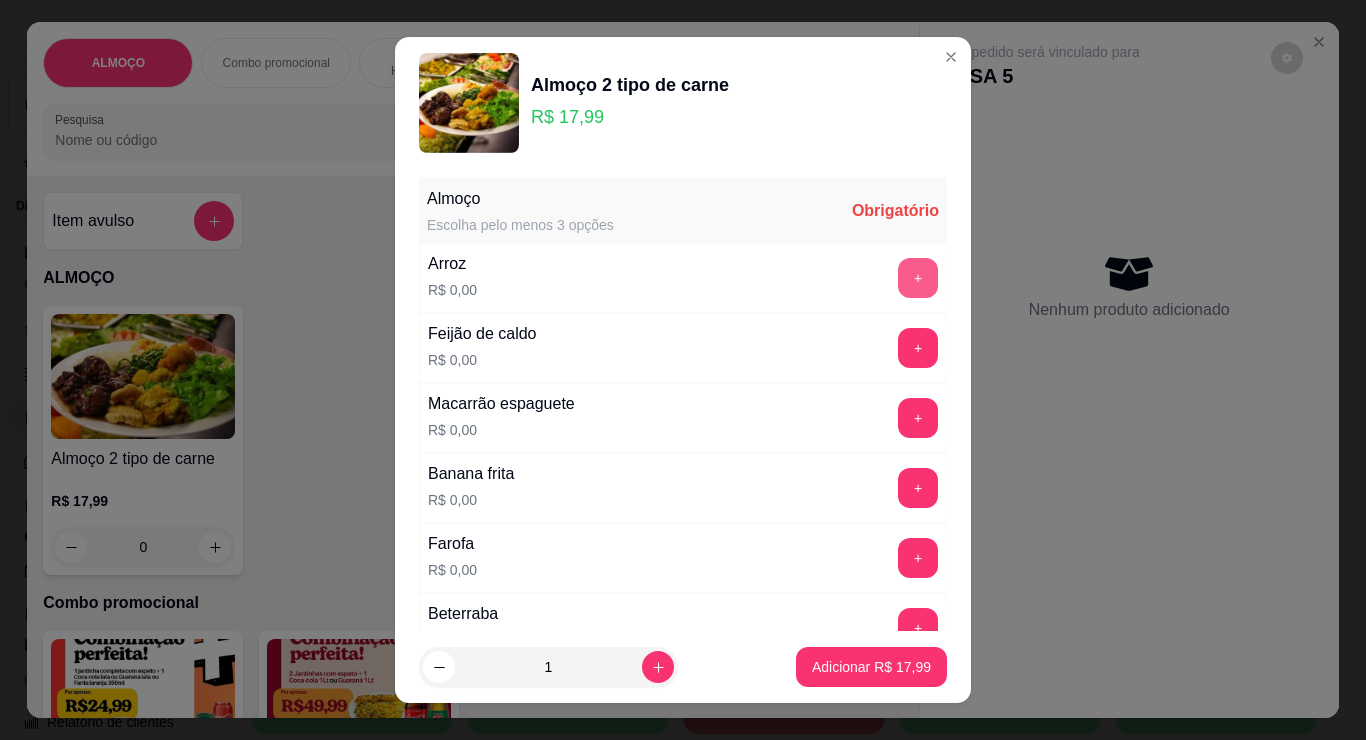 click on "+" at bounding box center [918, 278] 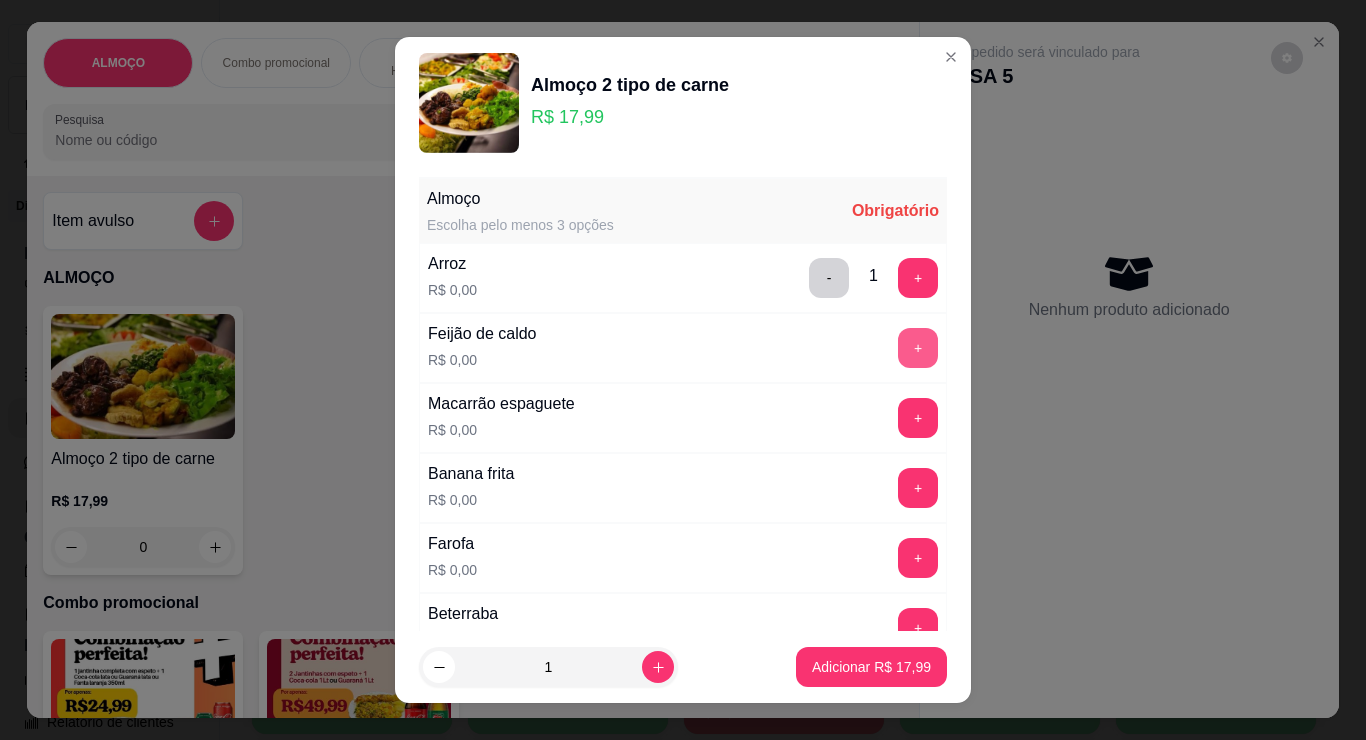 click on "+" at bounding box center (918, 348) 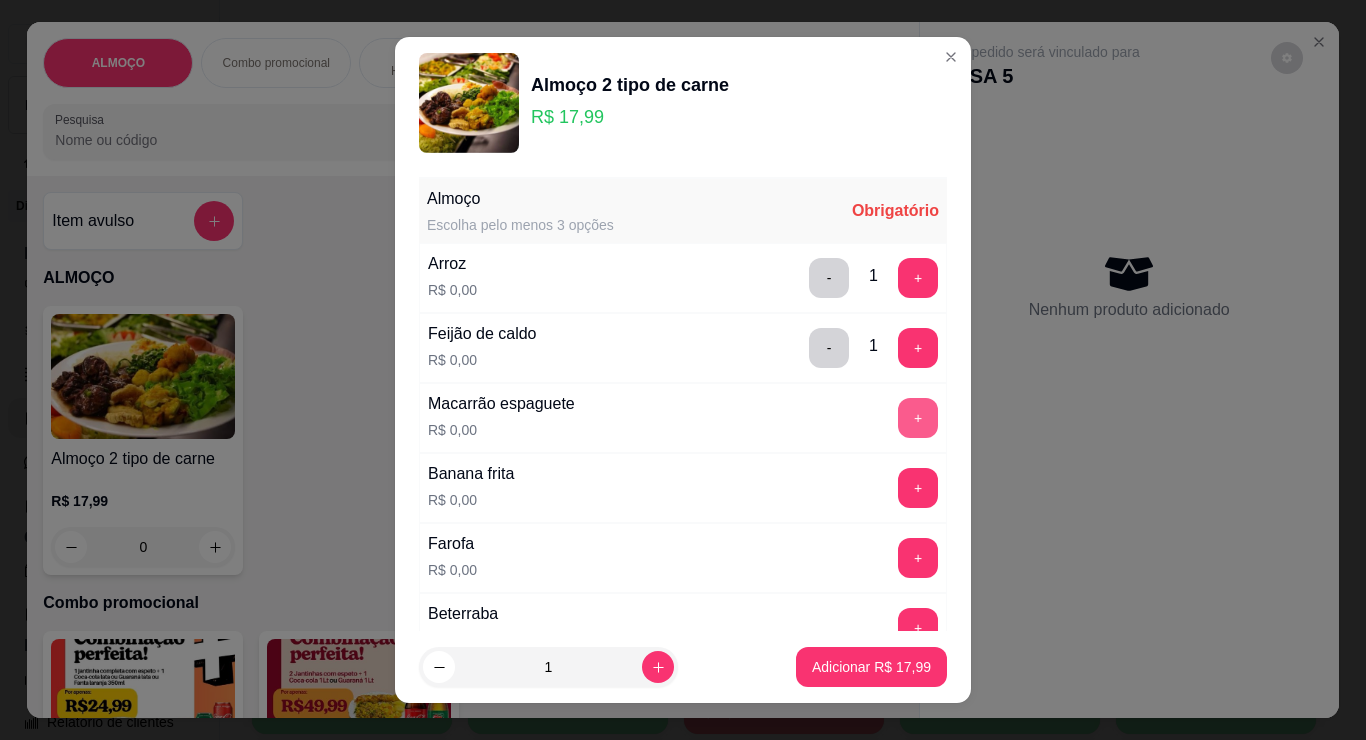 click on "+" at bounding box center [918, 418] 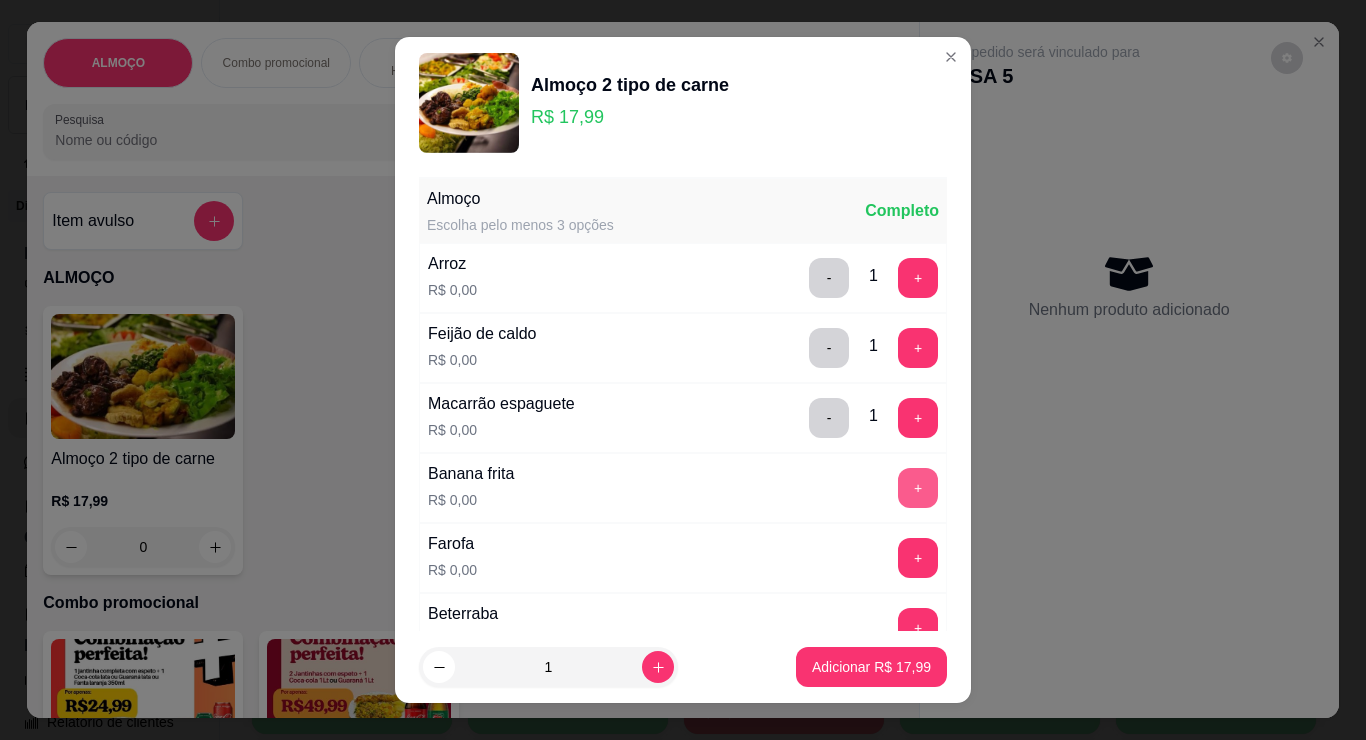 click on "+" at bounding box center [918, 488] 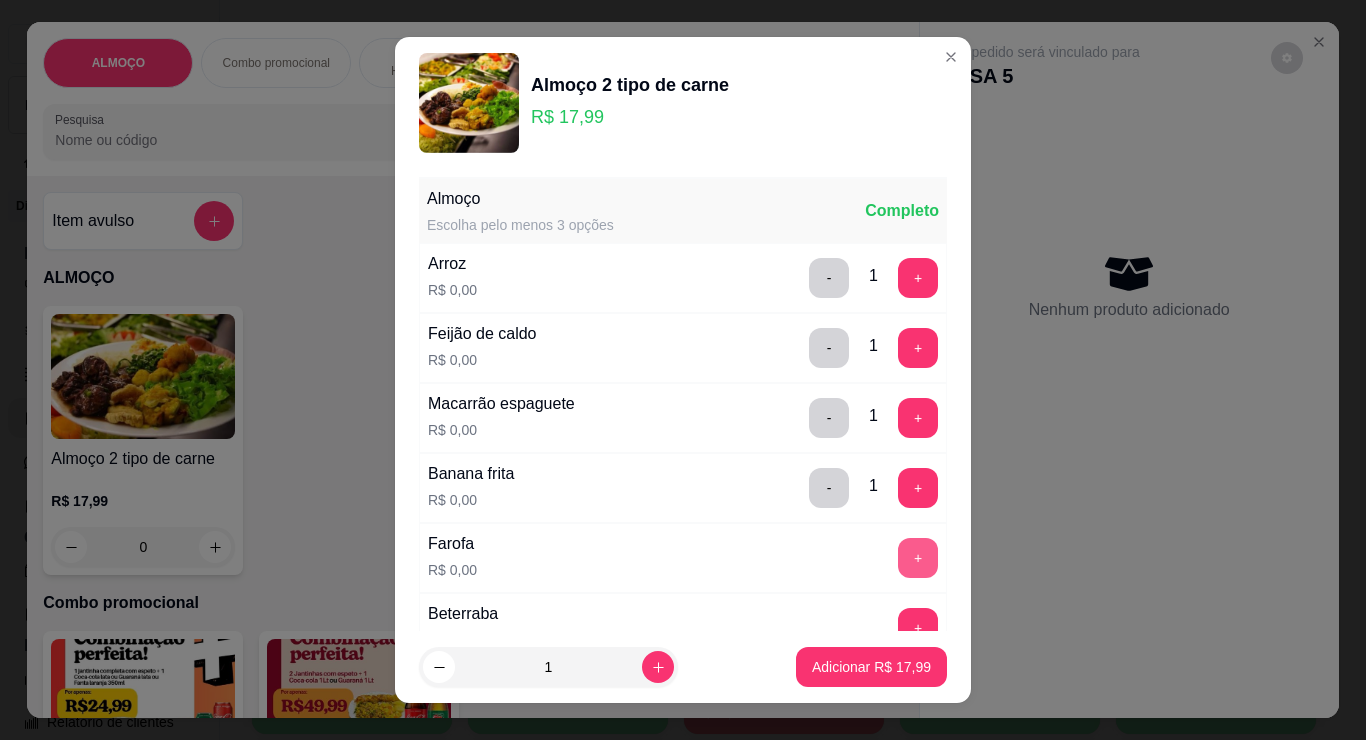 click on "+" at bounding box center [918, 558] 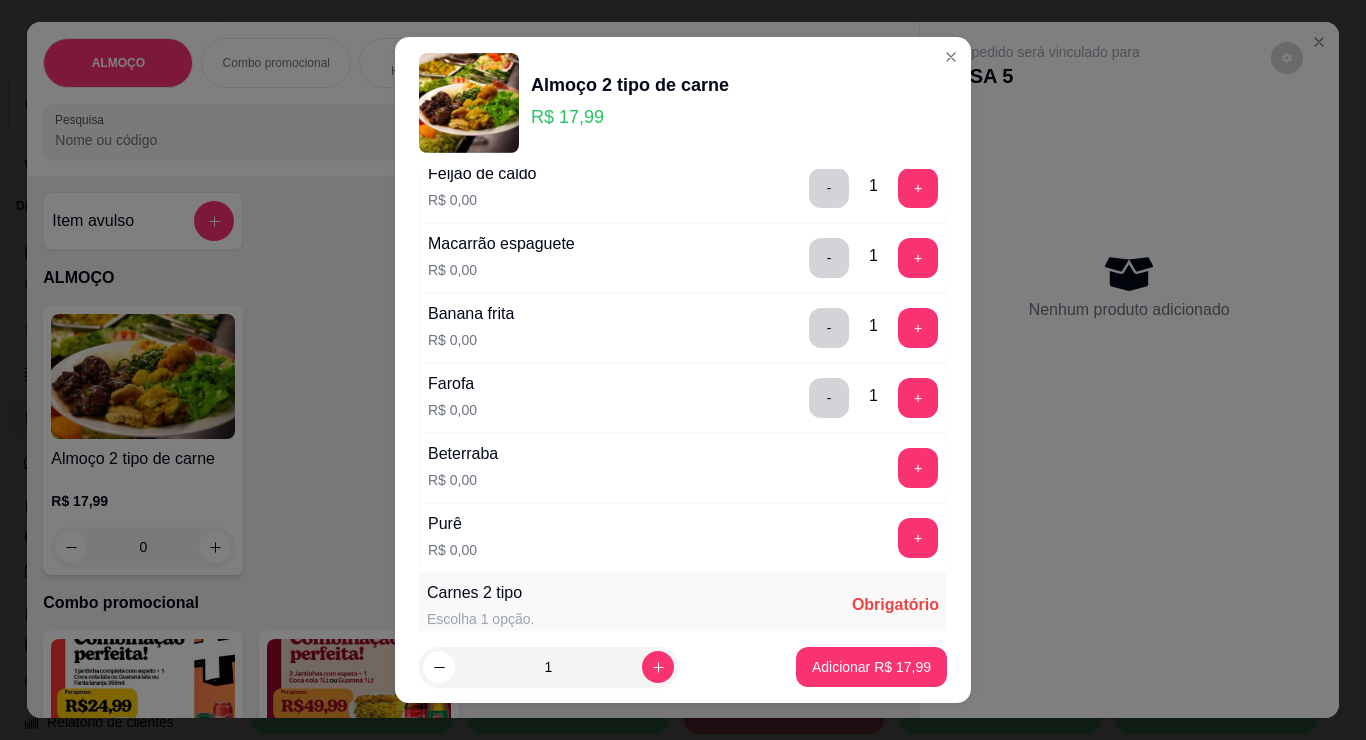 scroll, scrollTop: 221, scrollLeft: 0, axis: vertical 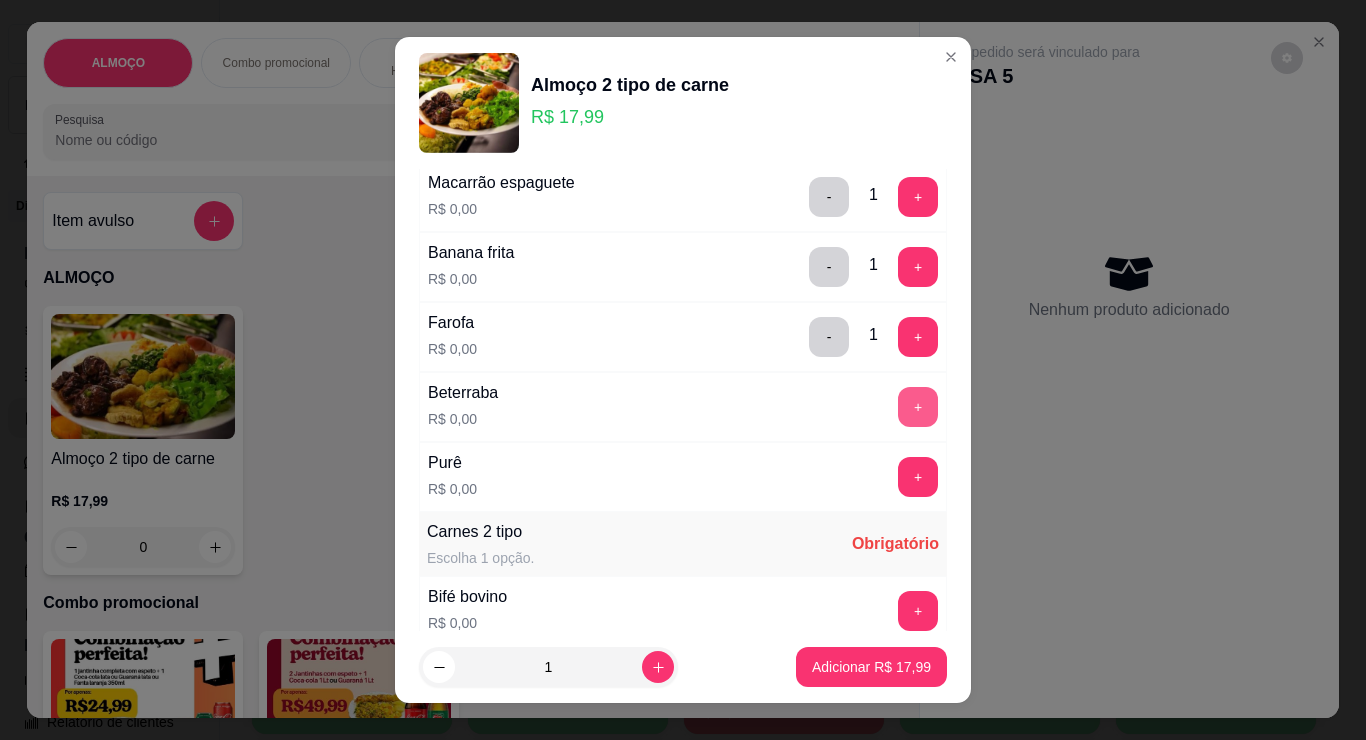 click on "+" at bounding box center (918, 407) 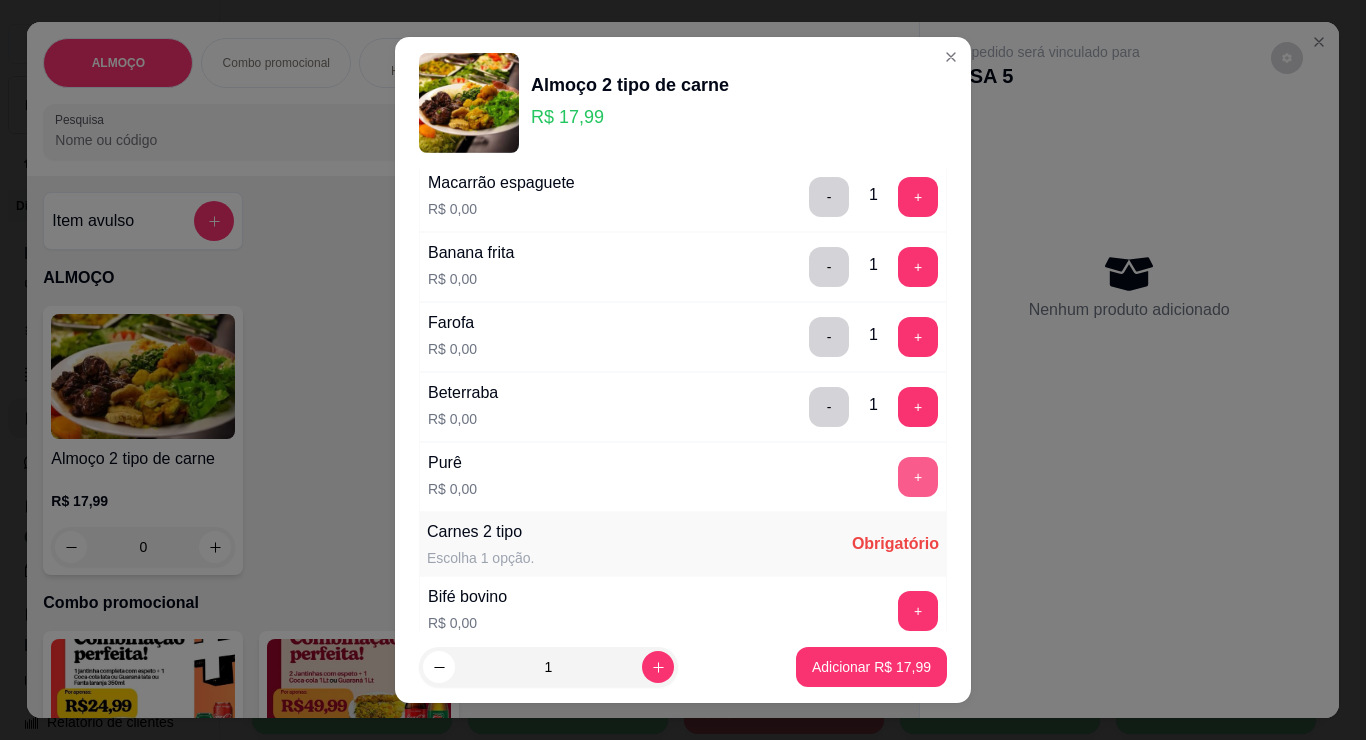click on "+" at bounding box center [918, 477] 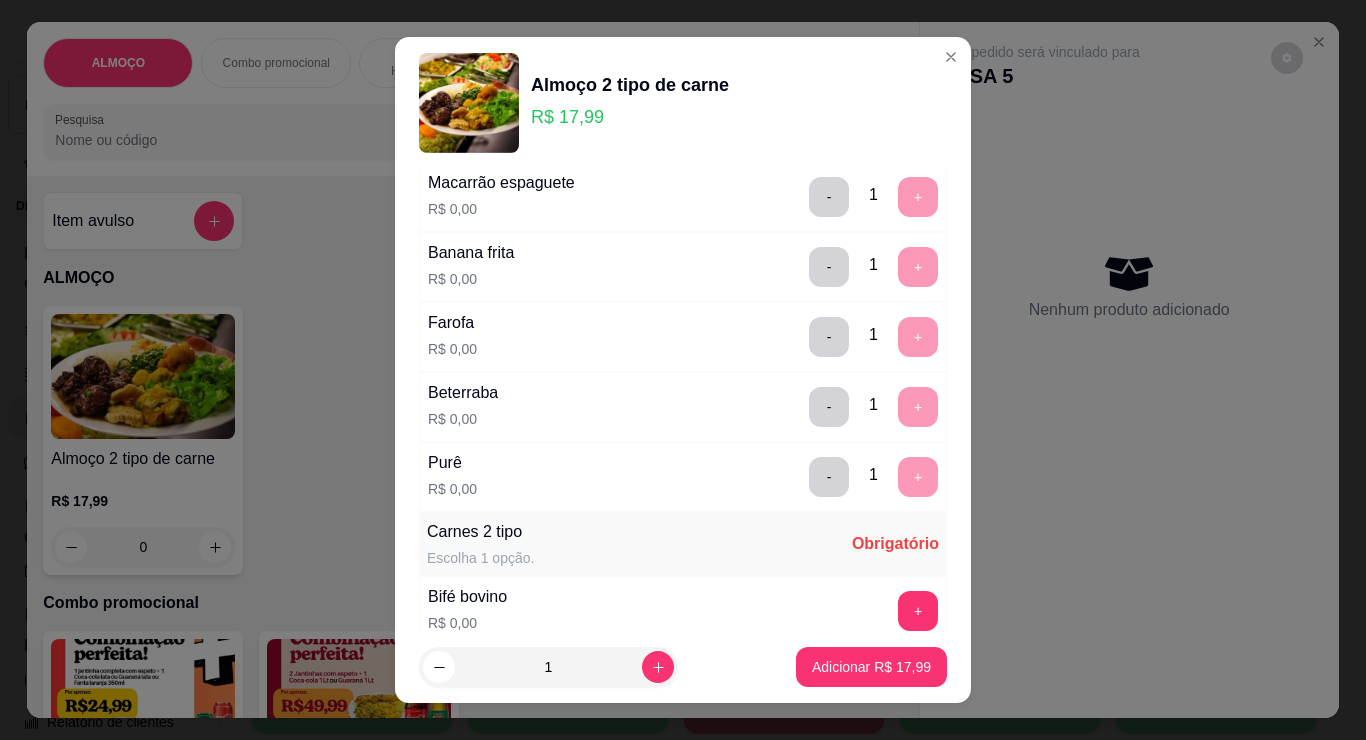 scroll, scrollTop: 27, scrollLeft: 0, axis: vertical 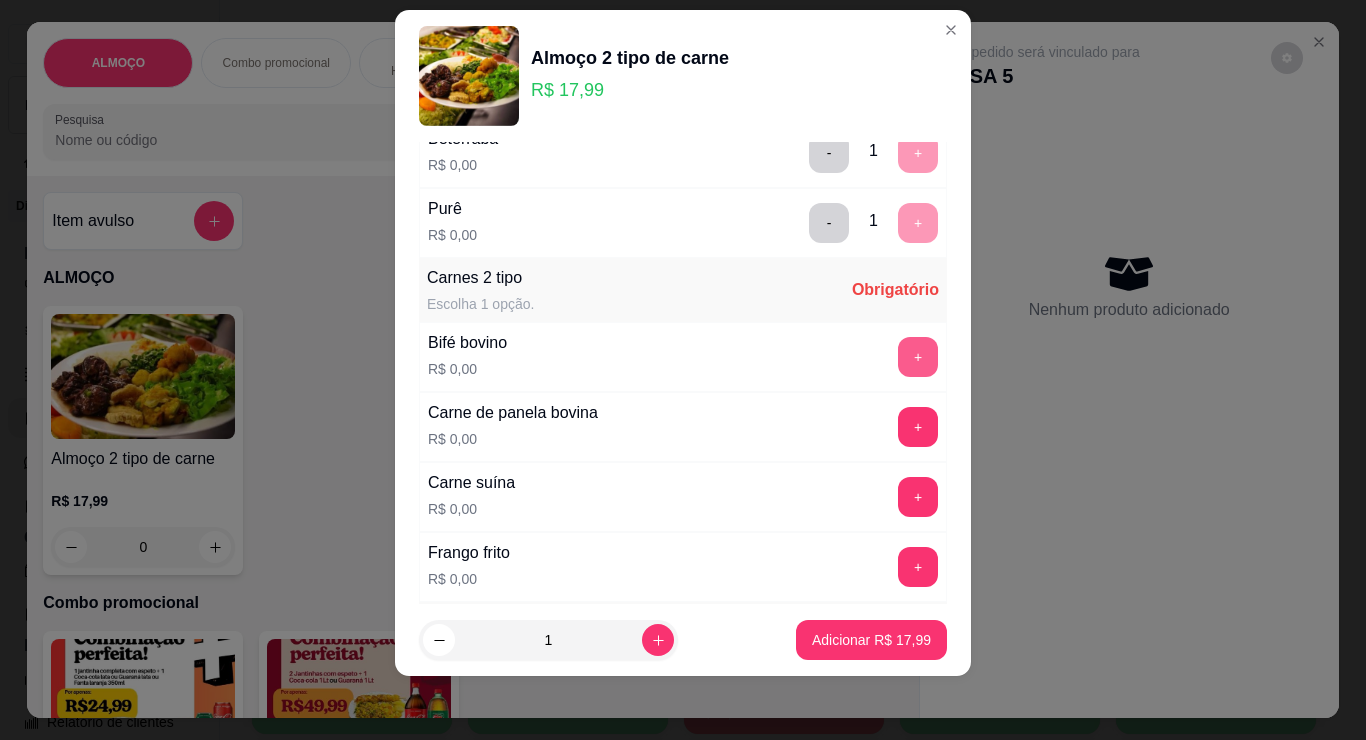 click on "+" at bounding box center (918, 357) 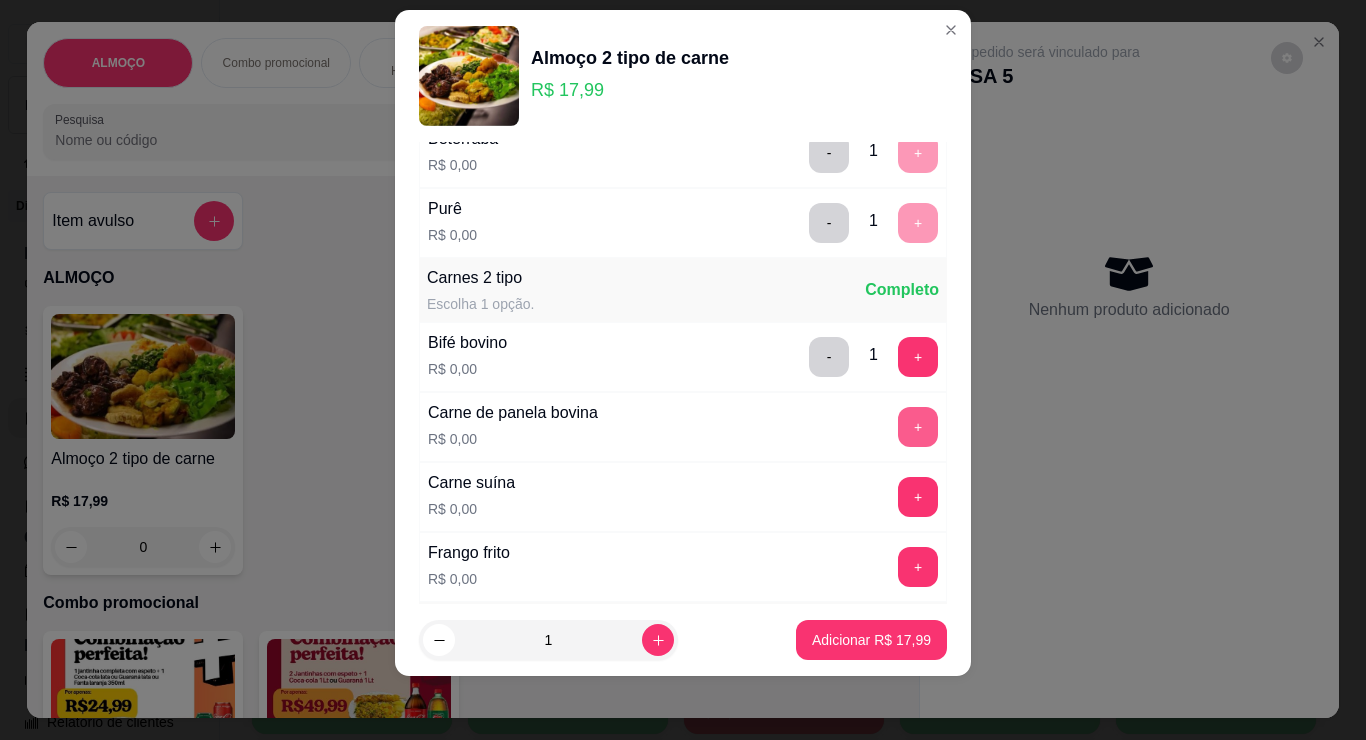 click on "+" at bounding box center [918, 427] 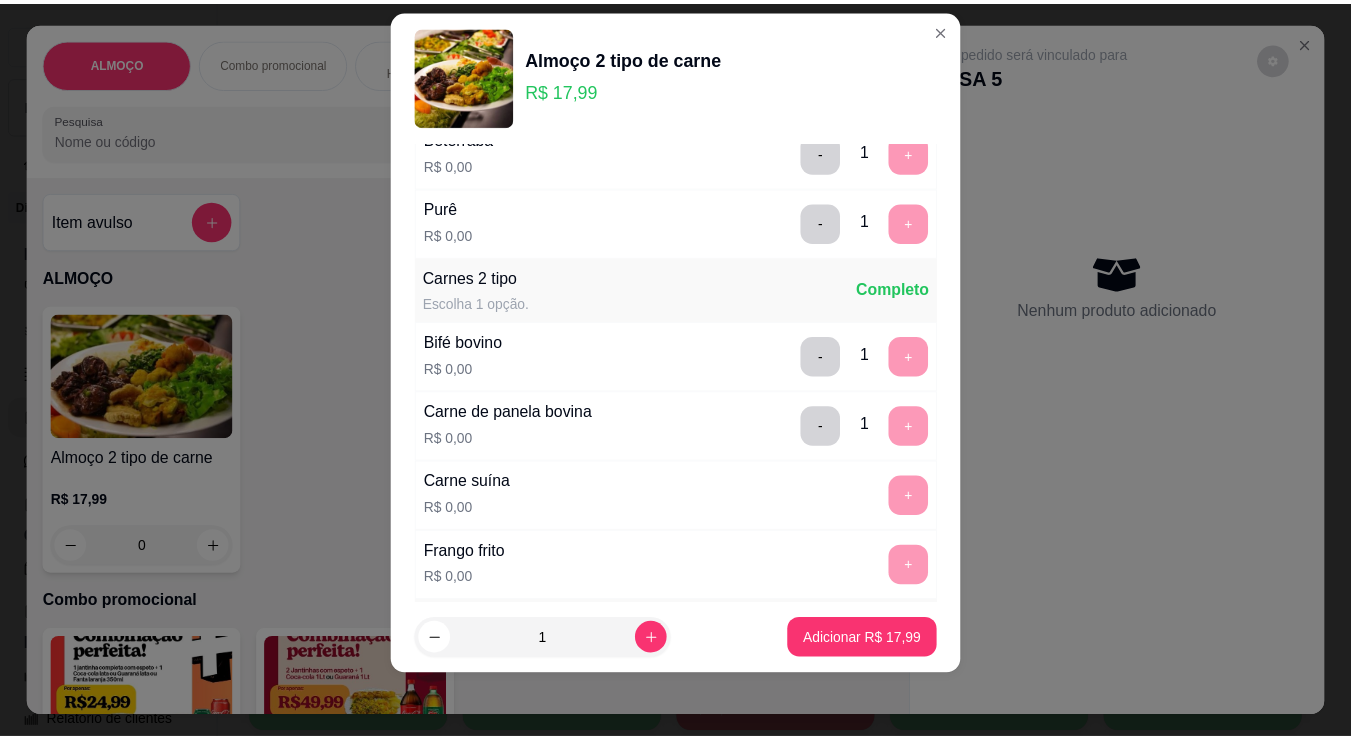 scroll, scrollTop: 730, scrollLeft: 0, axis: vertical 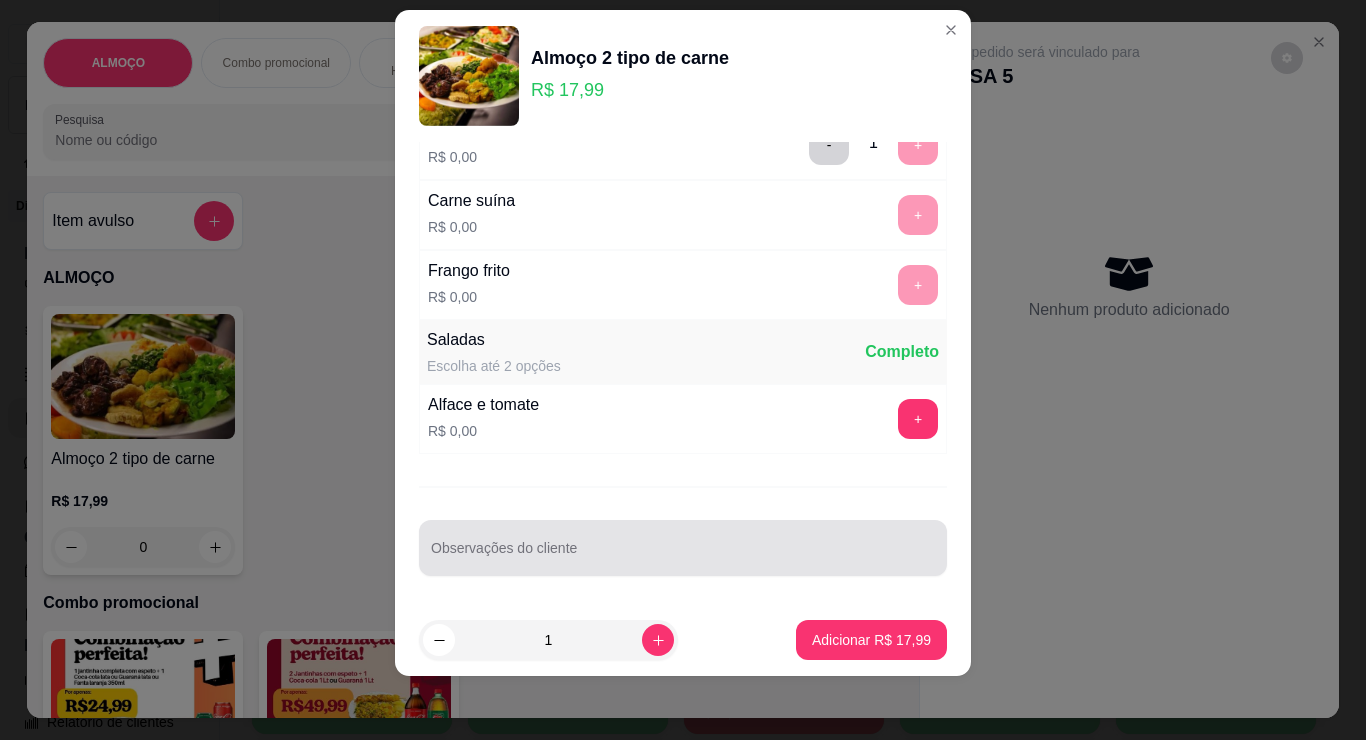 click at bounding box center (683, 548) 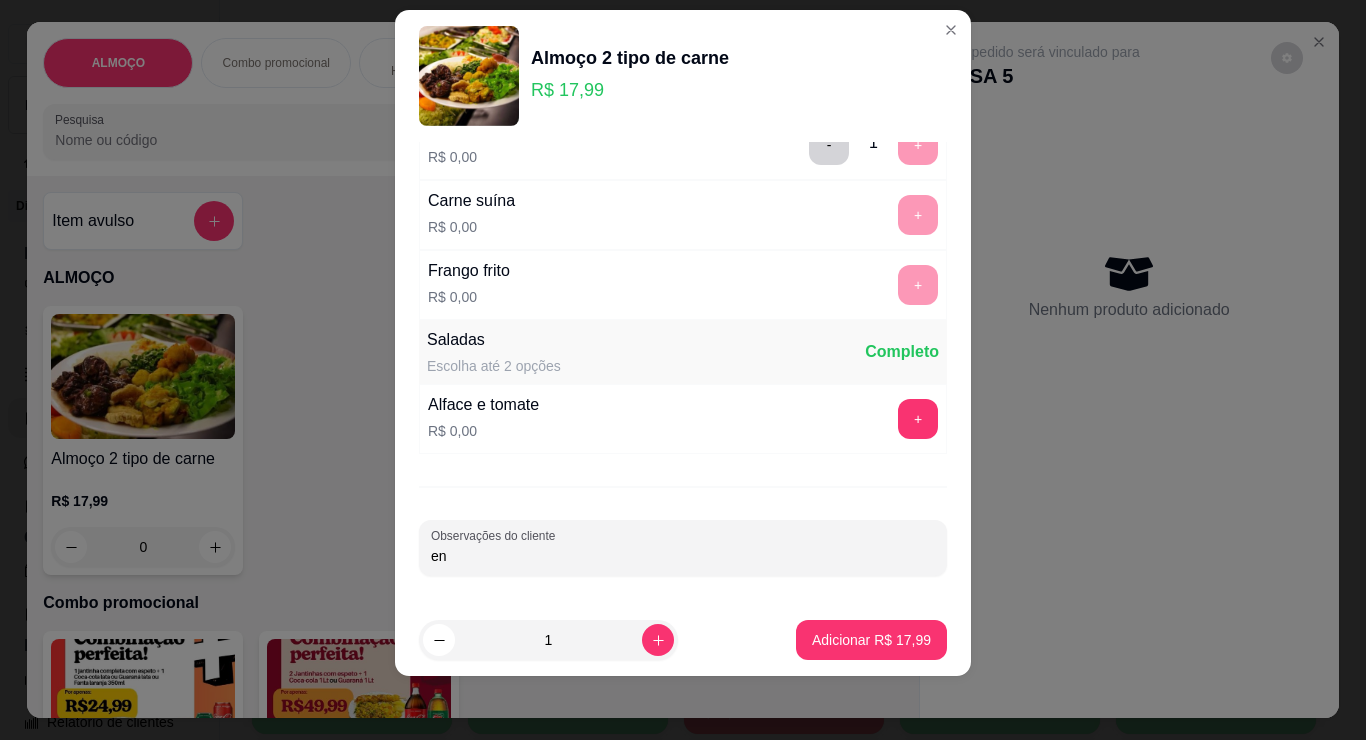 type on "e" 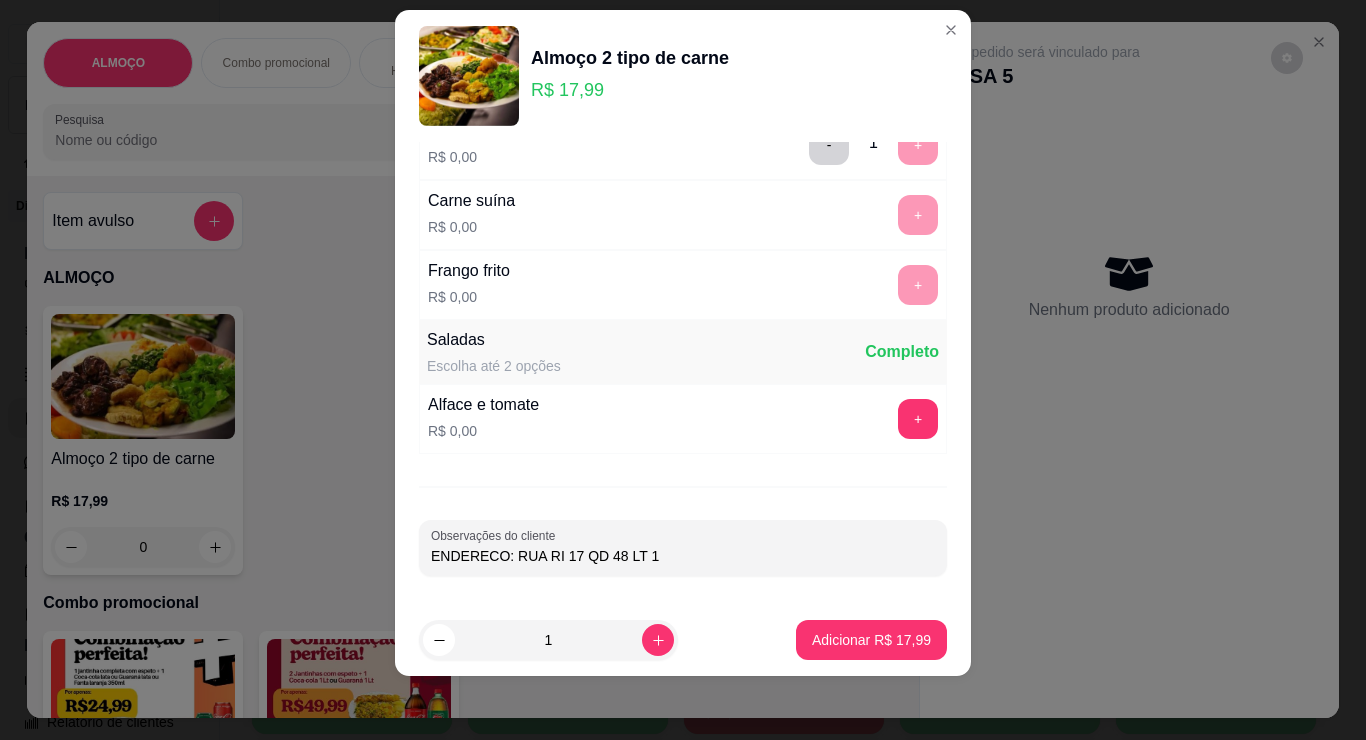 type on "ENDERECO: RUA RI 17 QD 48 LT 18" 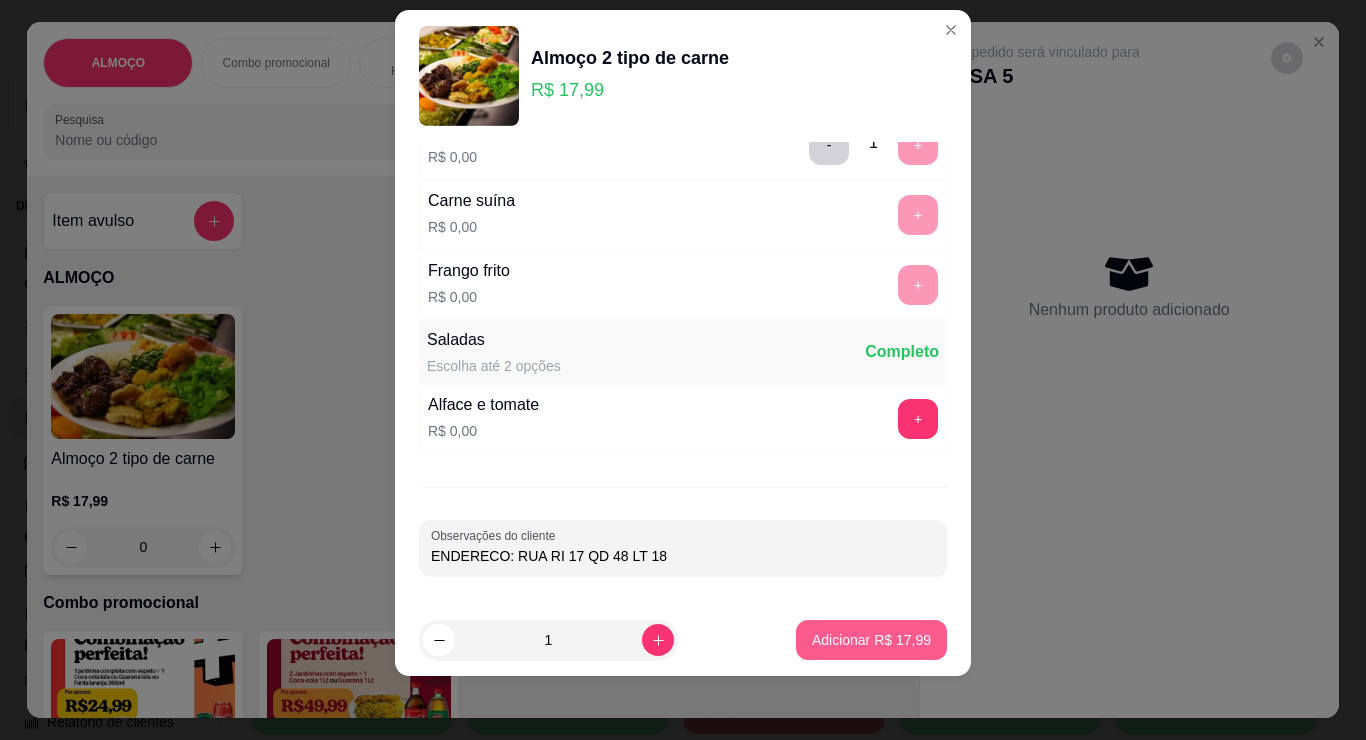 click on "Adicionar   R$ 17,99" at bounding box center [871, 640] 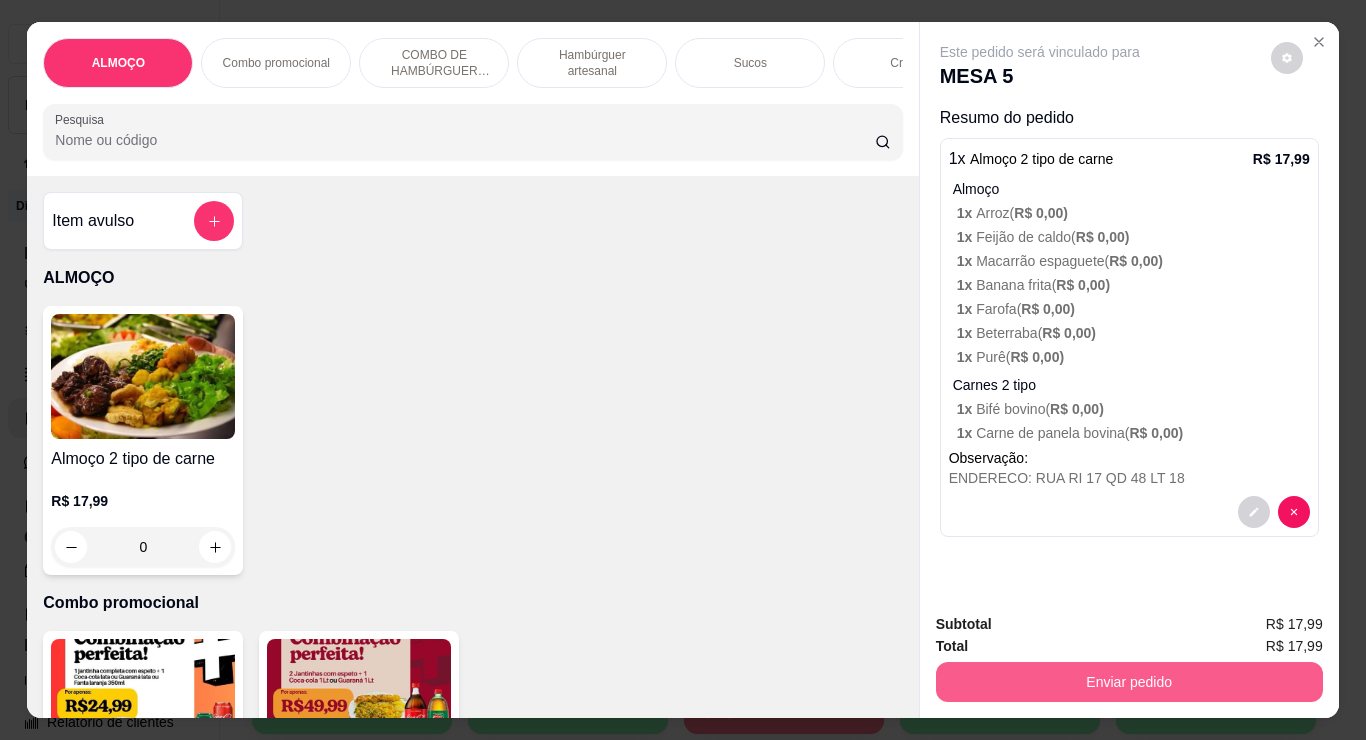 click on "Enviar pedido" at bounding box center (1129, 682) 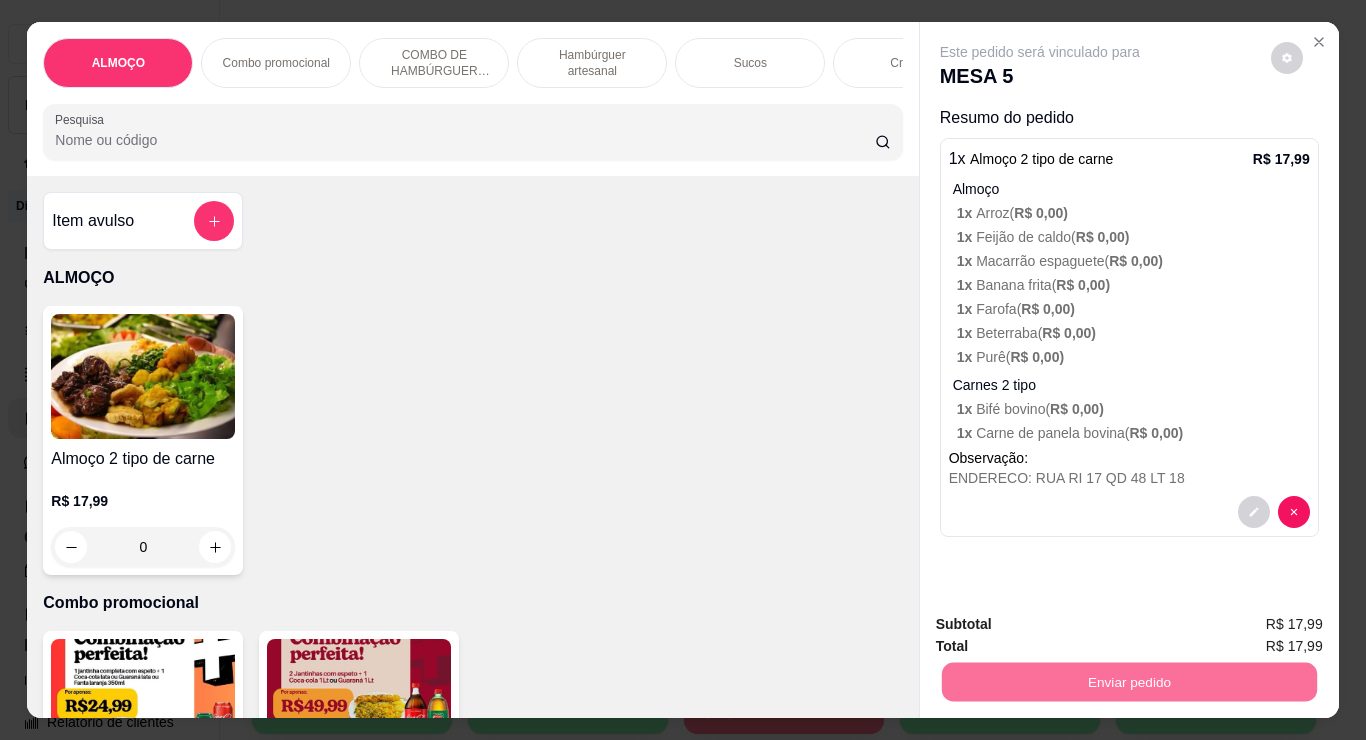 click on "Não registrar e enviar pedido" at bounding box center [1063, 624] 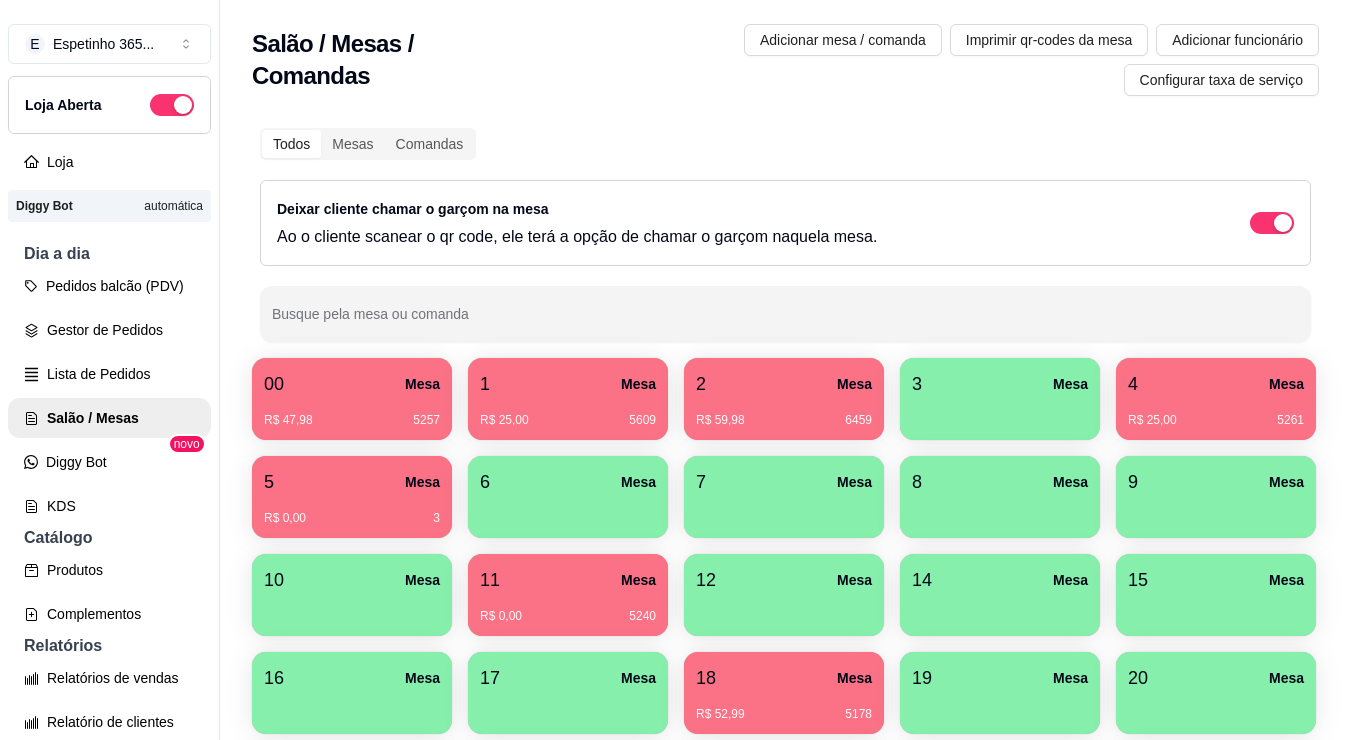 click on "R$ 47,98 5257" at bounding box center [352, 413] 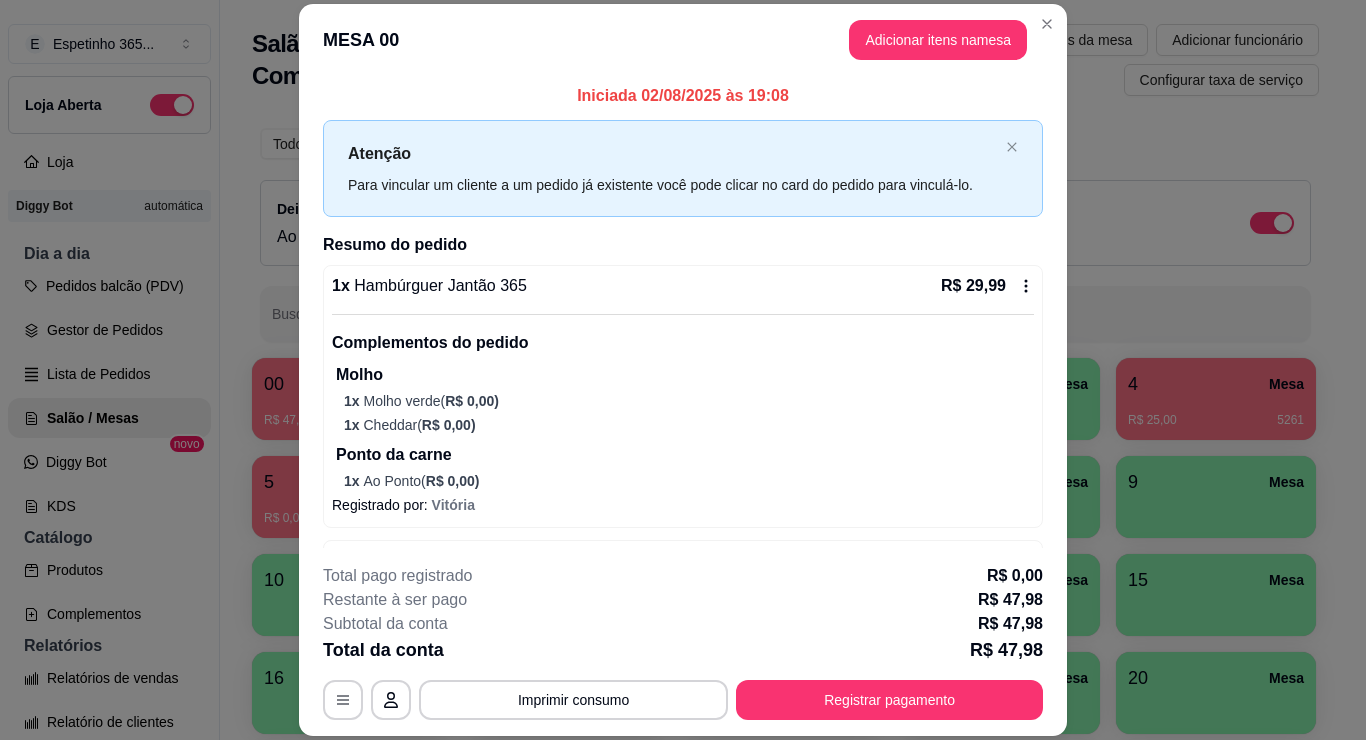 click on "**********" at bounding box center [683, 642] 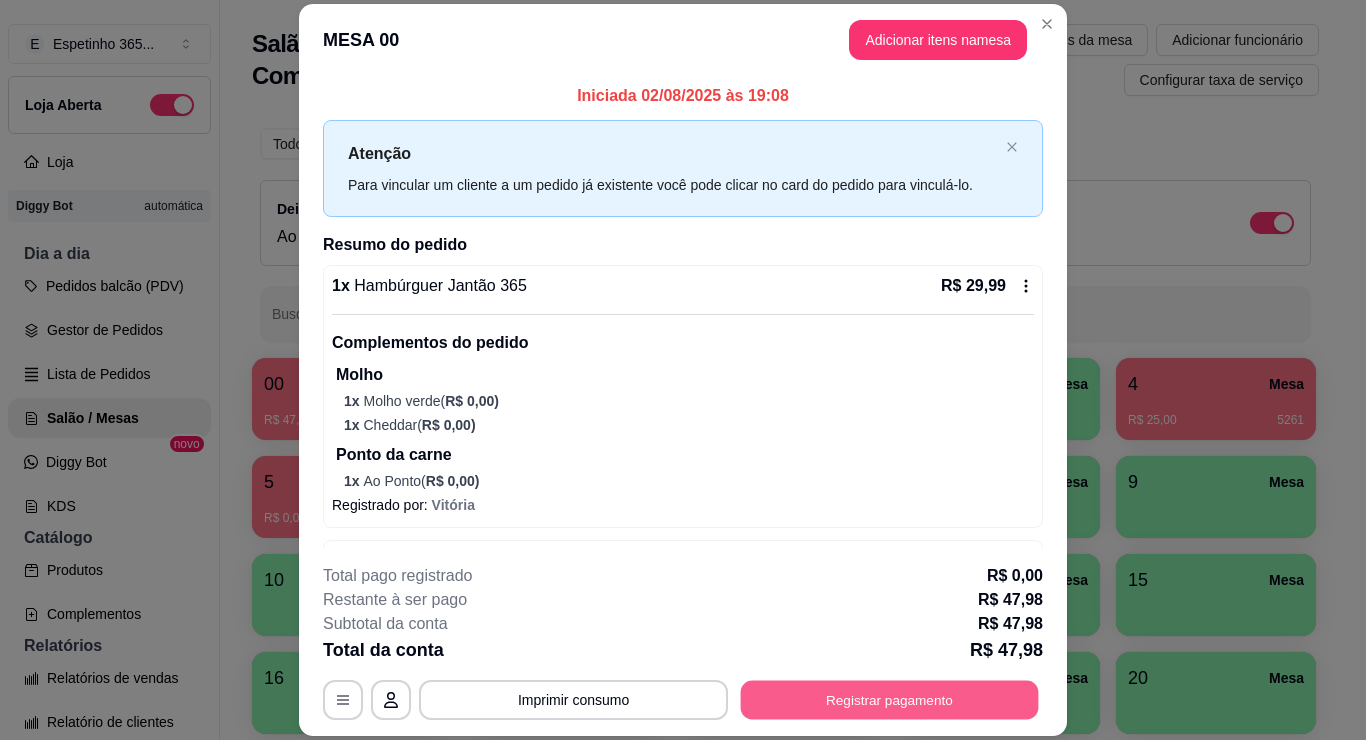 click on "Registrar pagamento" at bounding box center (890, 700) 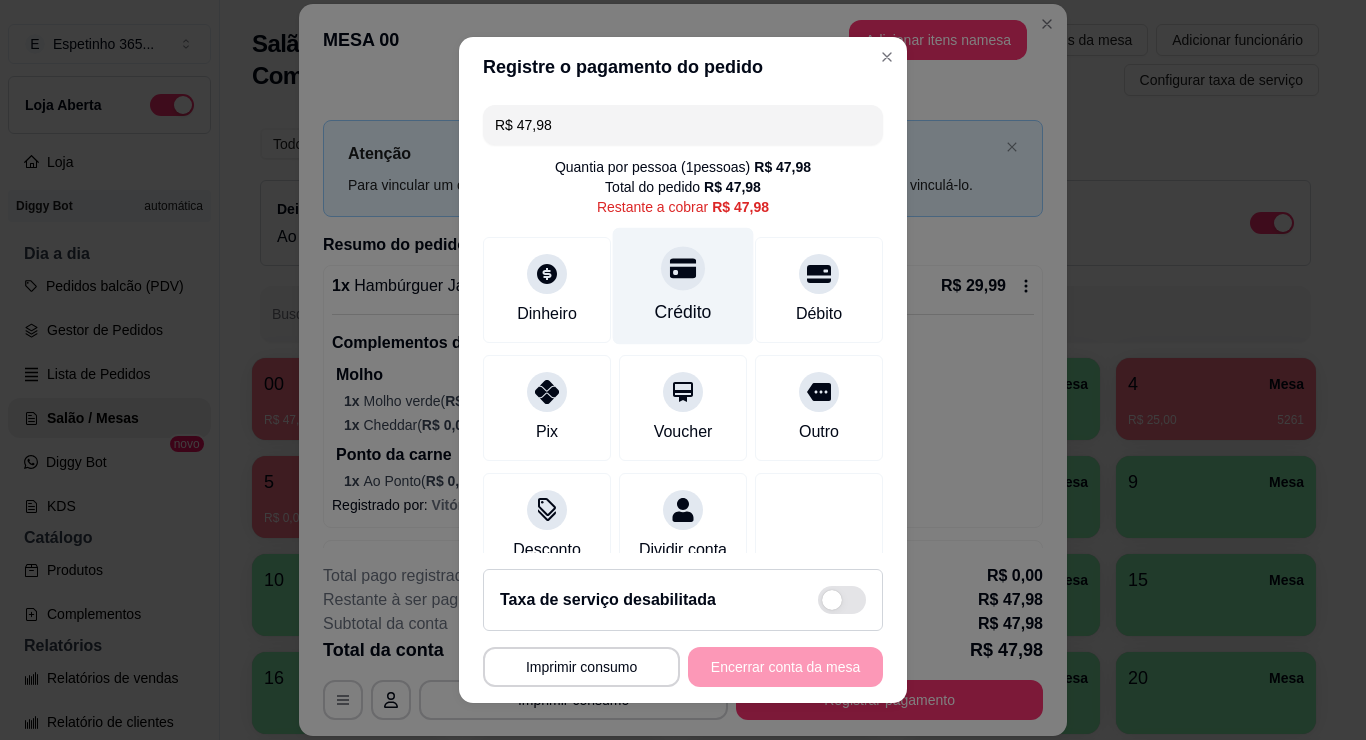click at bounding box center [683, 268] 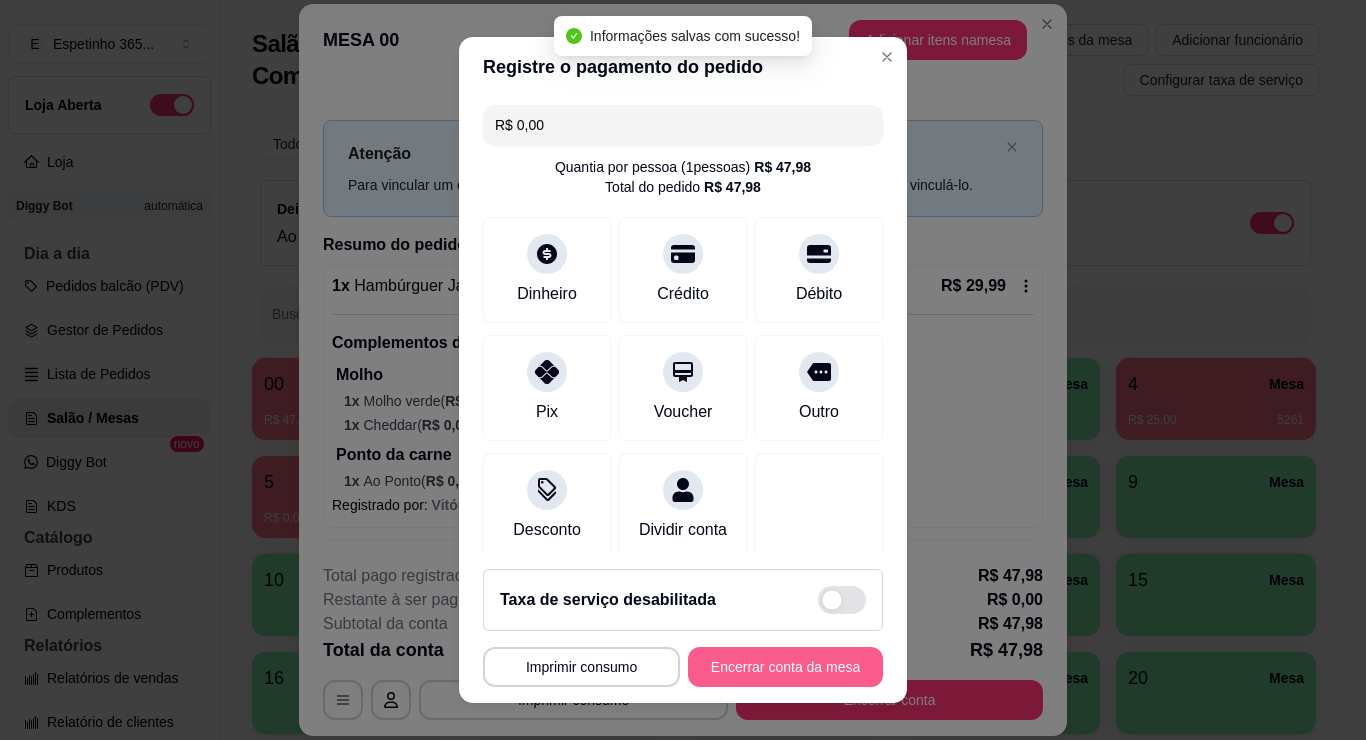 type on "R$ 0,00" 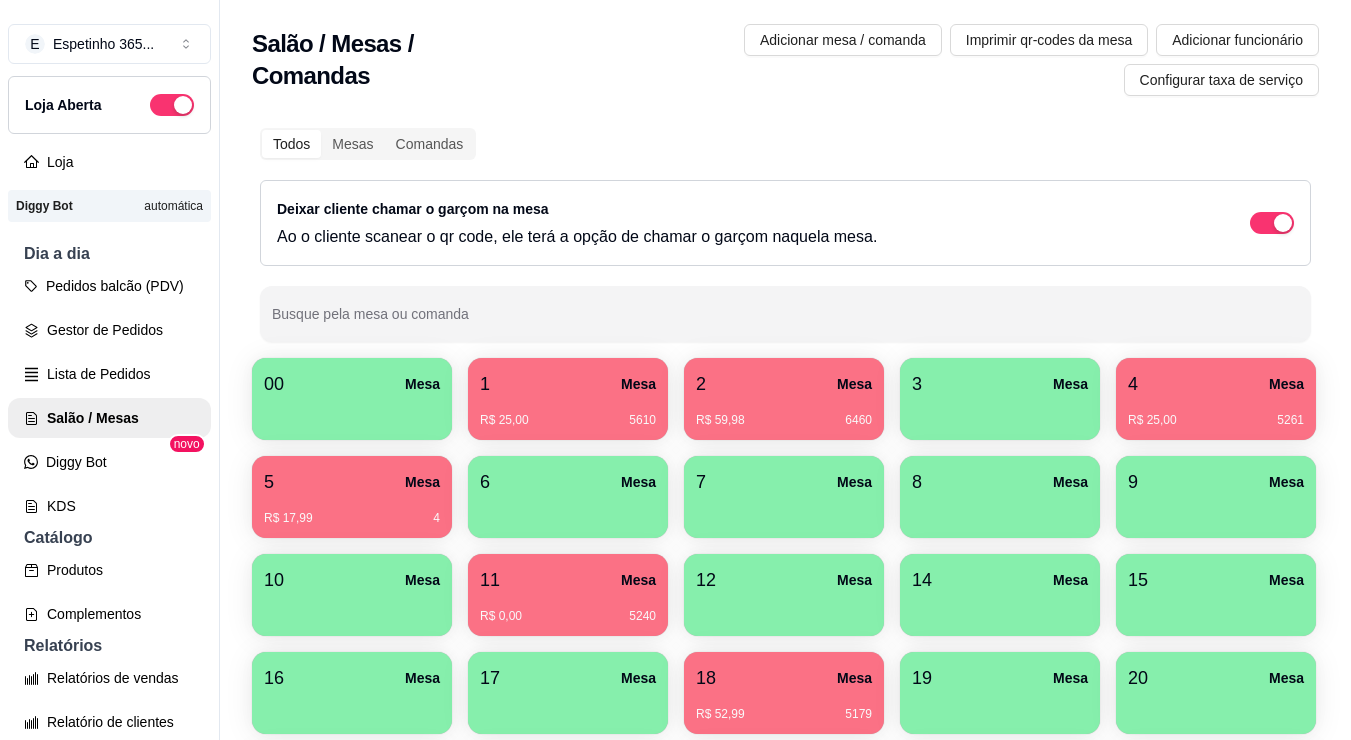 click on "Mesa" at bounding box center [638, 384] 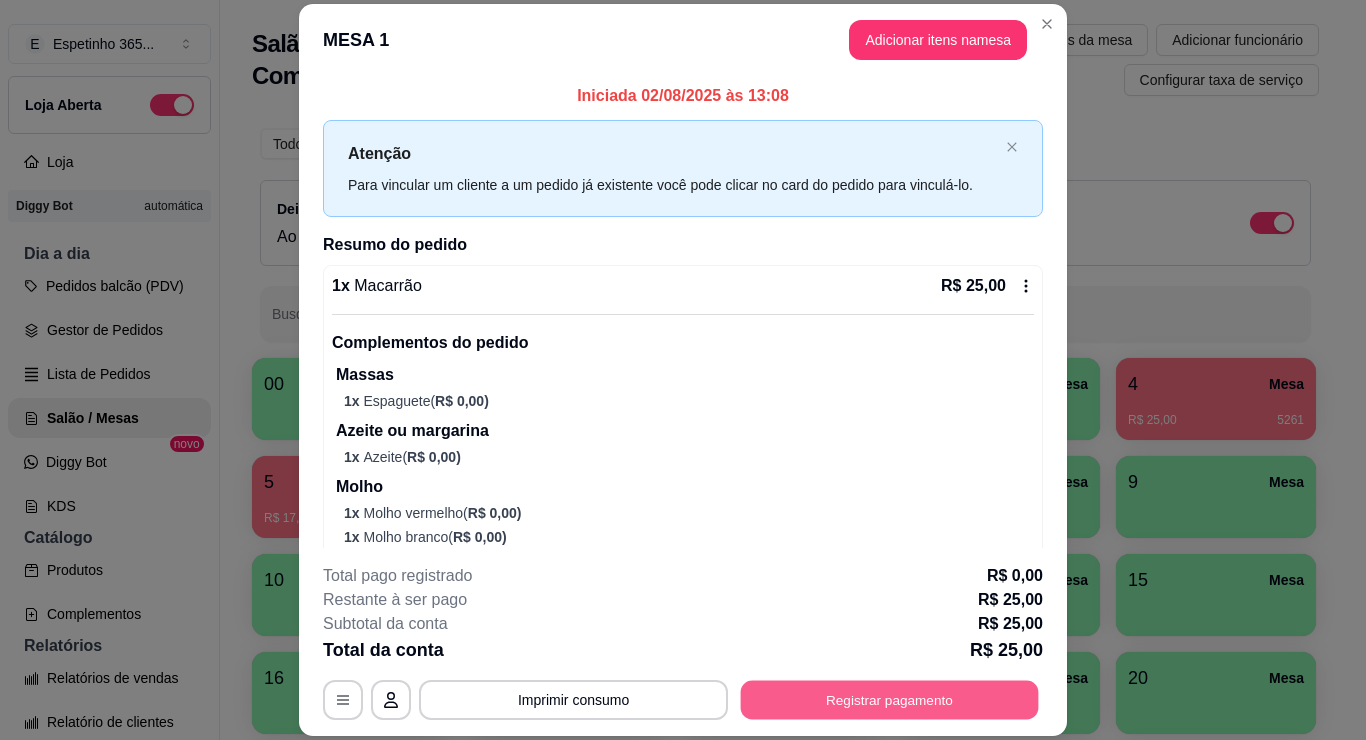 click on "Registrar pagamento" at bounding box center [890, 700] 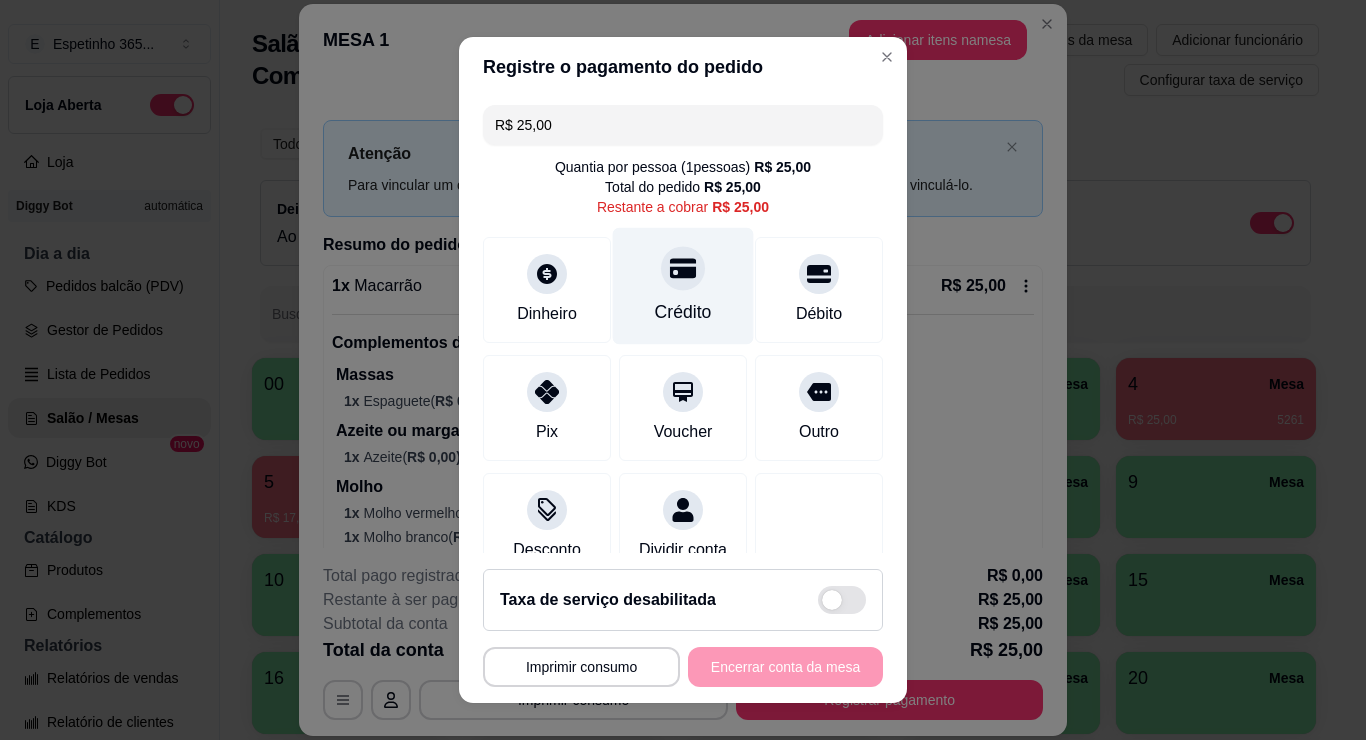 click on "Crédito" at bounding box center (683, 312) 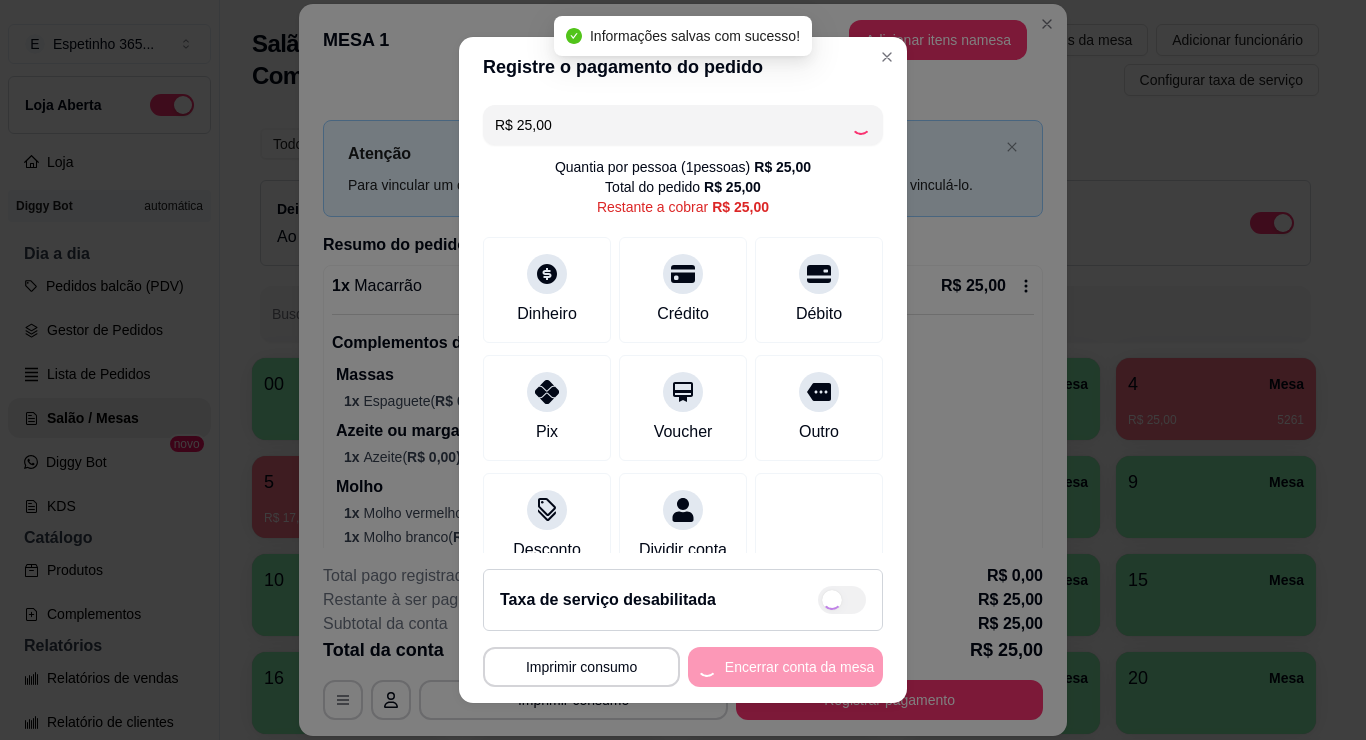type on "R$ 0,00" 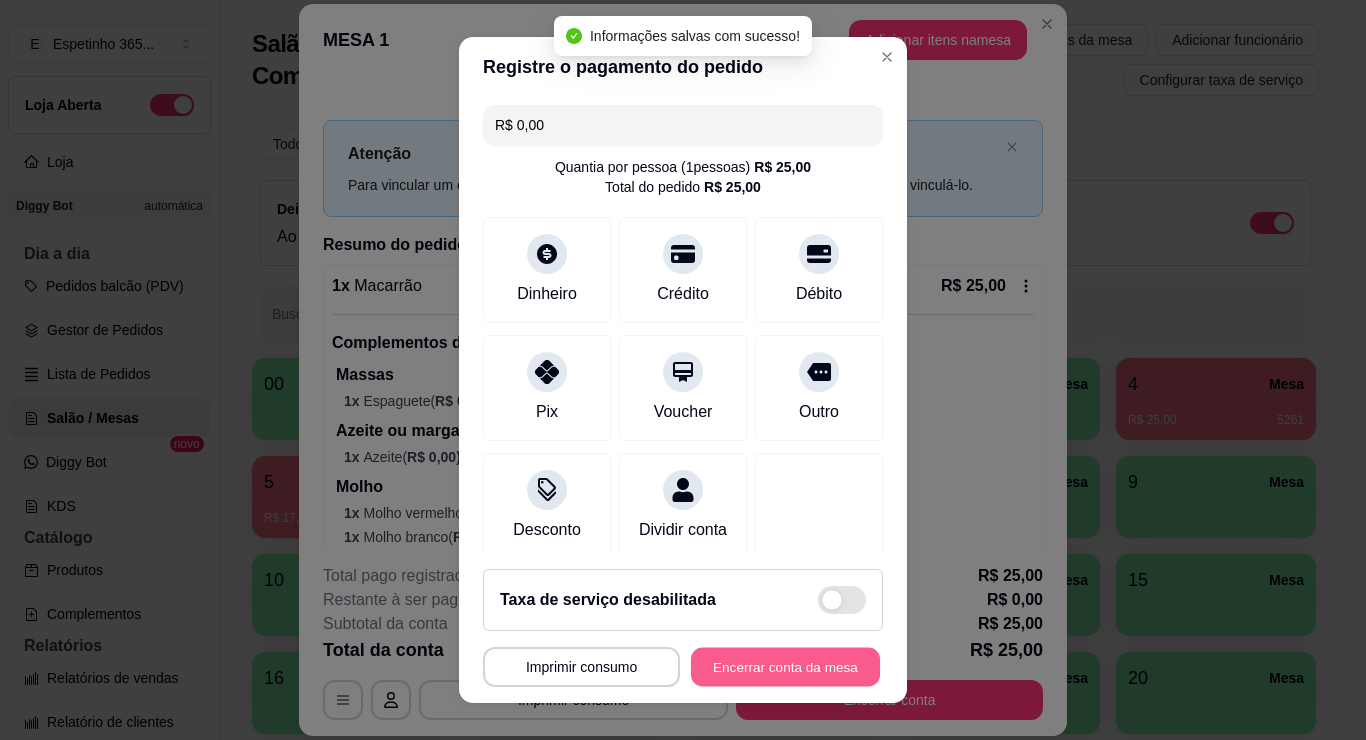 click on "Encerrar conta da mesa" at bounding box center (785, 667) 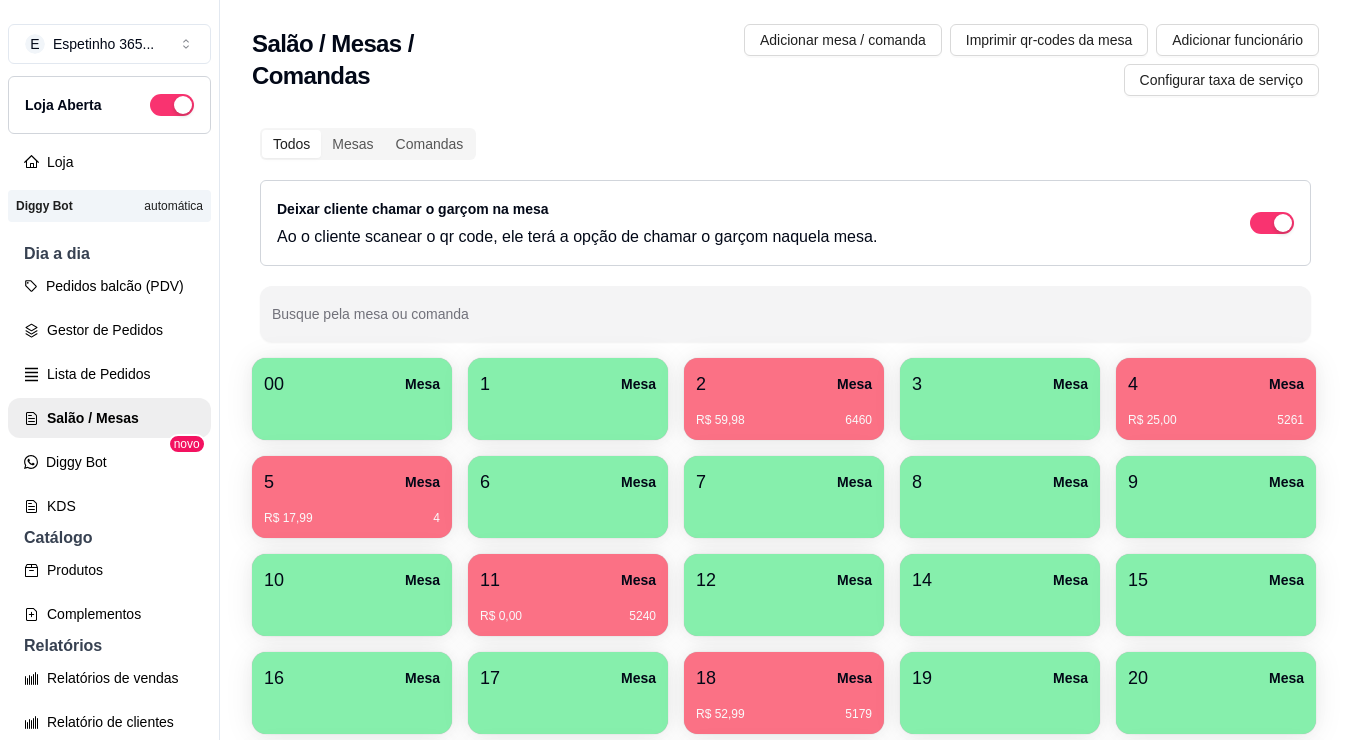 click on "2 Mesa" at bounding box center [784, 384] 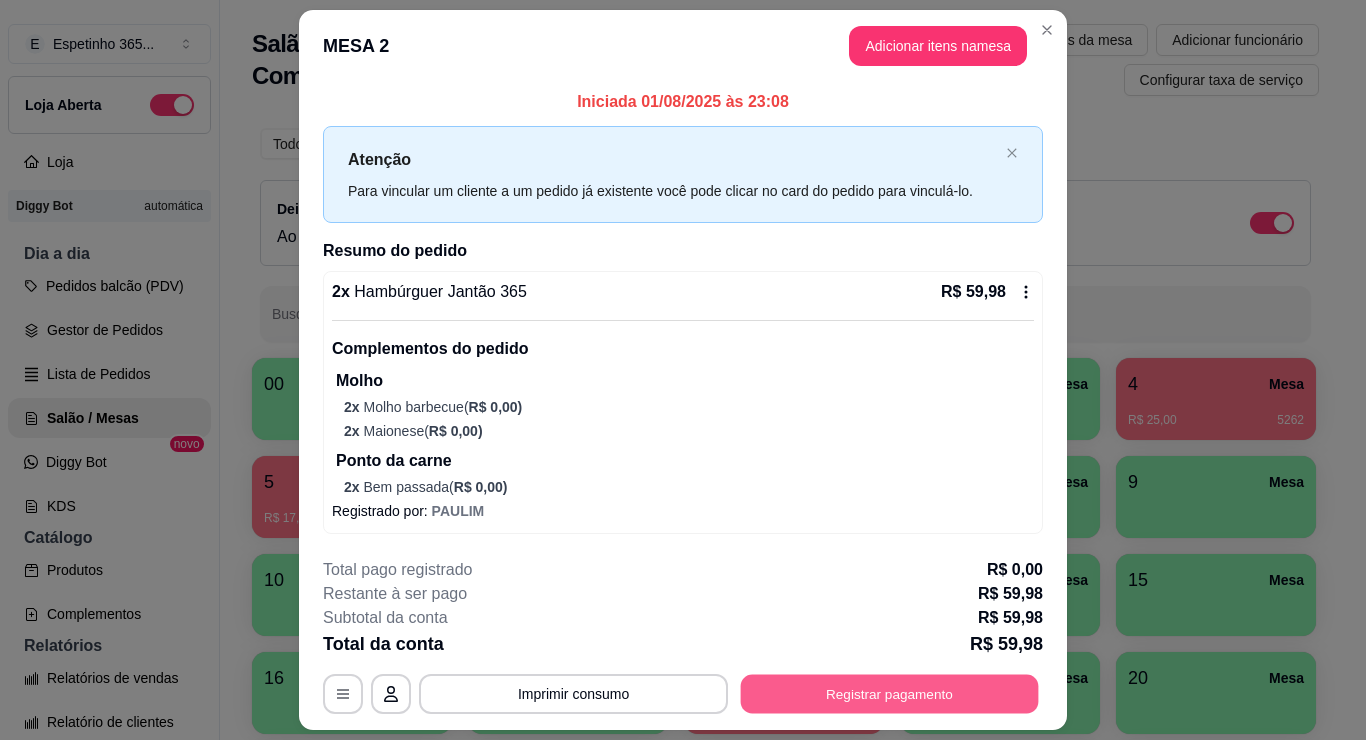 click on "Registrar pagamento" at bounding box center [890, 694] 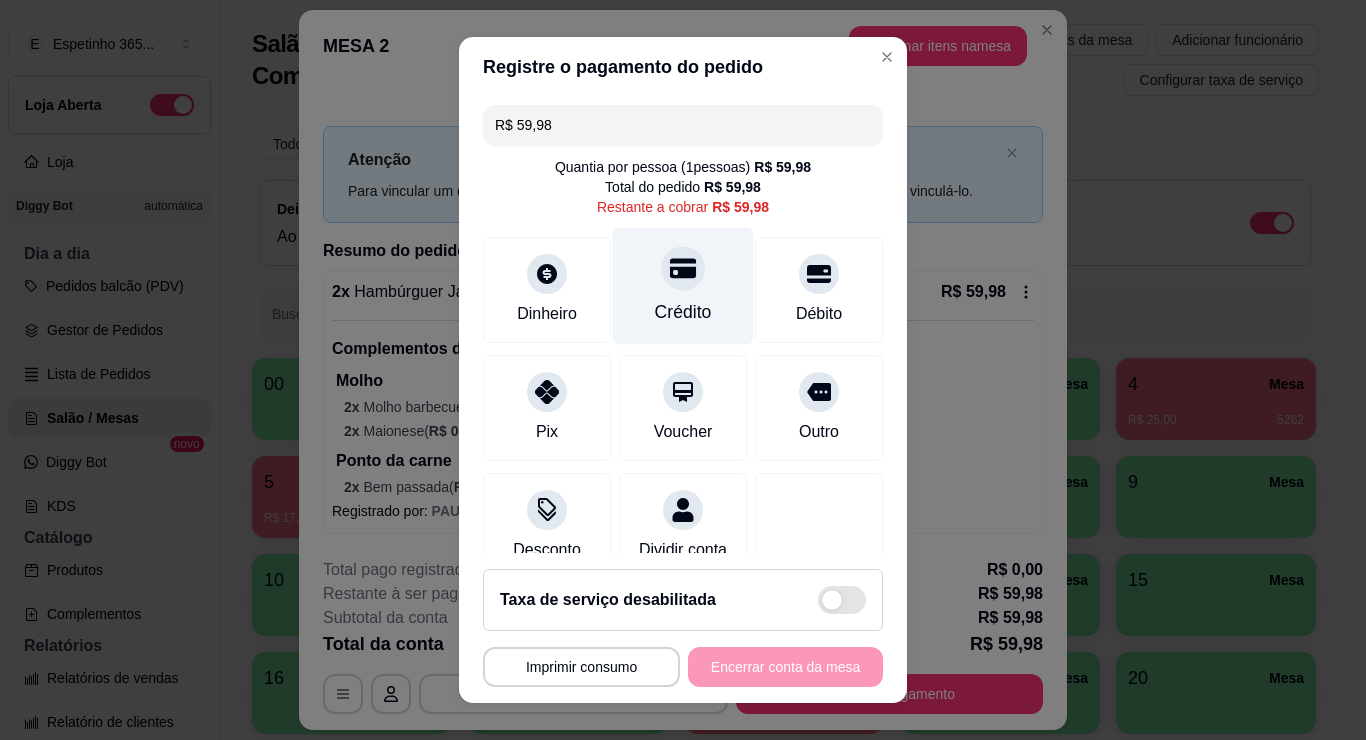 click on "Crédito" at bounding box center (683, 286) 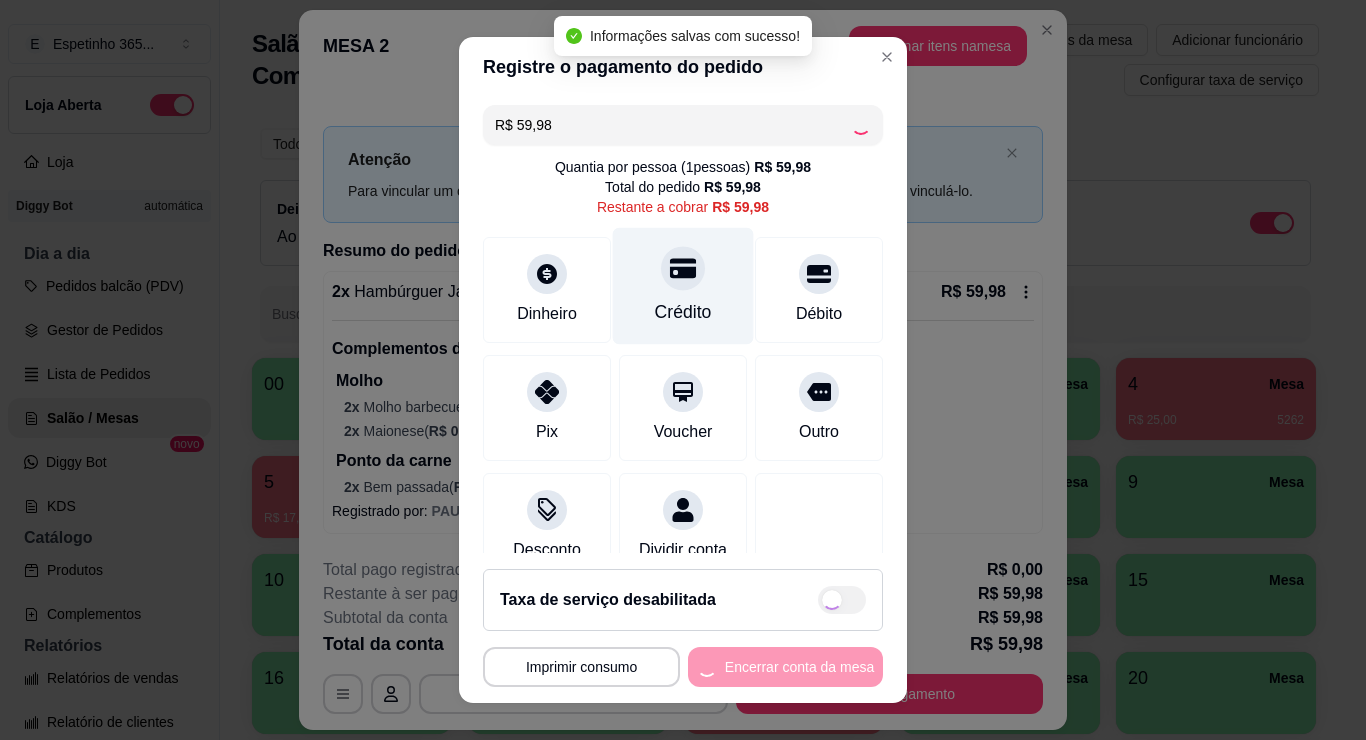 type on "R$ 0,00" 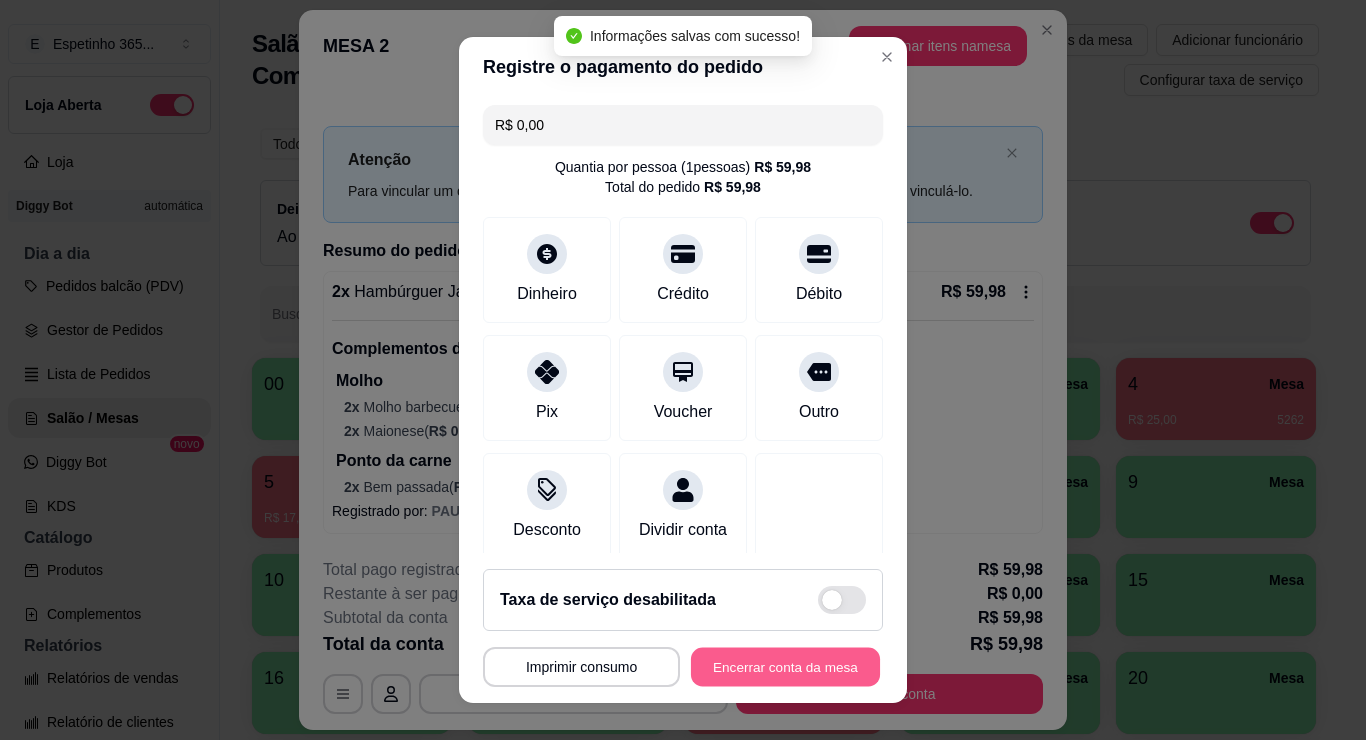 click on "Encerrar conta da mesa" at bounding box center [785, 667] 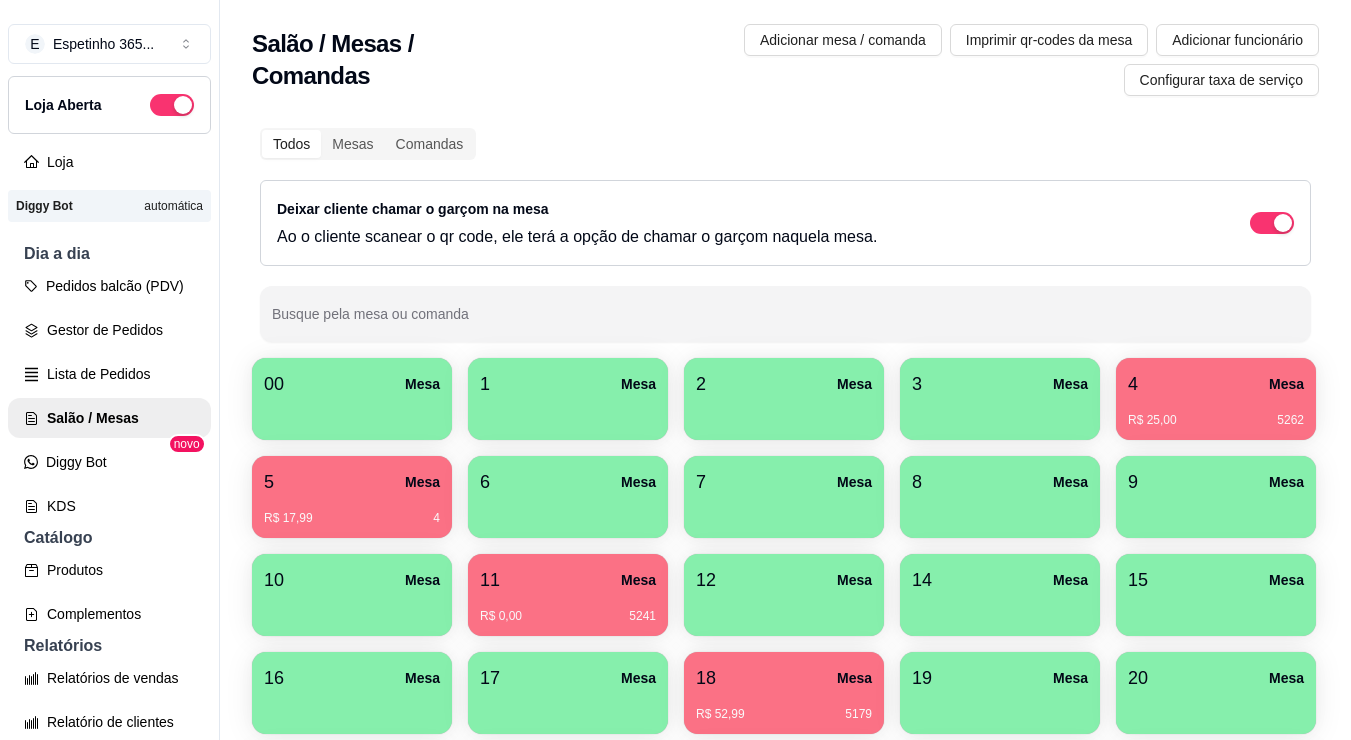 click on "4 Mesa" at bounding box center (1216, 384) 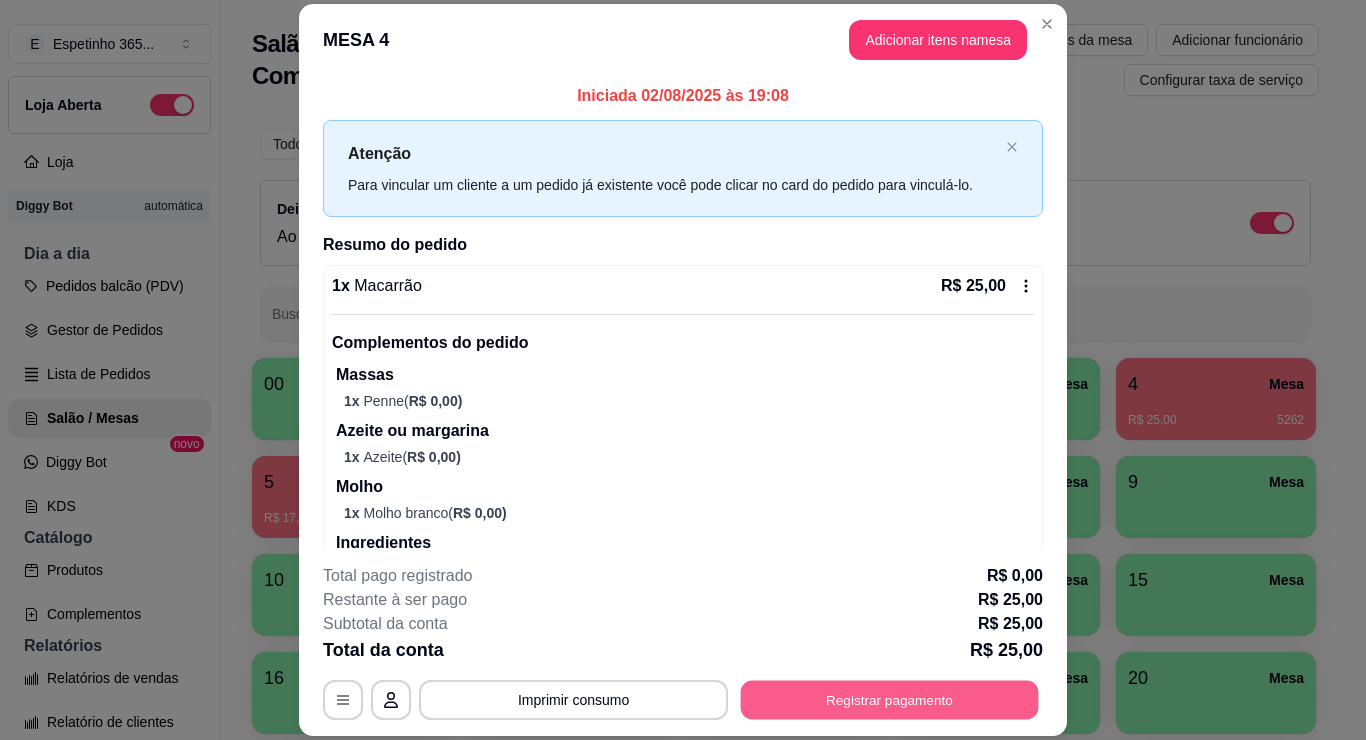 click on "Registrar pagamento" at bounding box center [890, 700] 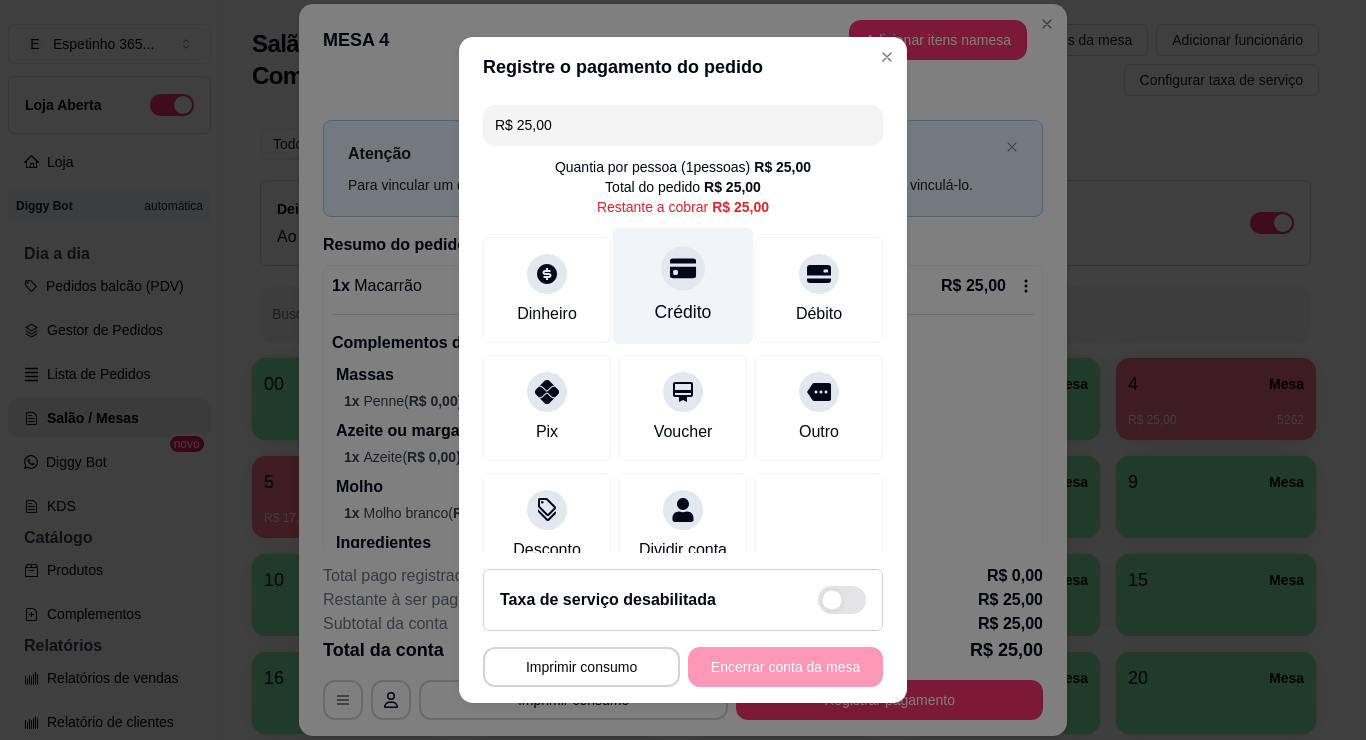 click on "Crédito" at bounding box center [683, 312] 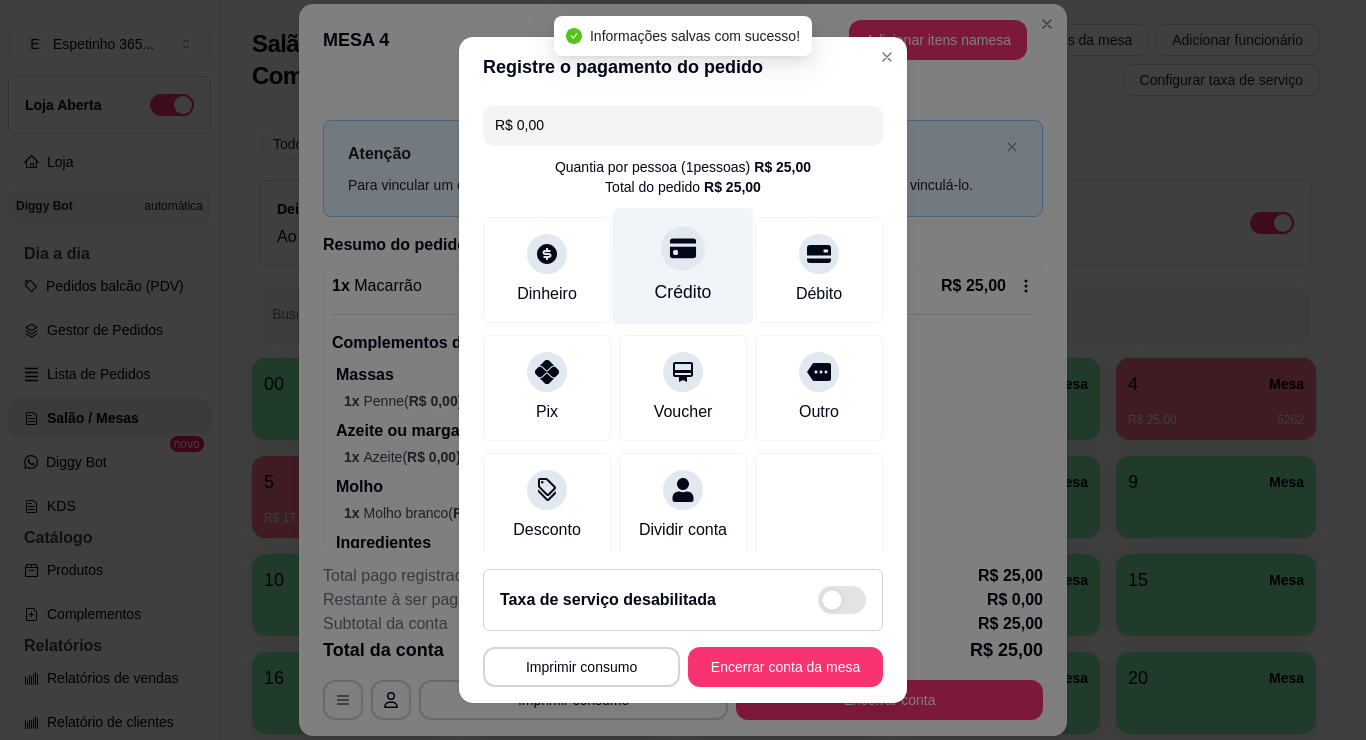 type on "R$ 0,00" 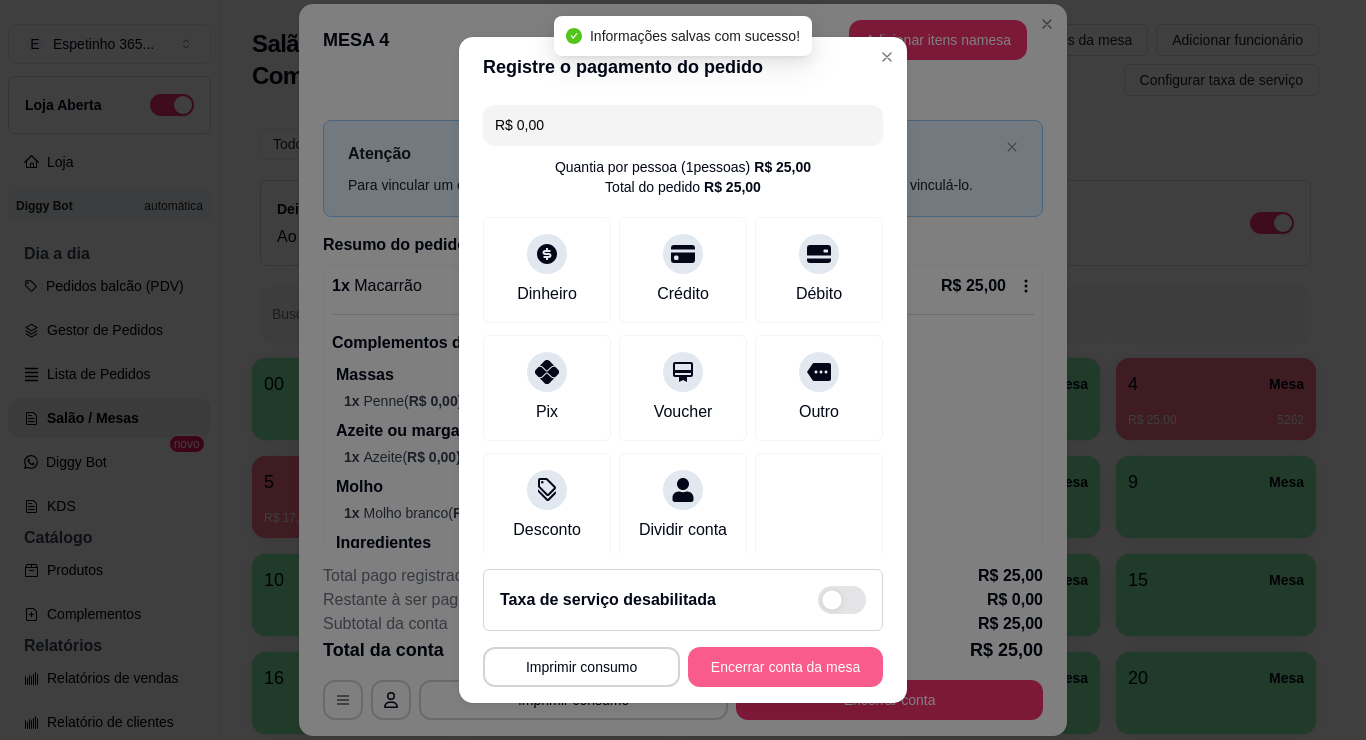 click on "Encerrar conta da mesa" at bounding box center [785, 667] 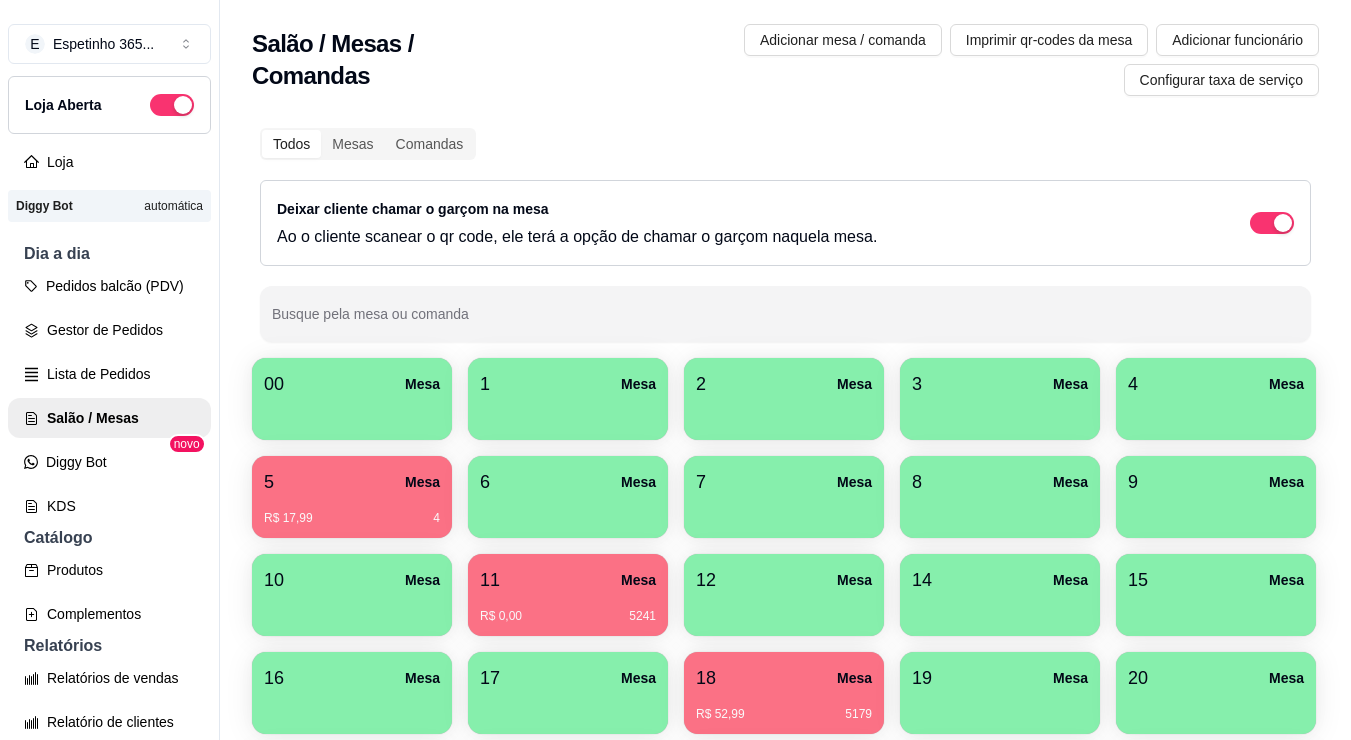 click on "11 Mesa" at bounding box center [568, 580] 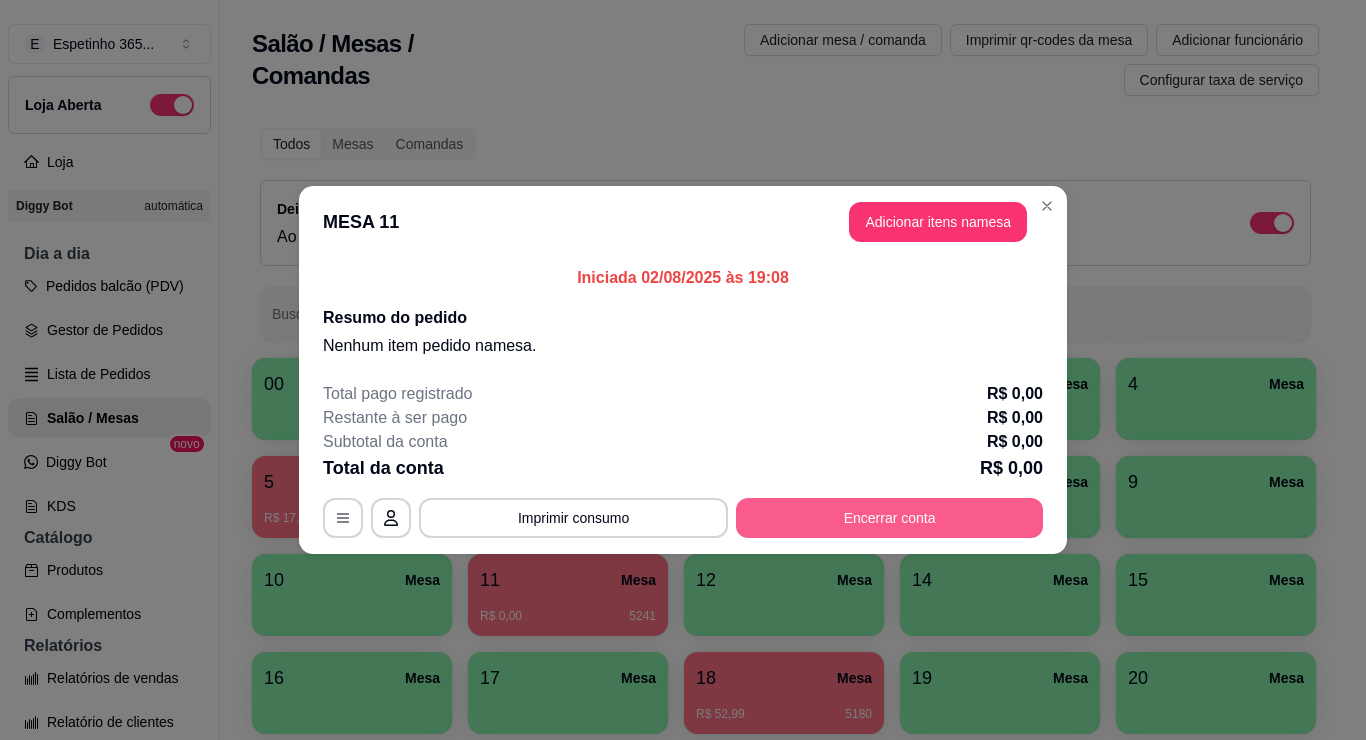 click on "Encerrar conta" at bounding box center (889, 518) 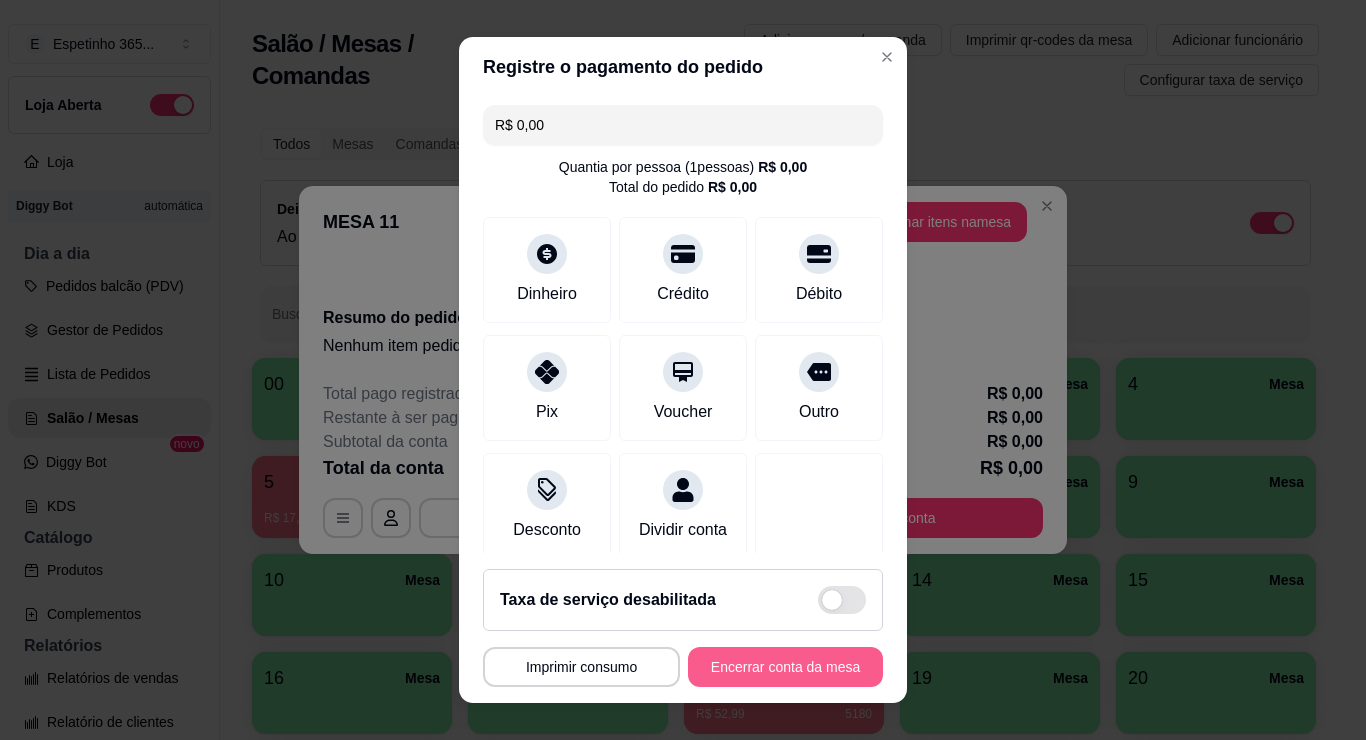 click on "Encerrar conta da mesa" at bounding box center (785, 667) 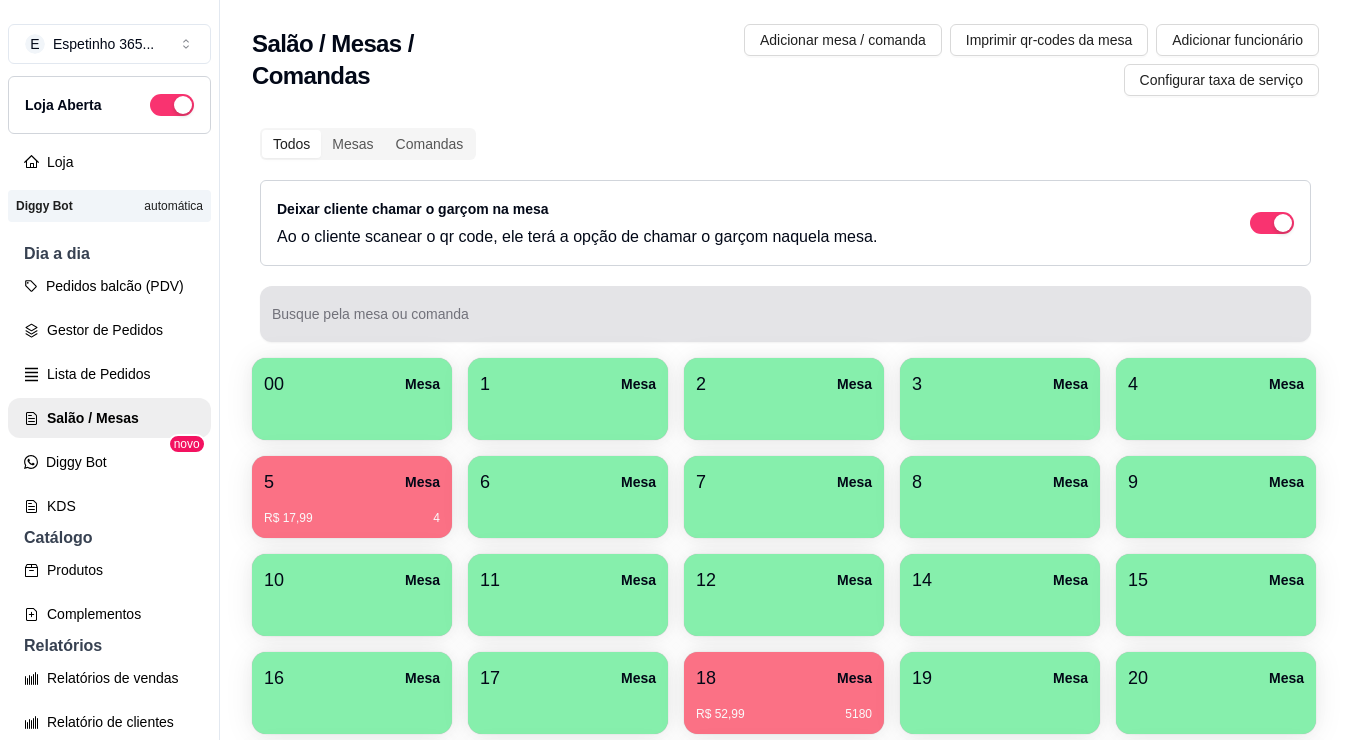 type 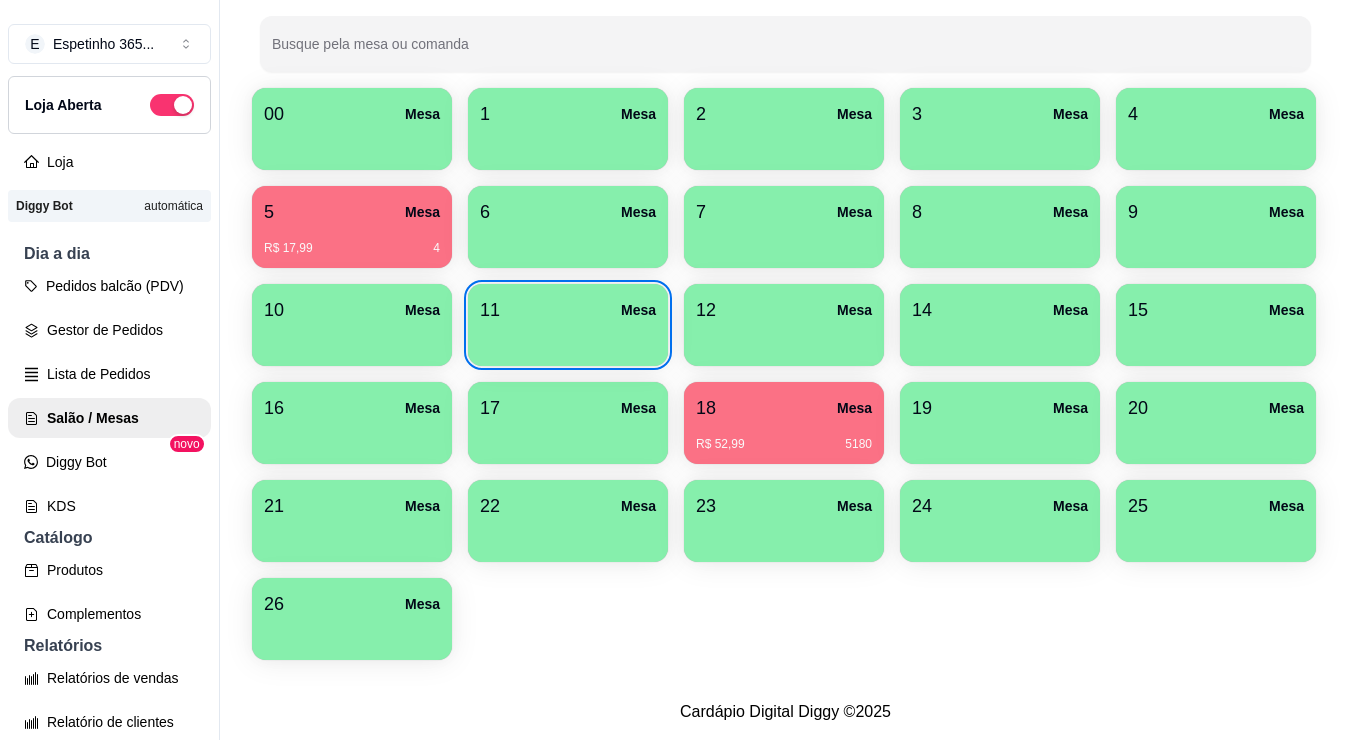 scroll, scrollTop: 320, scrollLeft: 0, axis: vertical 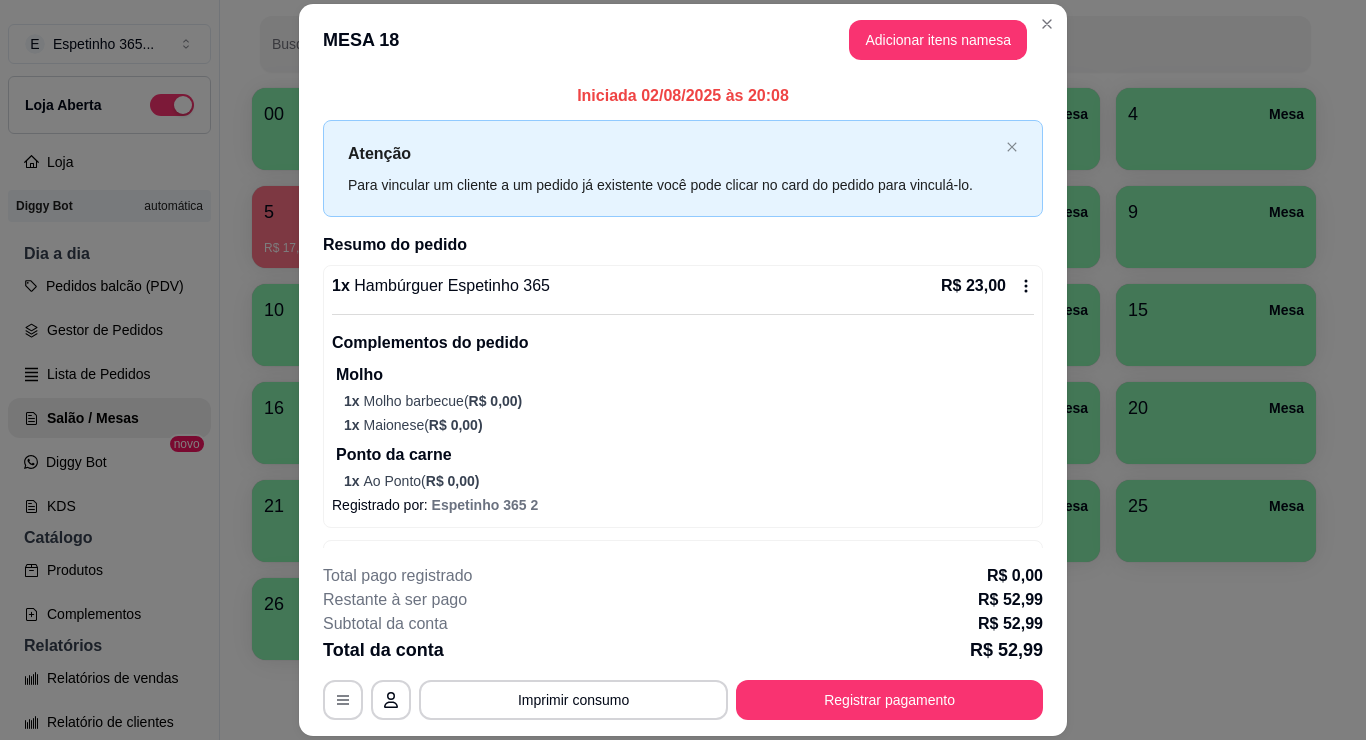 click on "Total pago registrado R$ 0,00" at bounding box center [683, 576] 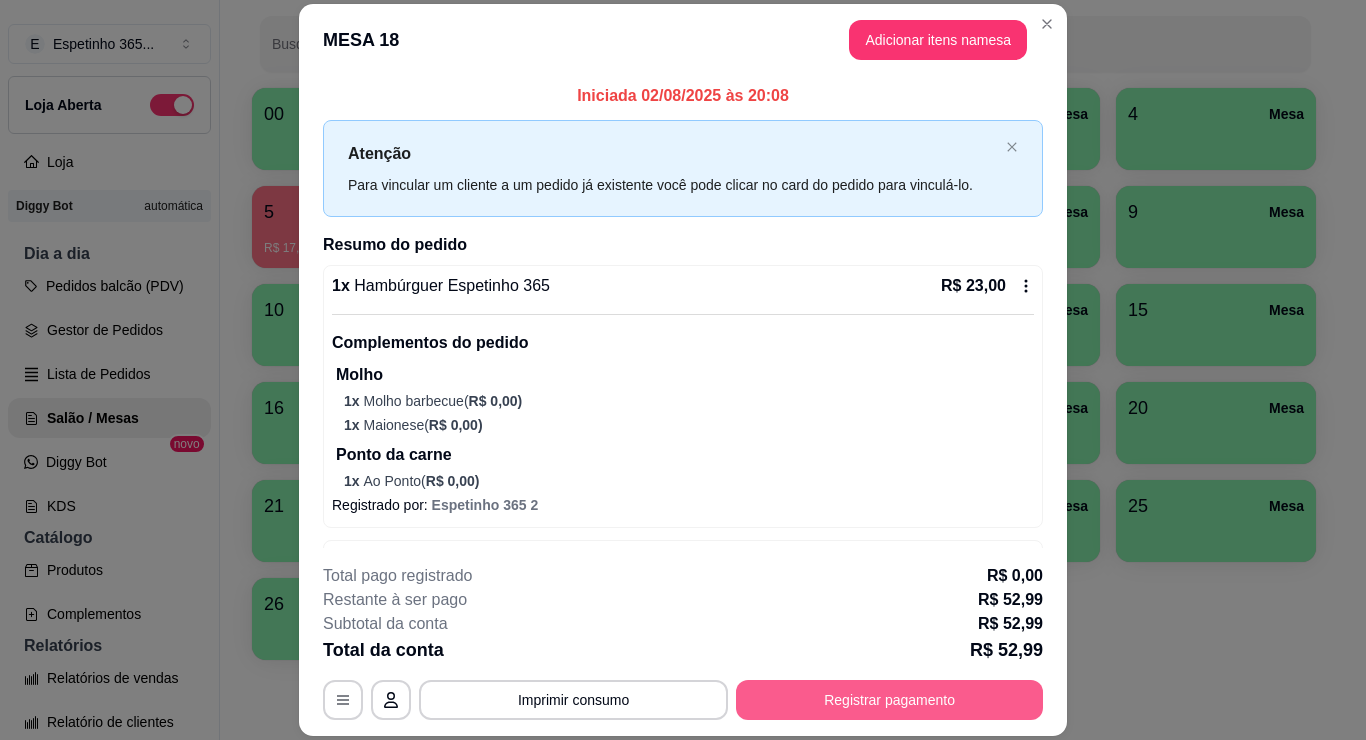 click on "Registrar pagamento" at bounding box center (889, 700) 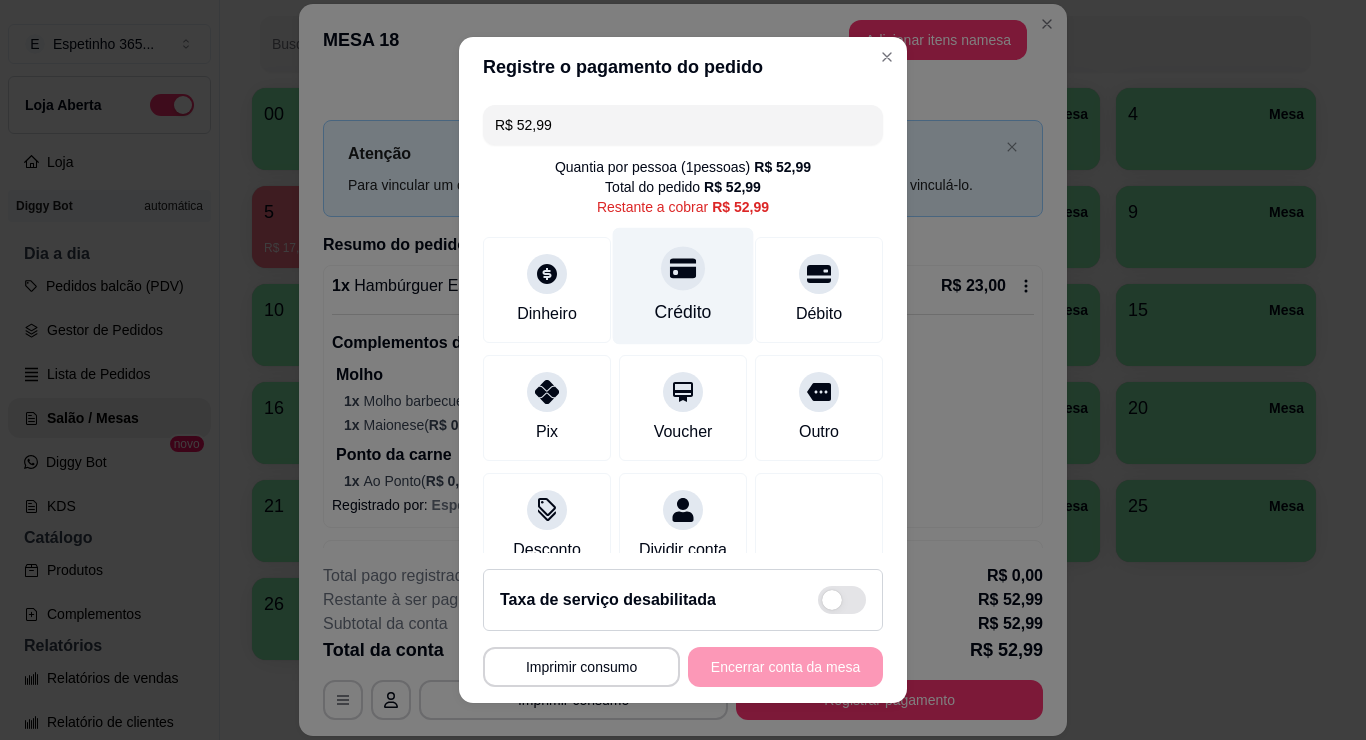 click at bounding box center (683, 268) 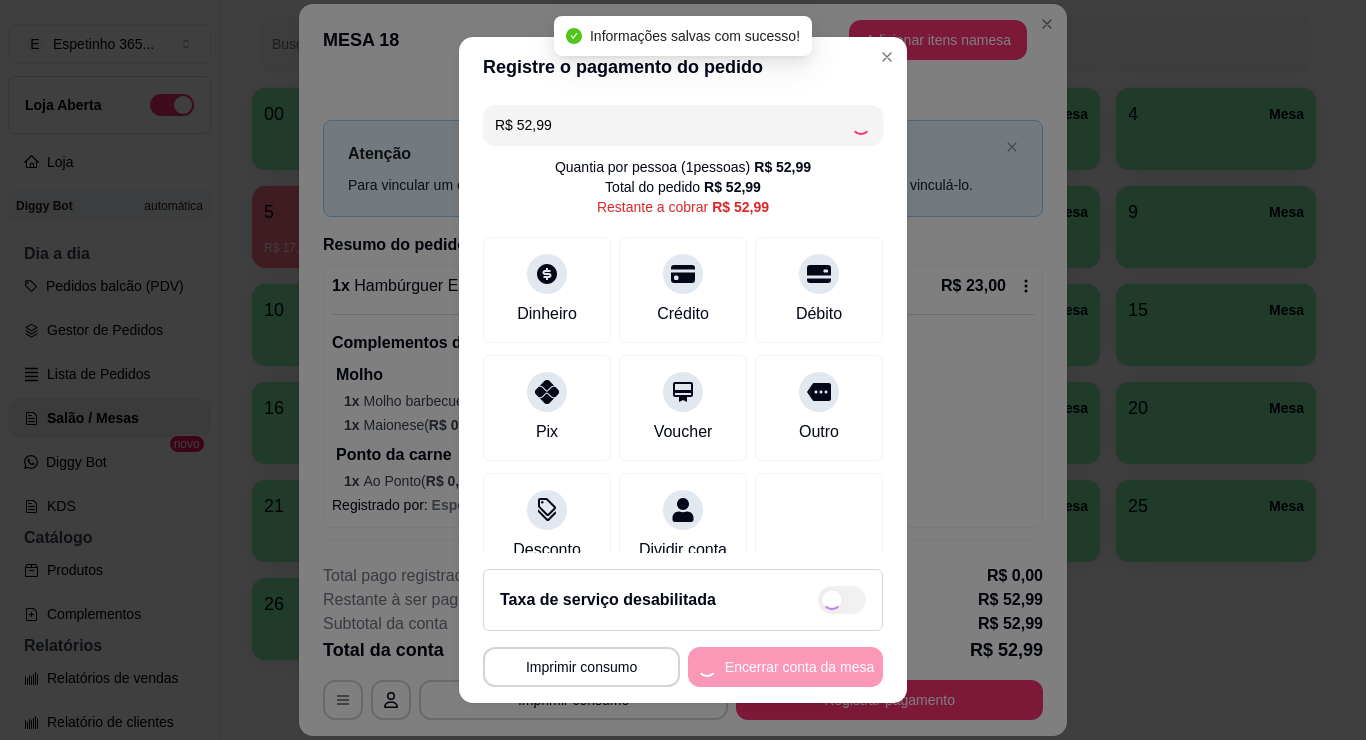 type on "R$ 0,00" 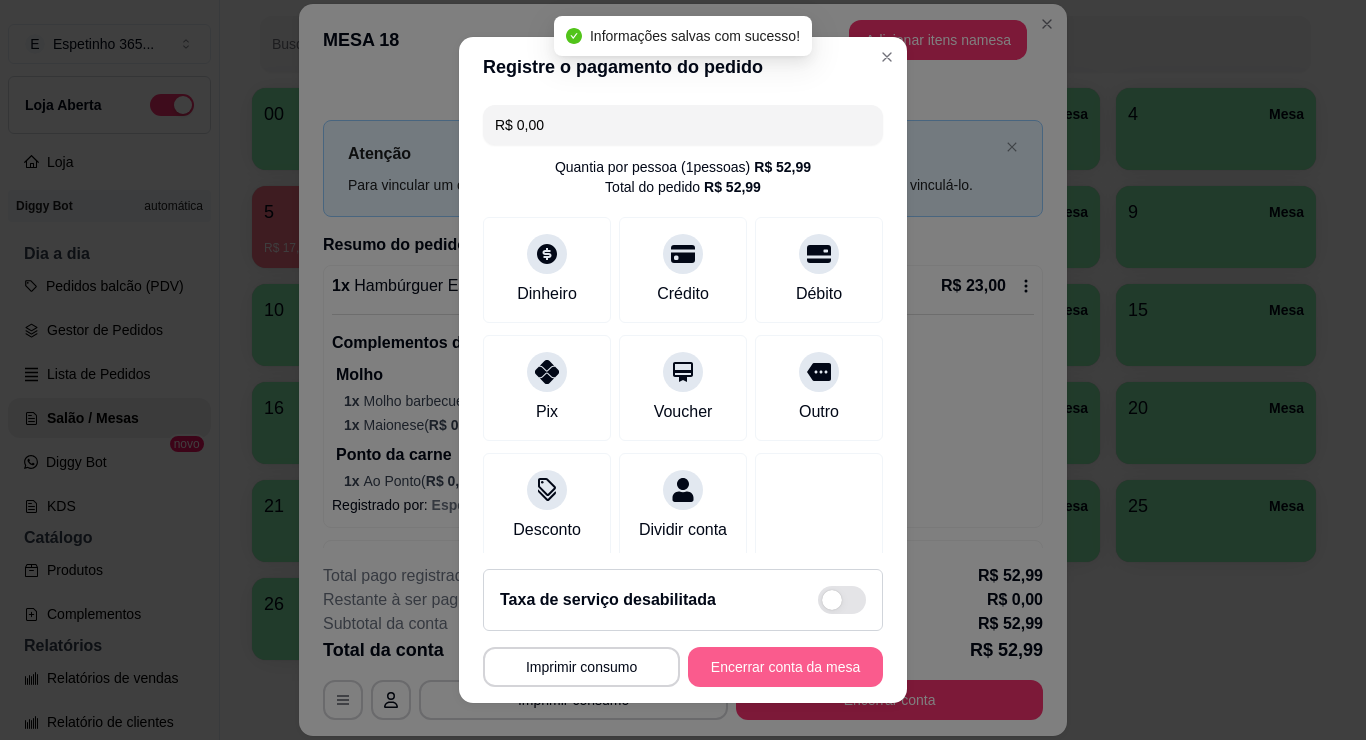 click on "Encerrar conta da mesa" at bounding box center (785, 667) 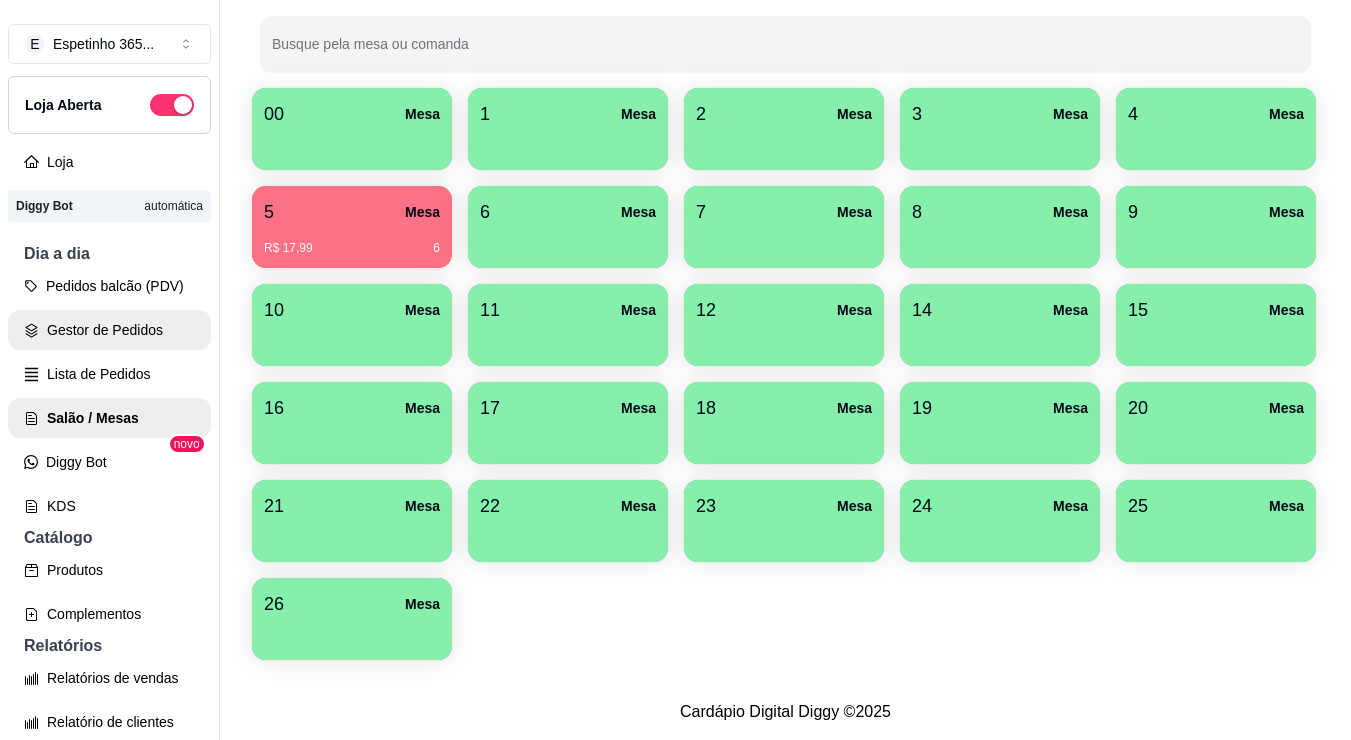 click on "Gestor de Pedidos" at bounding box center [109, 330] 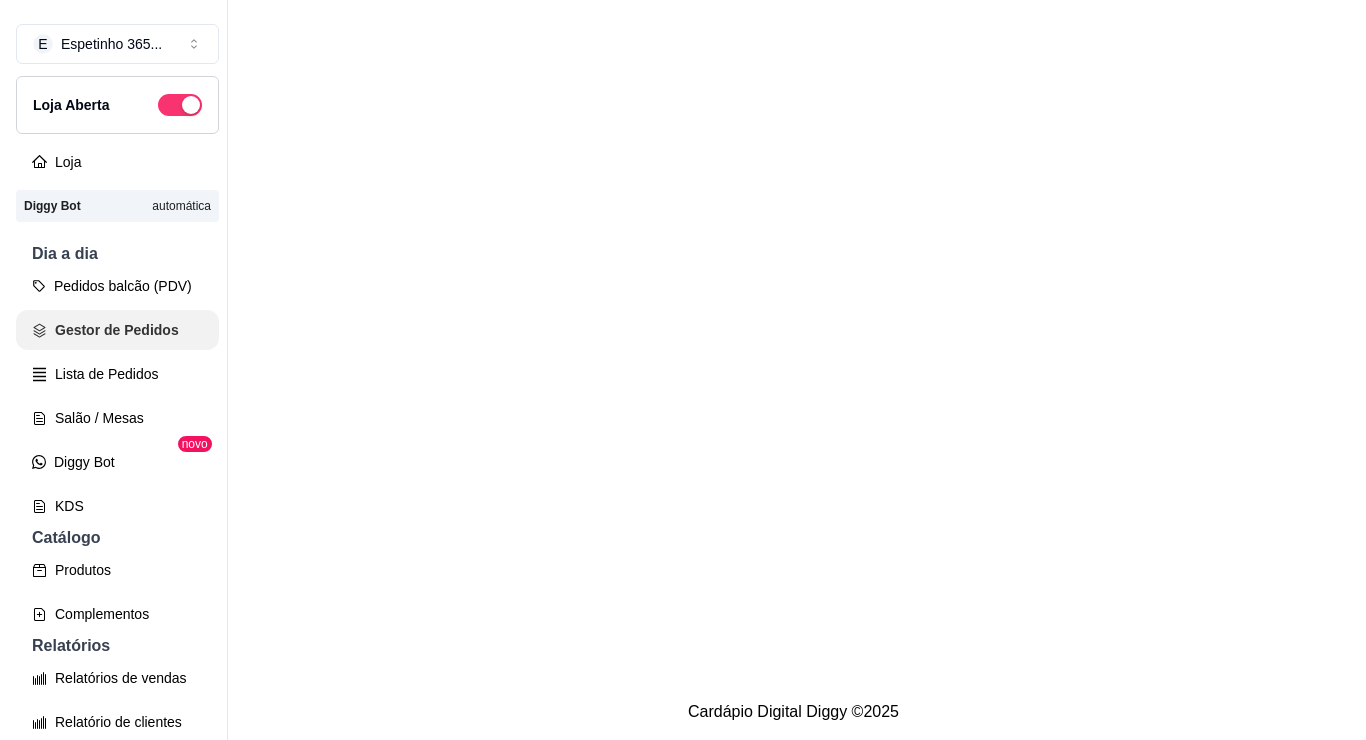 scroll, scrollTop: 0, scrollLeft: 0, axis: both 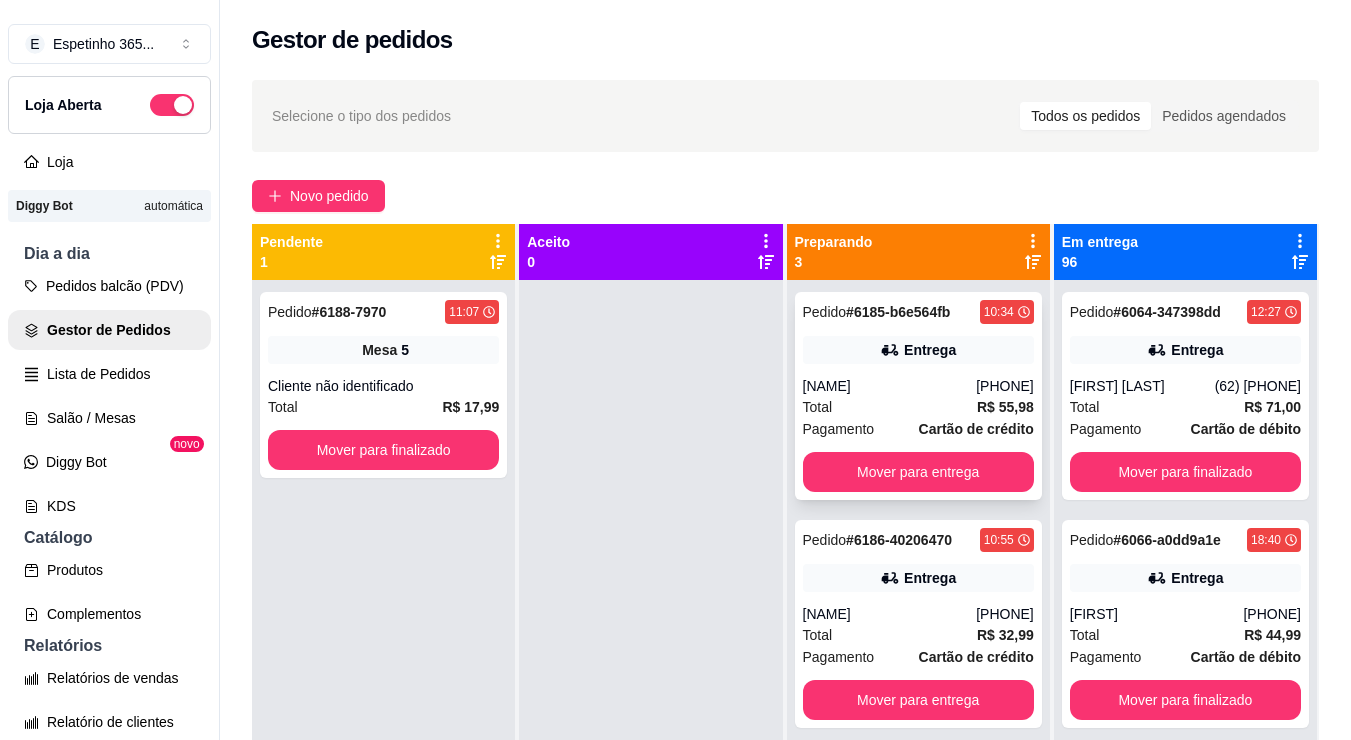 click on "[NAME]" at bounding box center (890, 386) 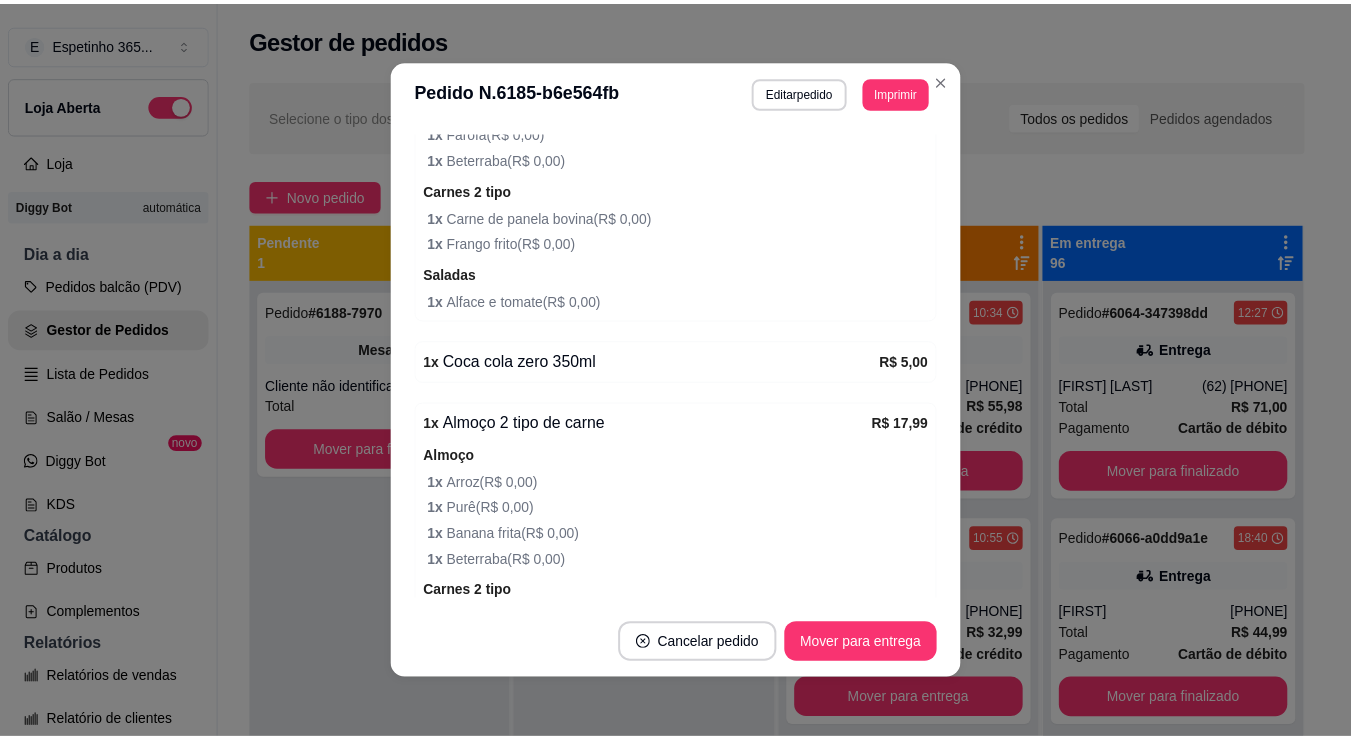 scroll, scrollTop: 1321, scrollLeft: 0, axis: vertical 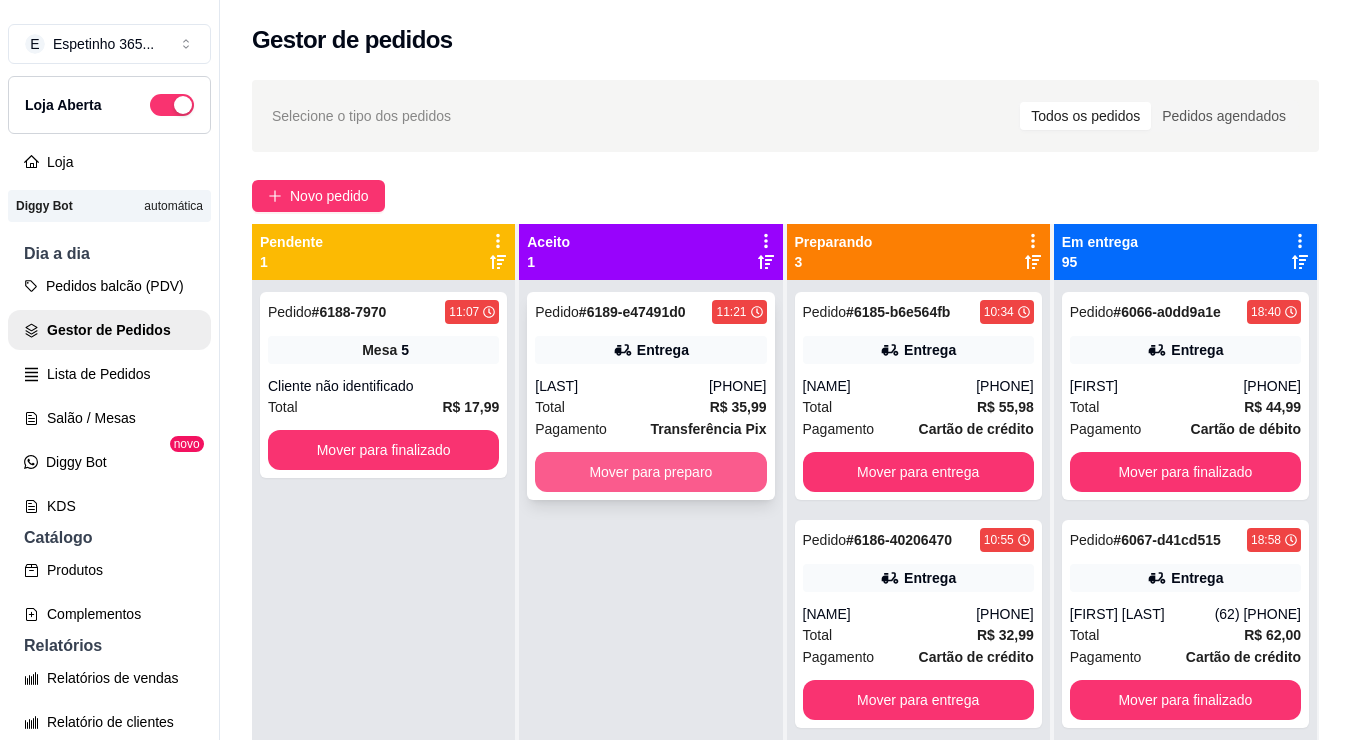 click on "Mover para preparo" at bounding box center (650, 472) 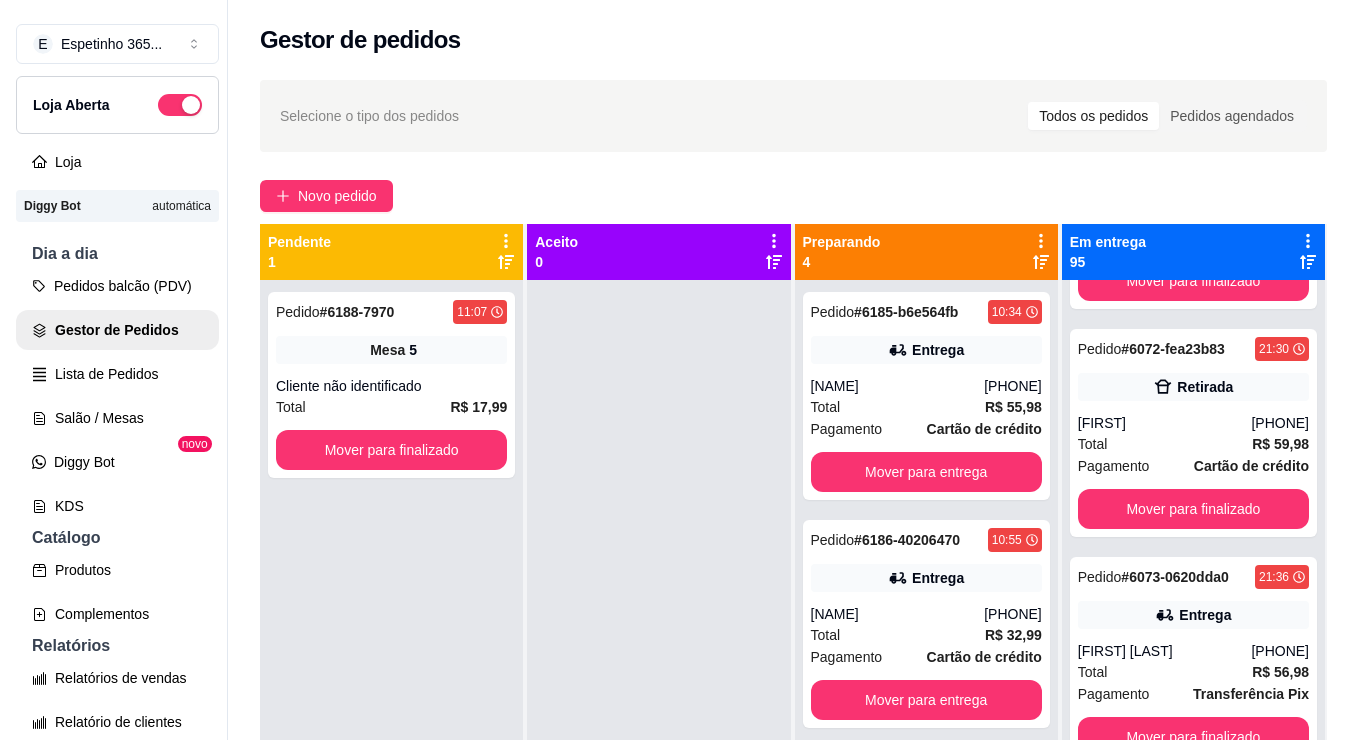 scroll, scrollTop: 0, scrollLeft: 0, axis: both 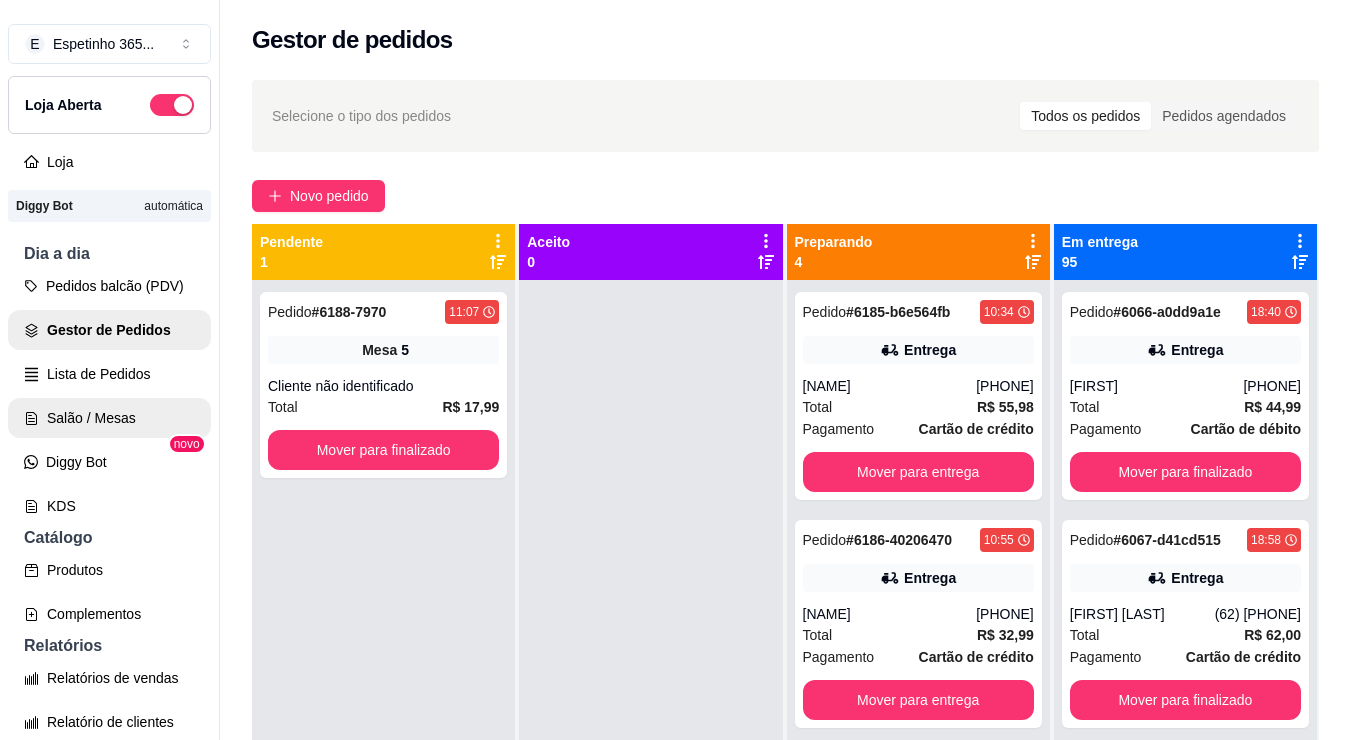 click on "Pedidos balcão (PDV) Gestor de Pedidos Lista de Pedidos Salão / Mesas Diggy Bot novo KDS" at bounding box center [109, 396] 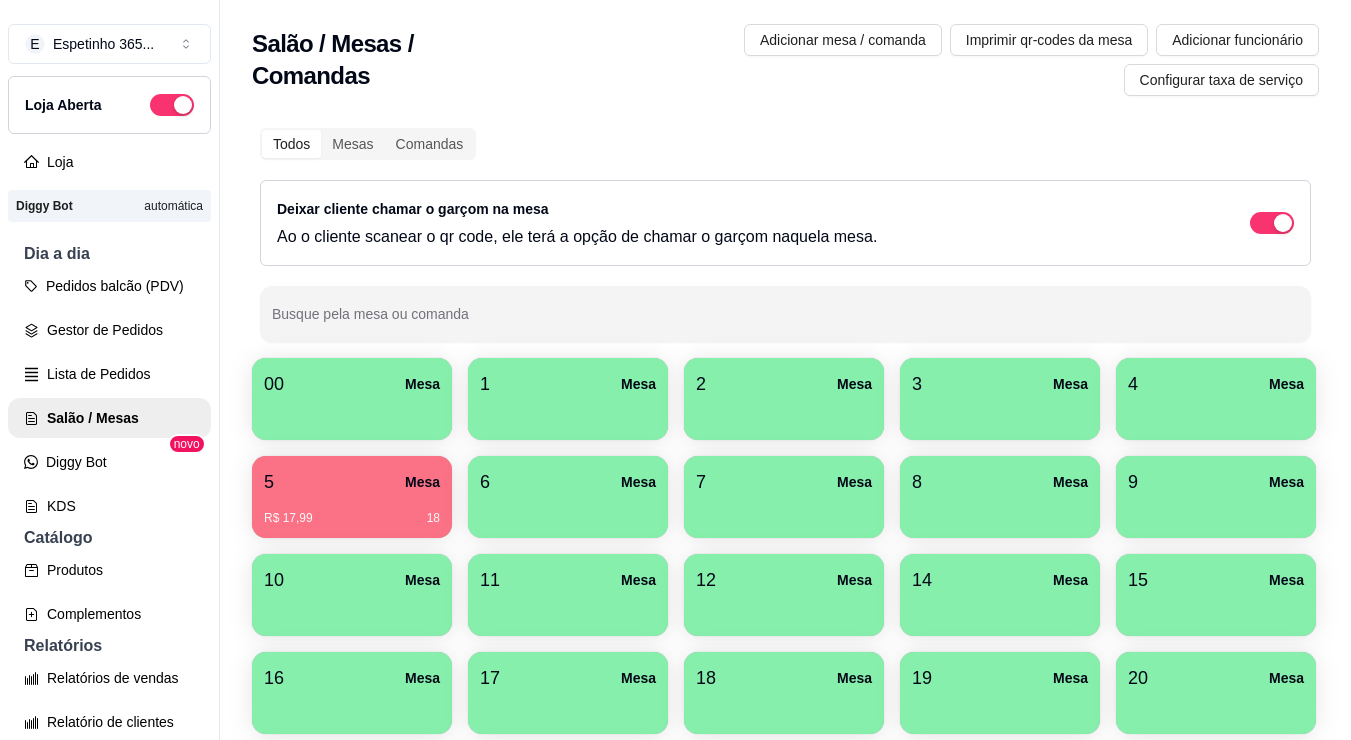 click on "00 Mesa" at bounding box center [352, 384] 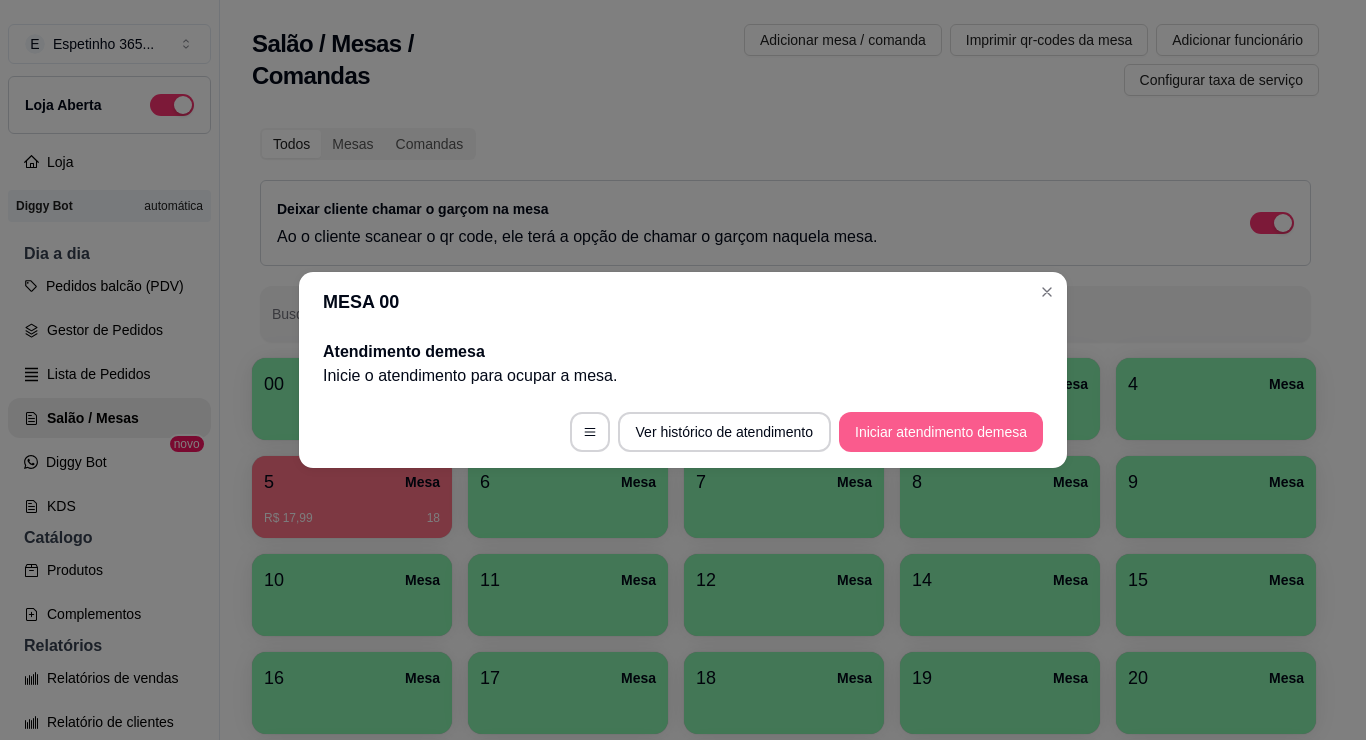click on "Iniciar atendimento de  mesa" at bounding box center [941, 432] 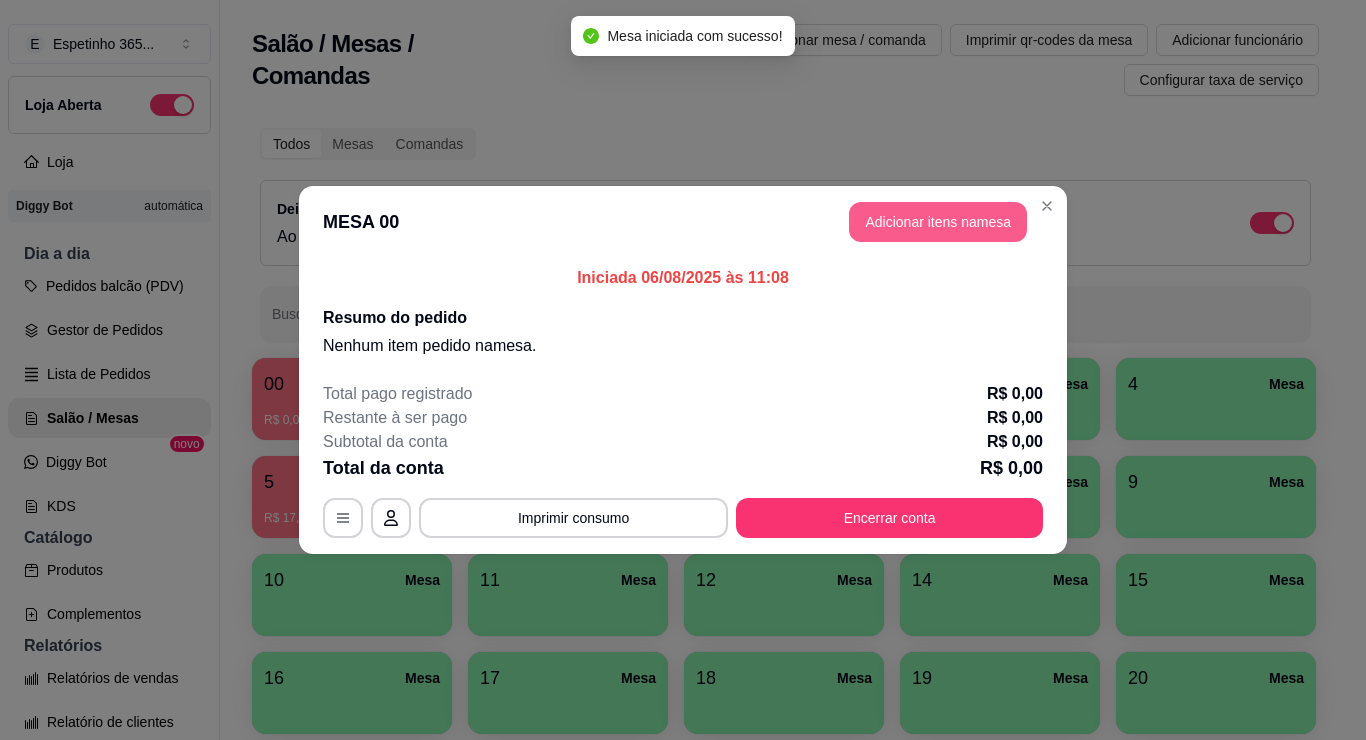 click on "Adicionar itens na  mesa" at bounding box center [938, 222] 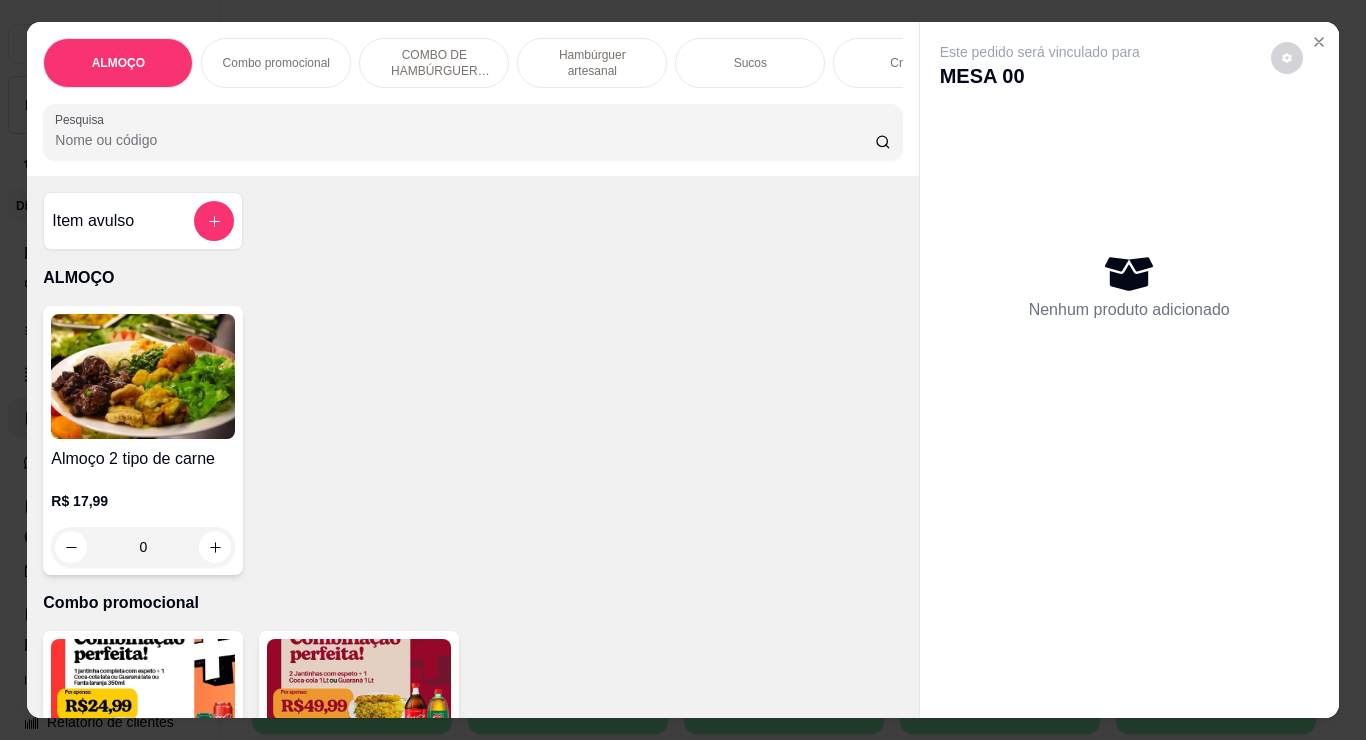 click at bounding box center [143, 376] 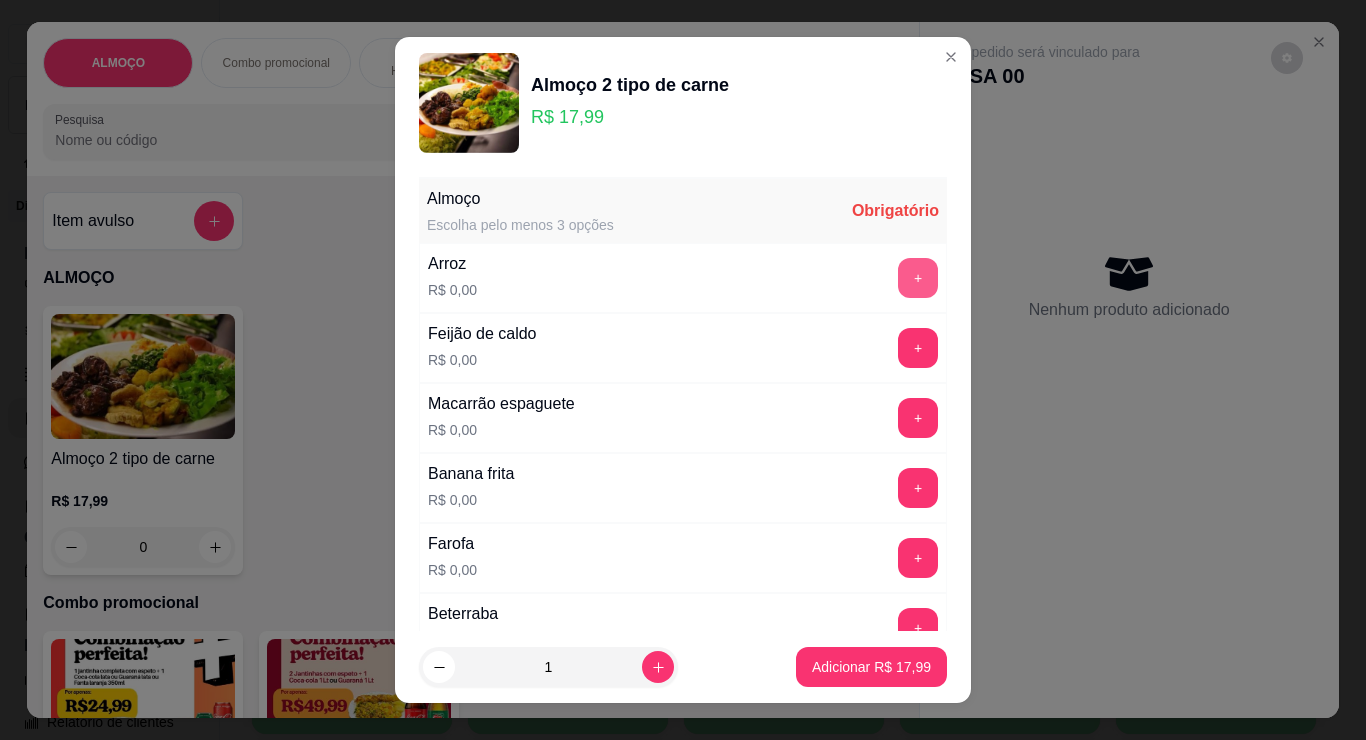 click on "+" at bounding box center (918, 278) 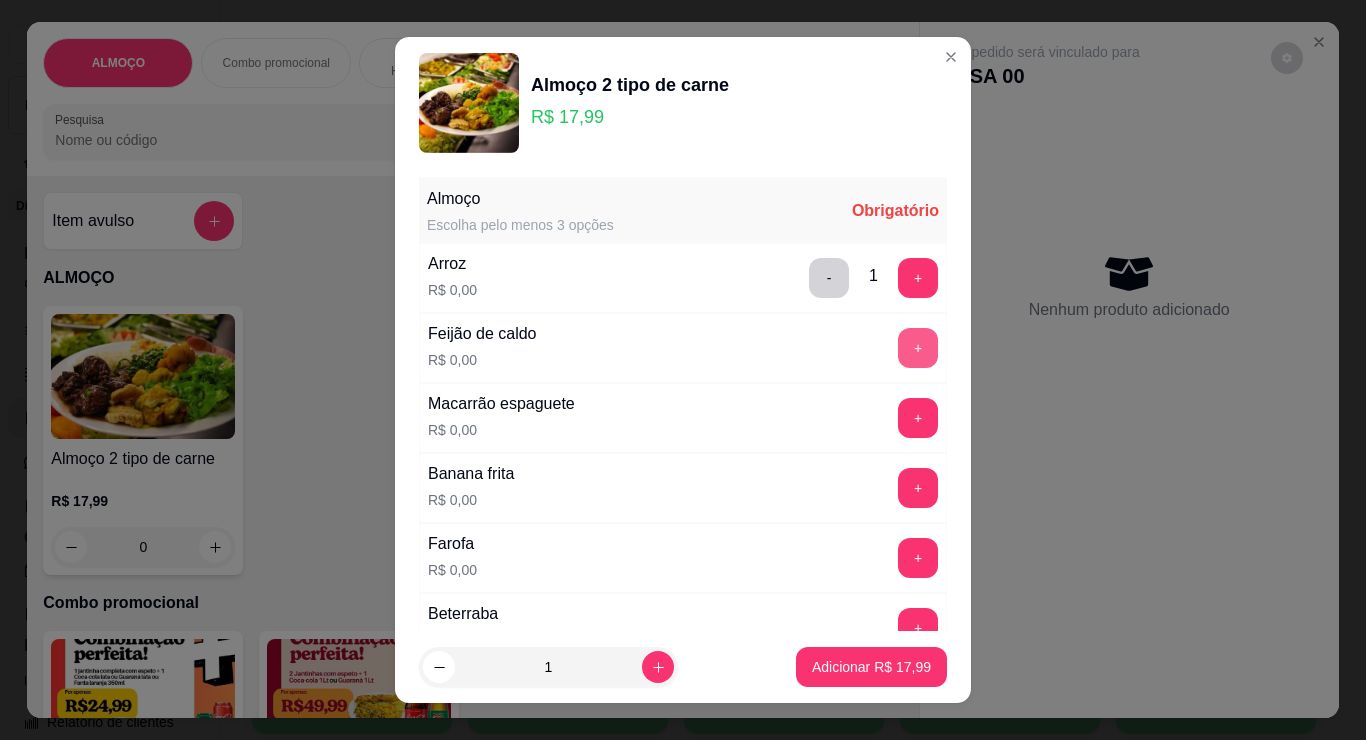 click on "+" at bounding box center (918, 348) 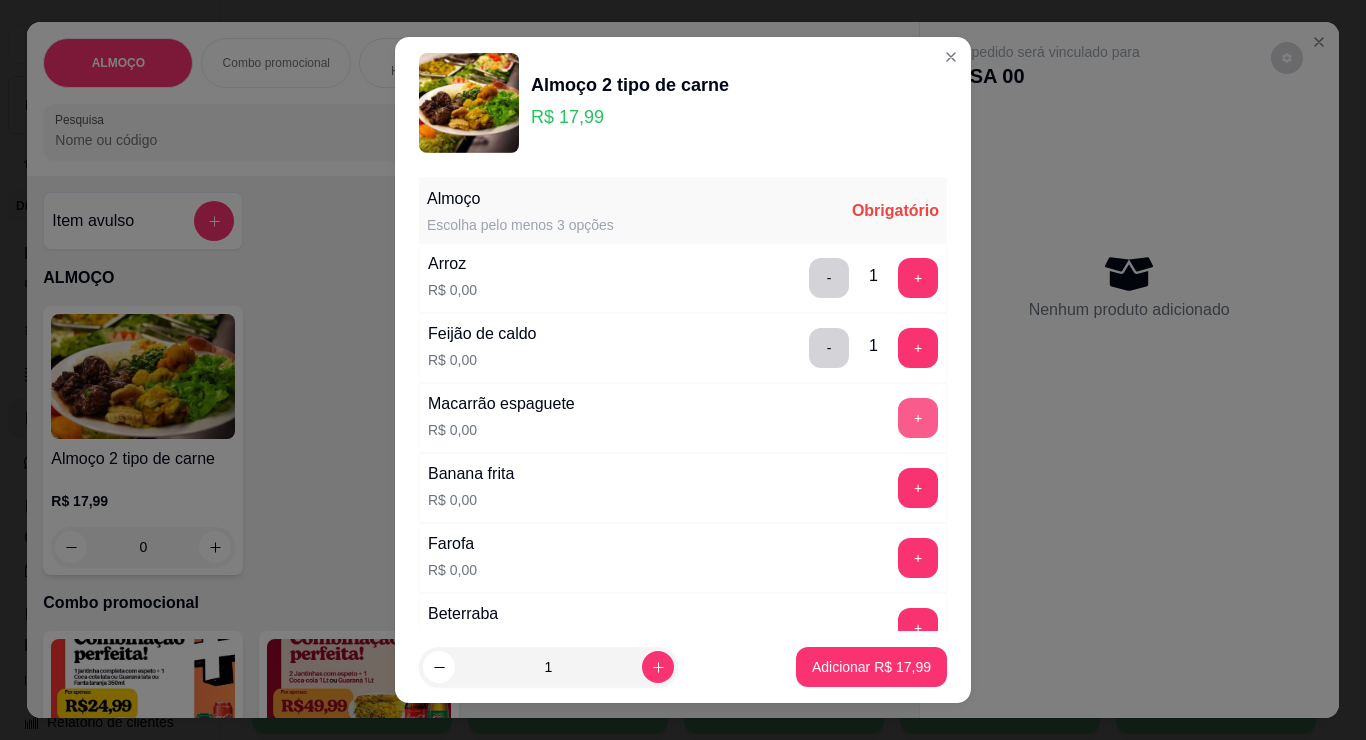 click on "+" at bounding box center [918, 418] 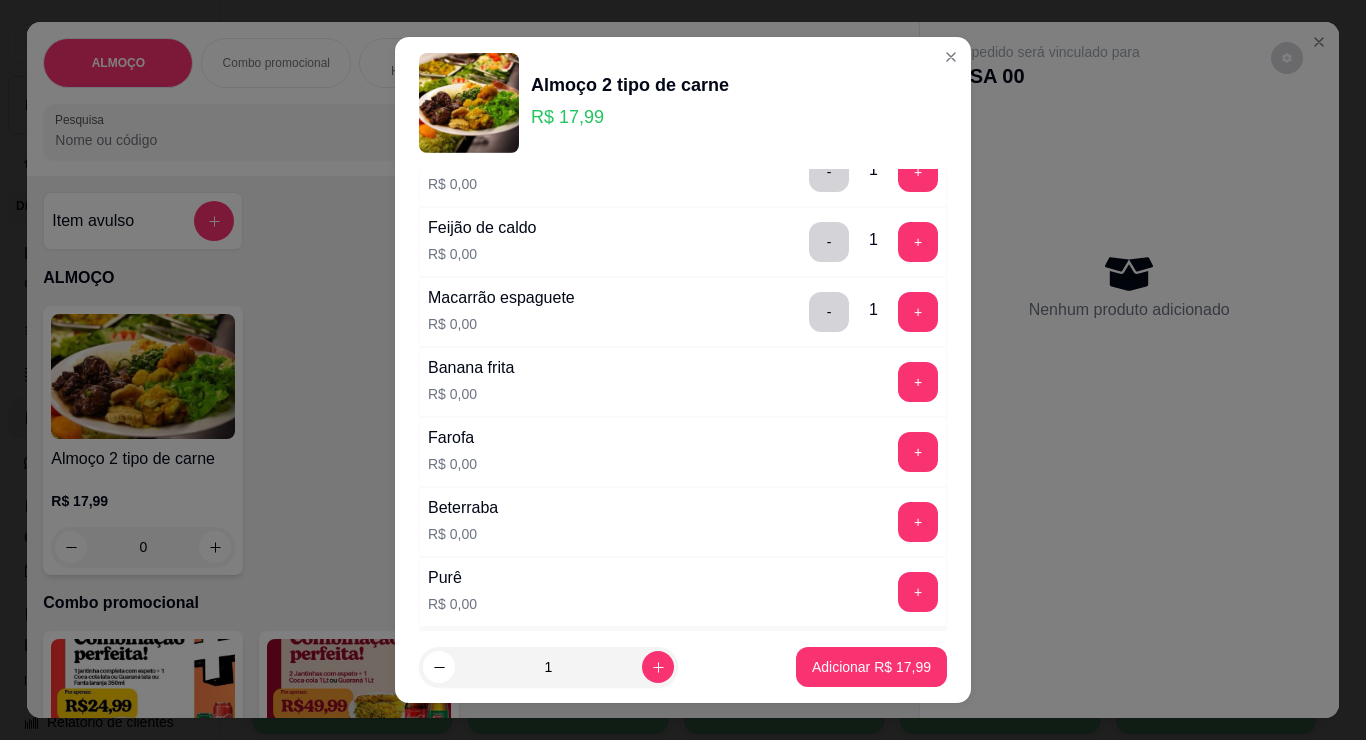 scroll, scrollTop: 112, scrollLeft: 0, axis: vertical 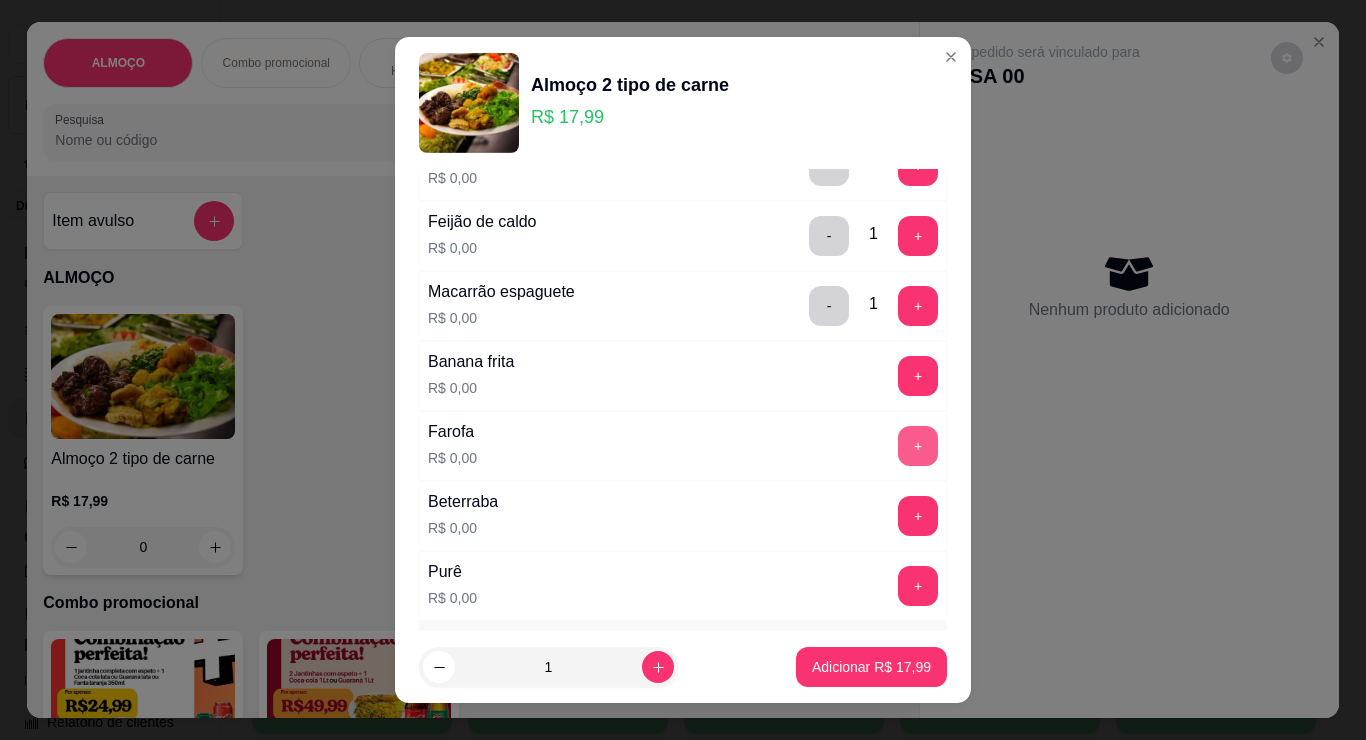 click on "+" at bounding box center (918, 446) 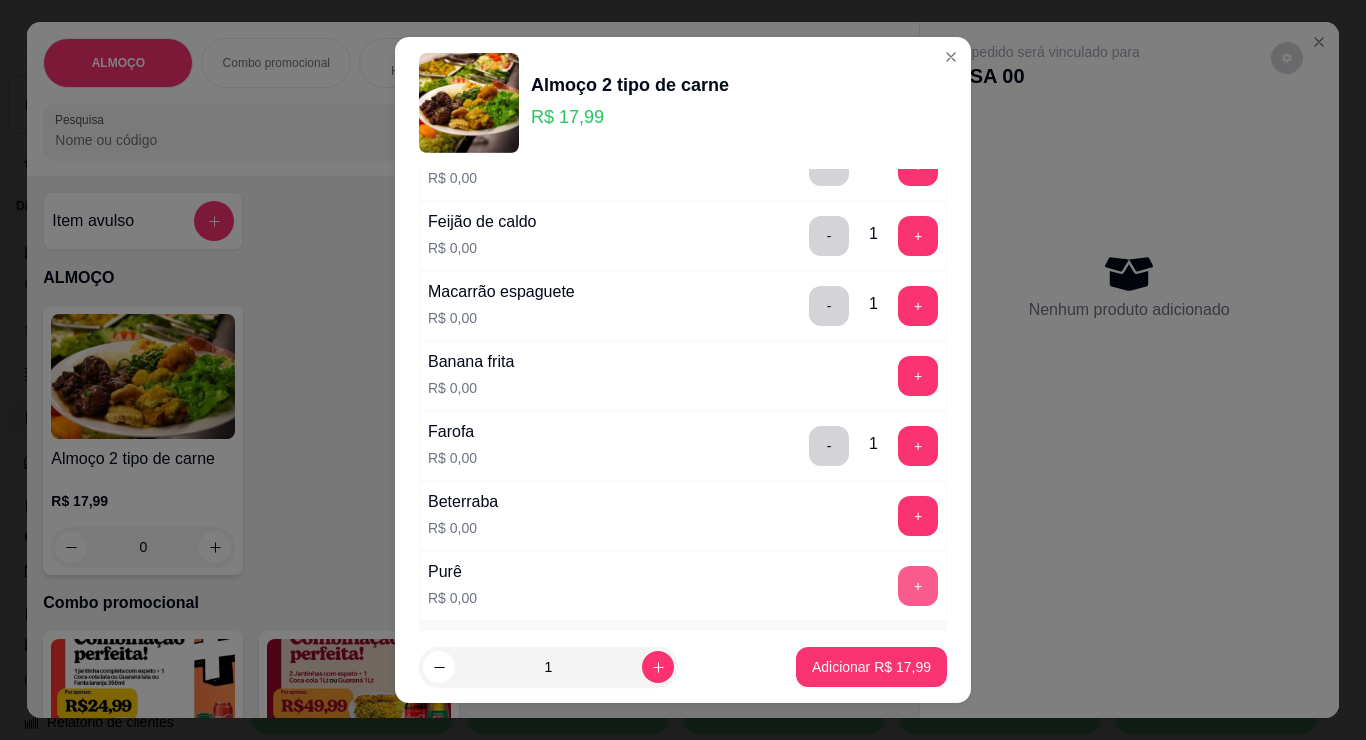 click on "+" at bounding box center (918, 586) 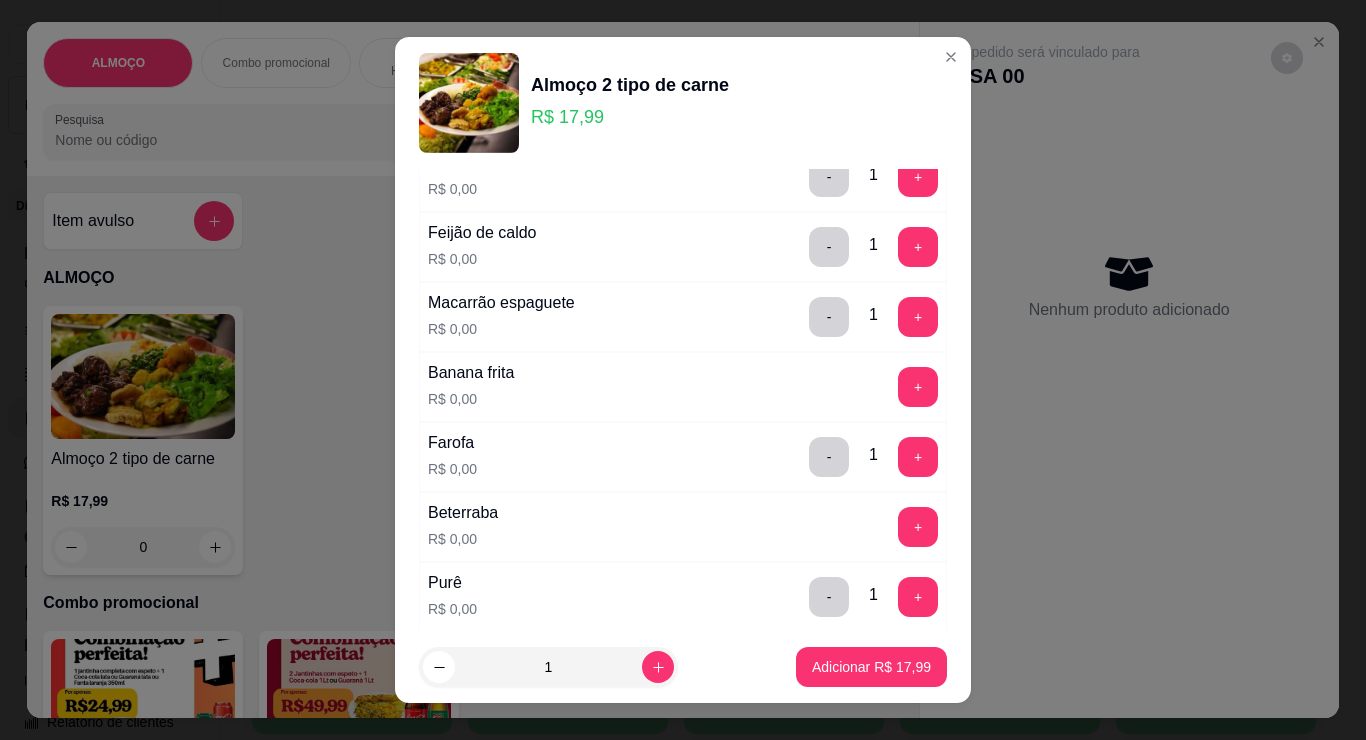 scroll, scrollTop: 98, scrollLeft: 0, axis: vertical 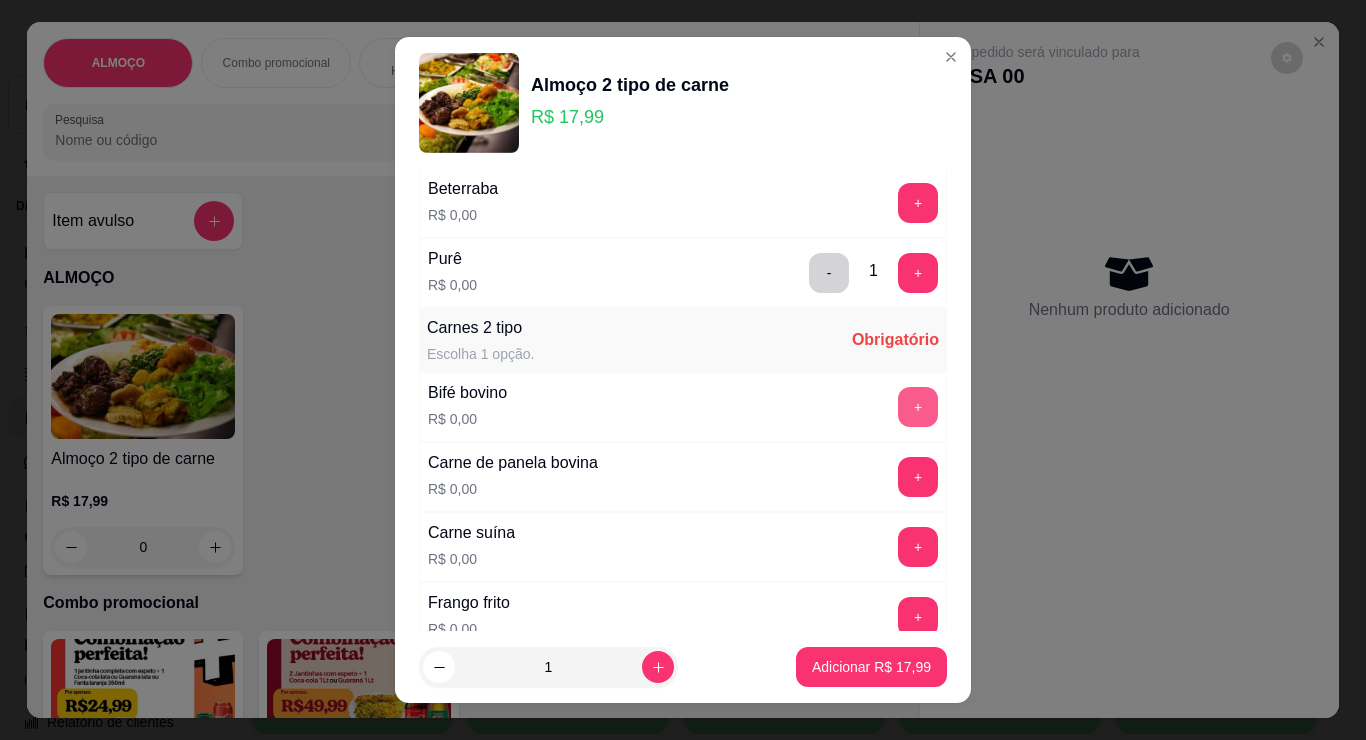 click on "+" at bounding box center [918, 407] 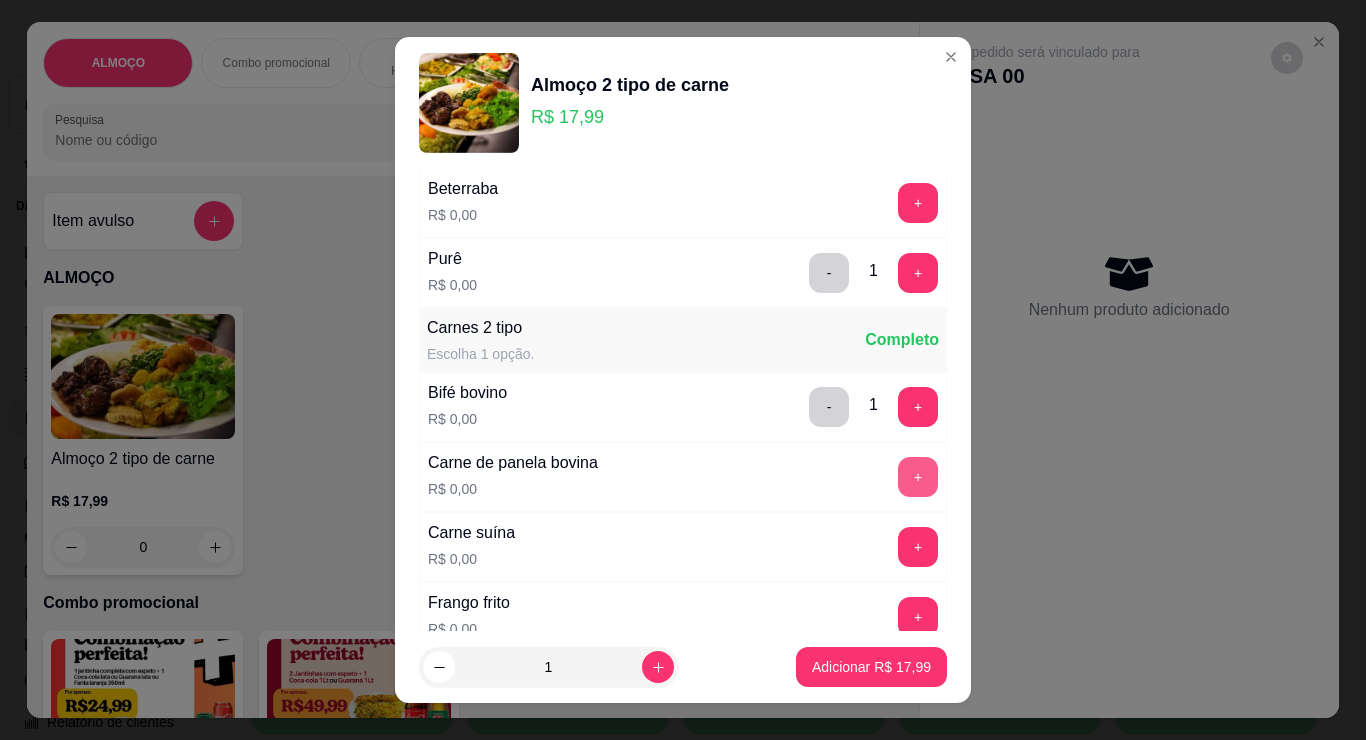 click on "+" at bounding box center (918, 477) 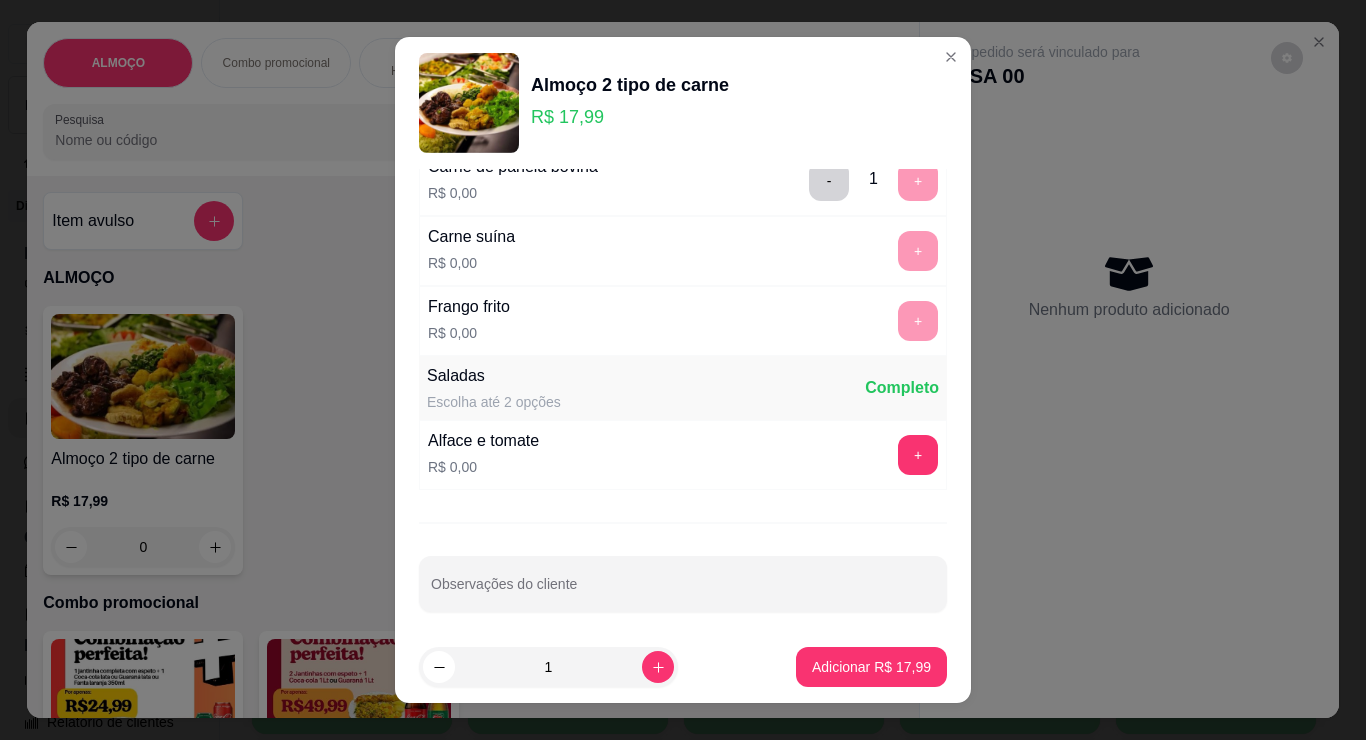 scroll, scrollTop: 730, scrollLeft: 0, axis: vertical 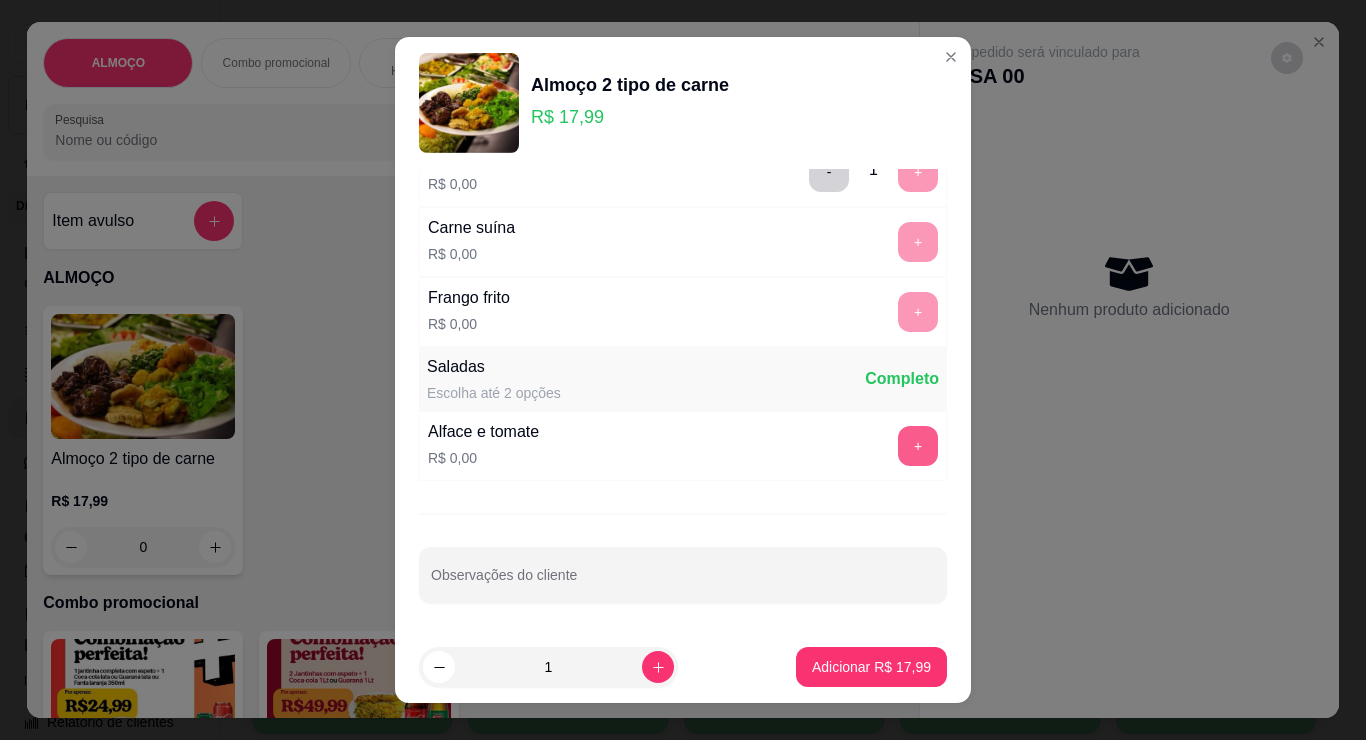 click on "+" at bounding box center [918, 446] 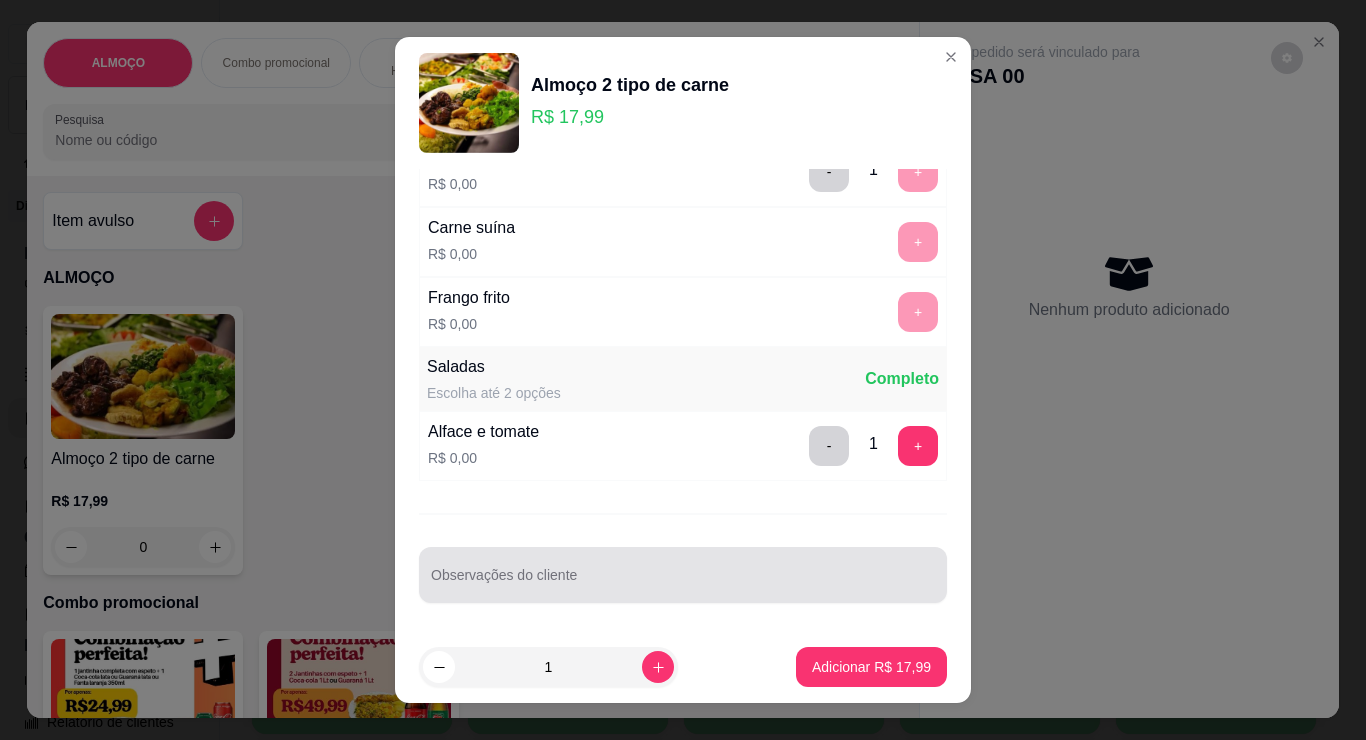 click on "Observações do cliente" at bounding box center [683, 583] 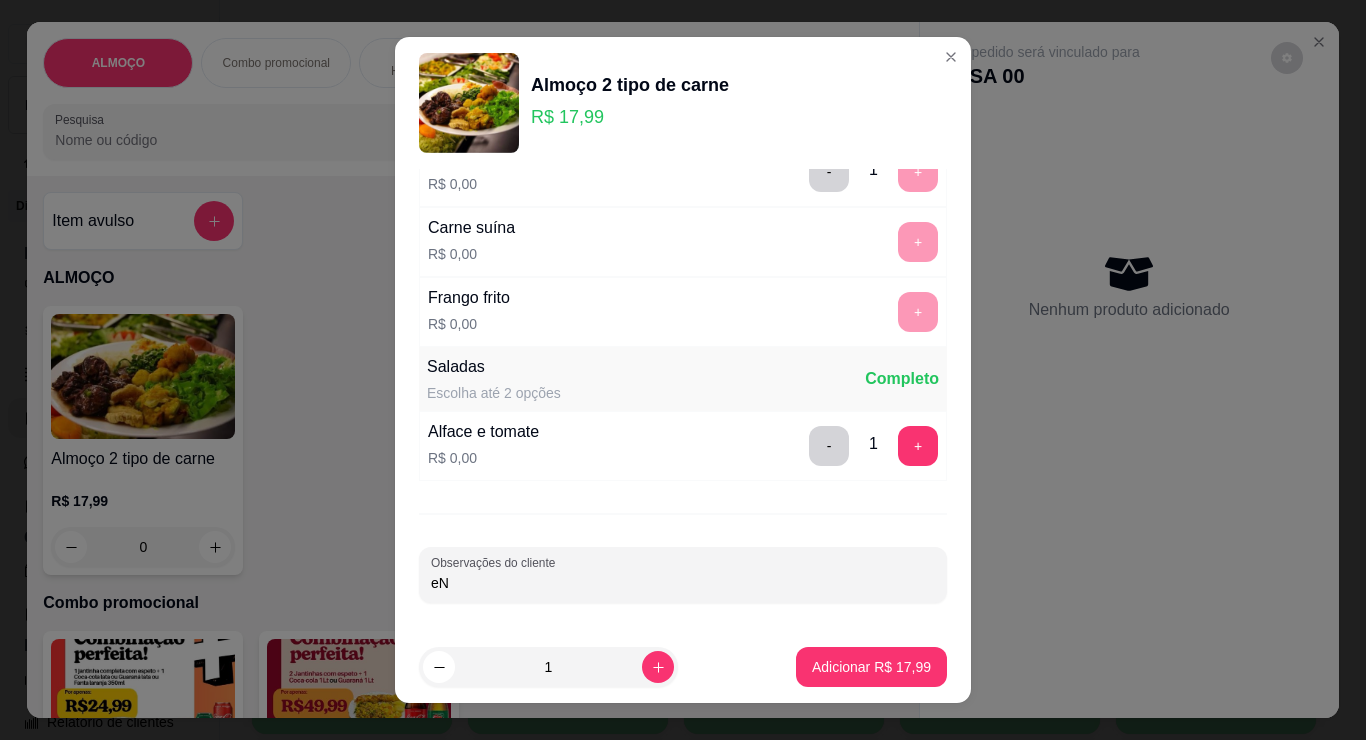 type on "e" 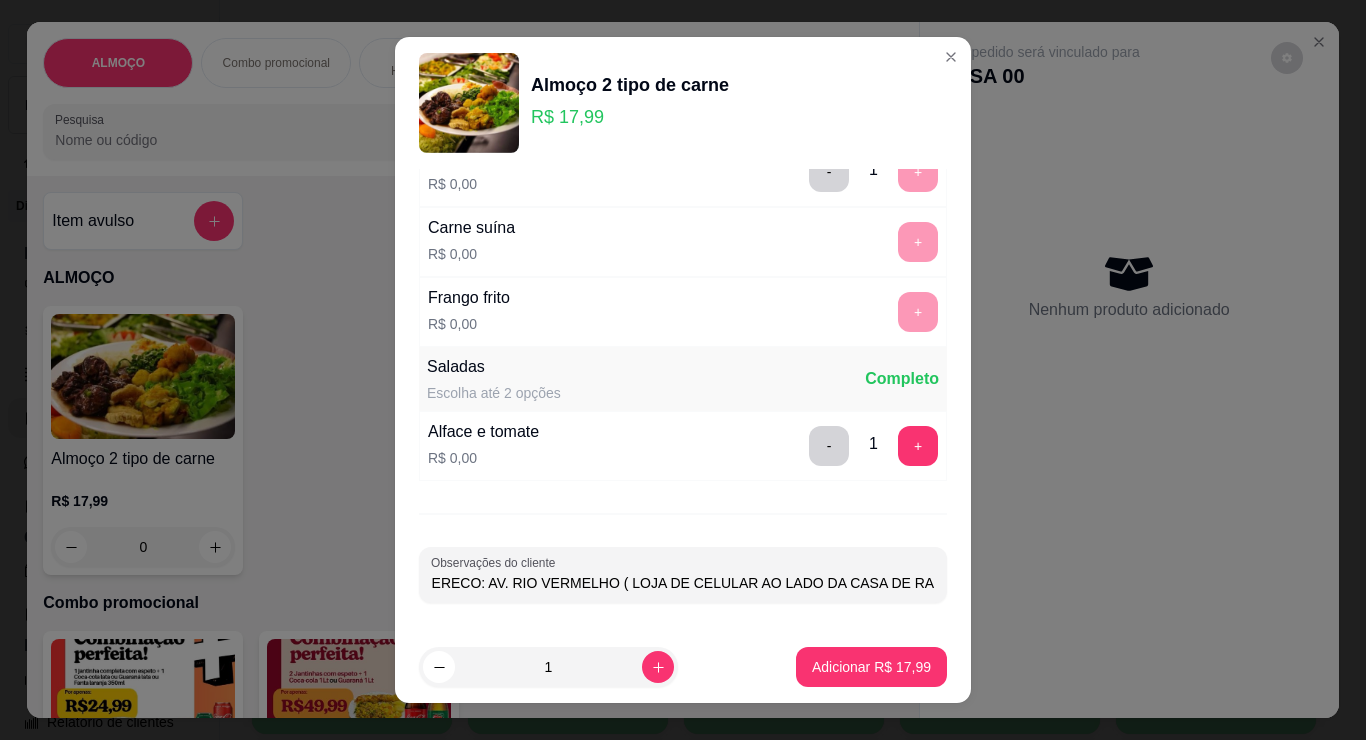 scroll, scrollTop: 0, scrollLeft: 39, axis: horizontal 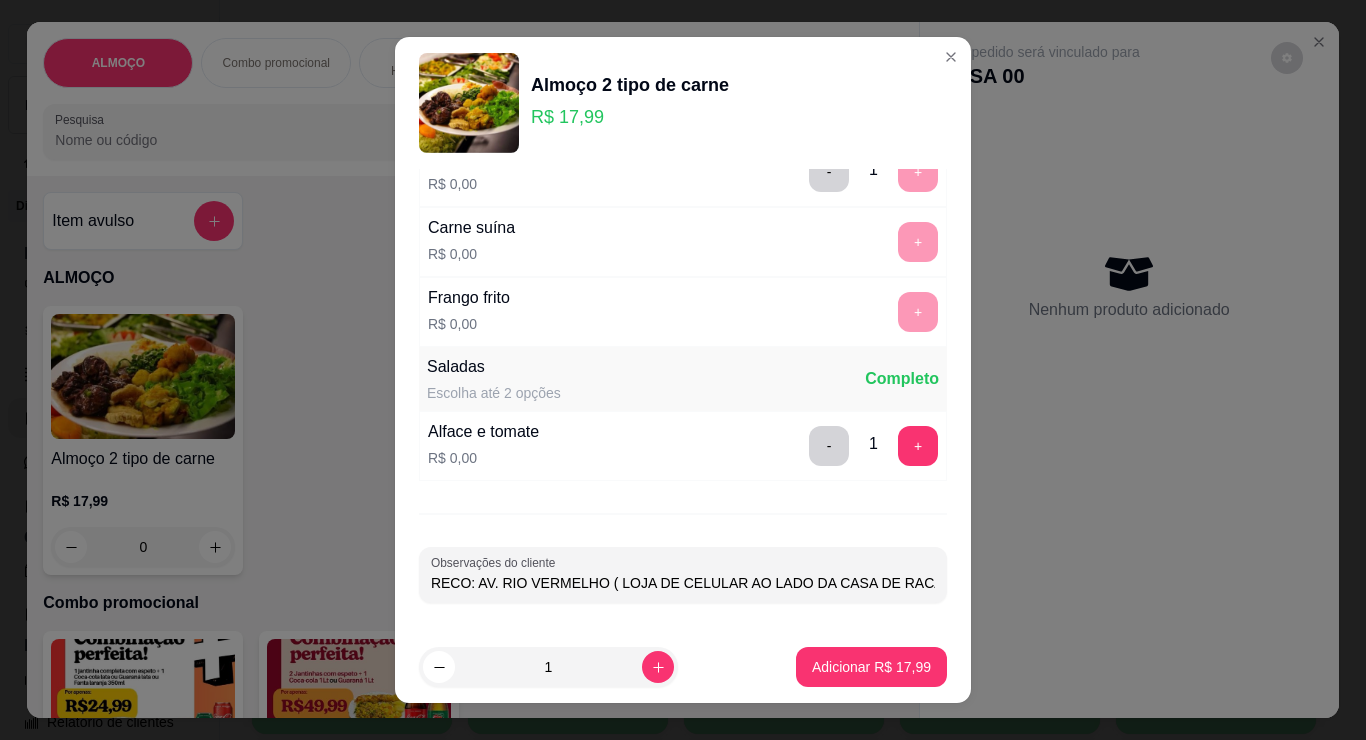 type on "ENDERECO: AV. RIO VERMELHO ( LOJA DE CELULAR AO LADO DA CASA DE RACAO)" 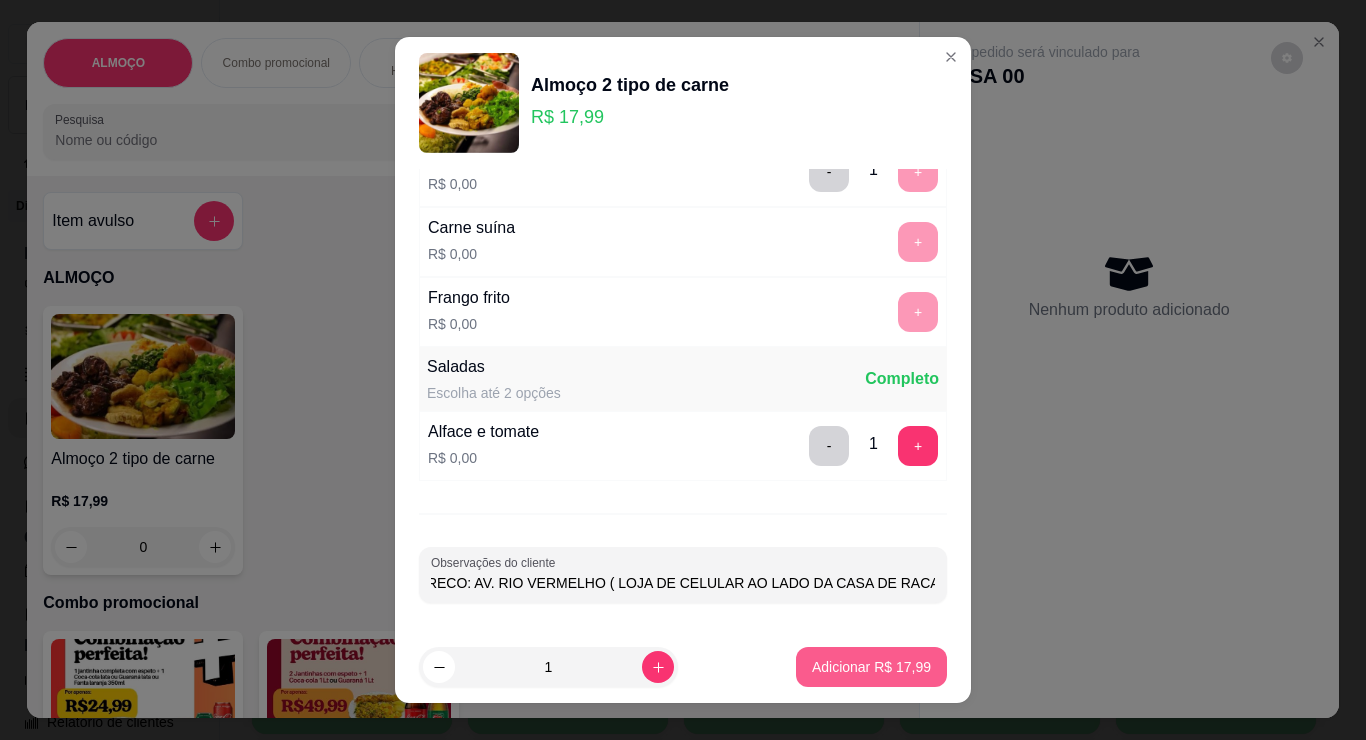 click on "Adicionar   R$ 17,99" at bounding box center (871, 667) 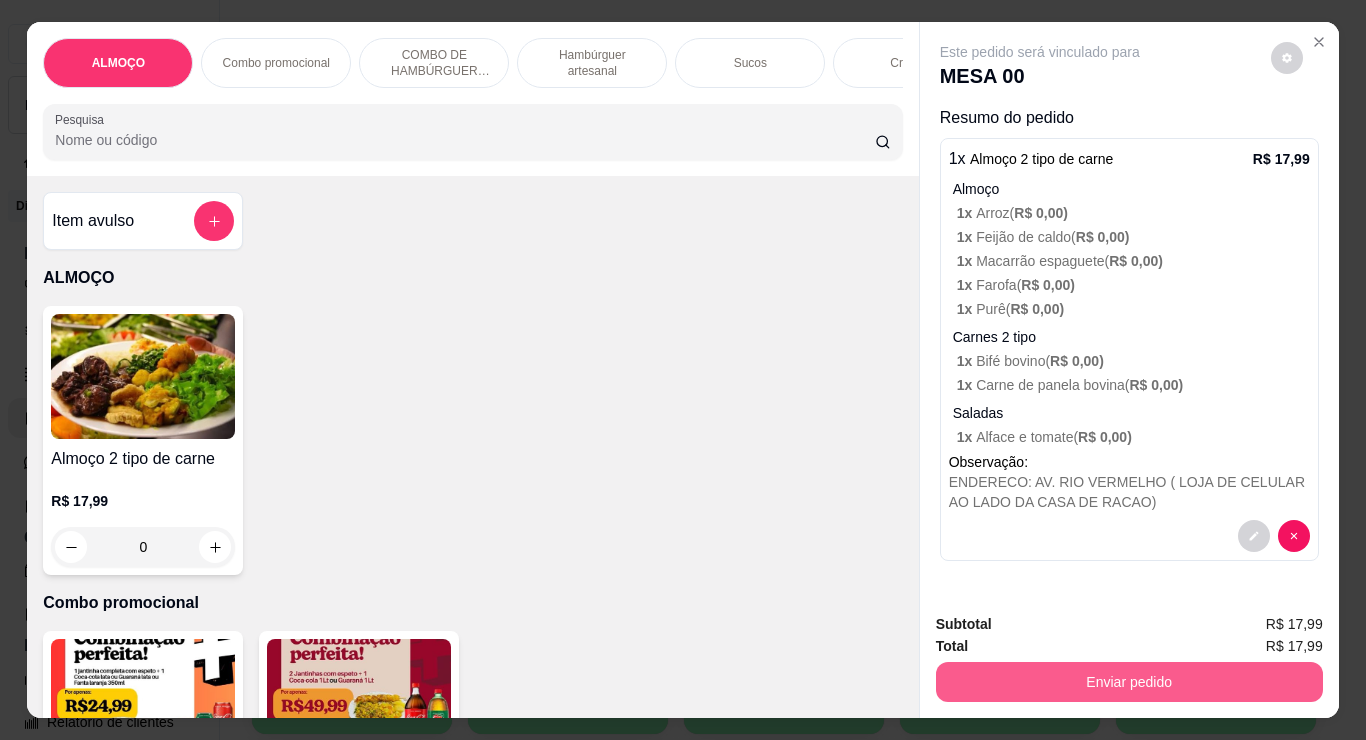 click on "Enviar pedido" at bounding box center [1129, 682] 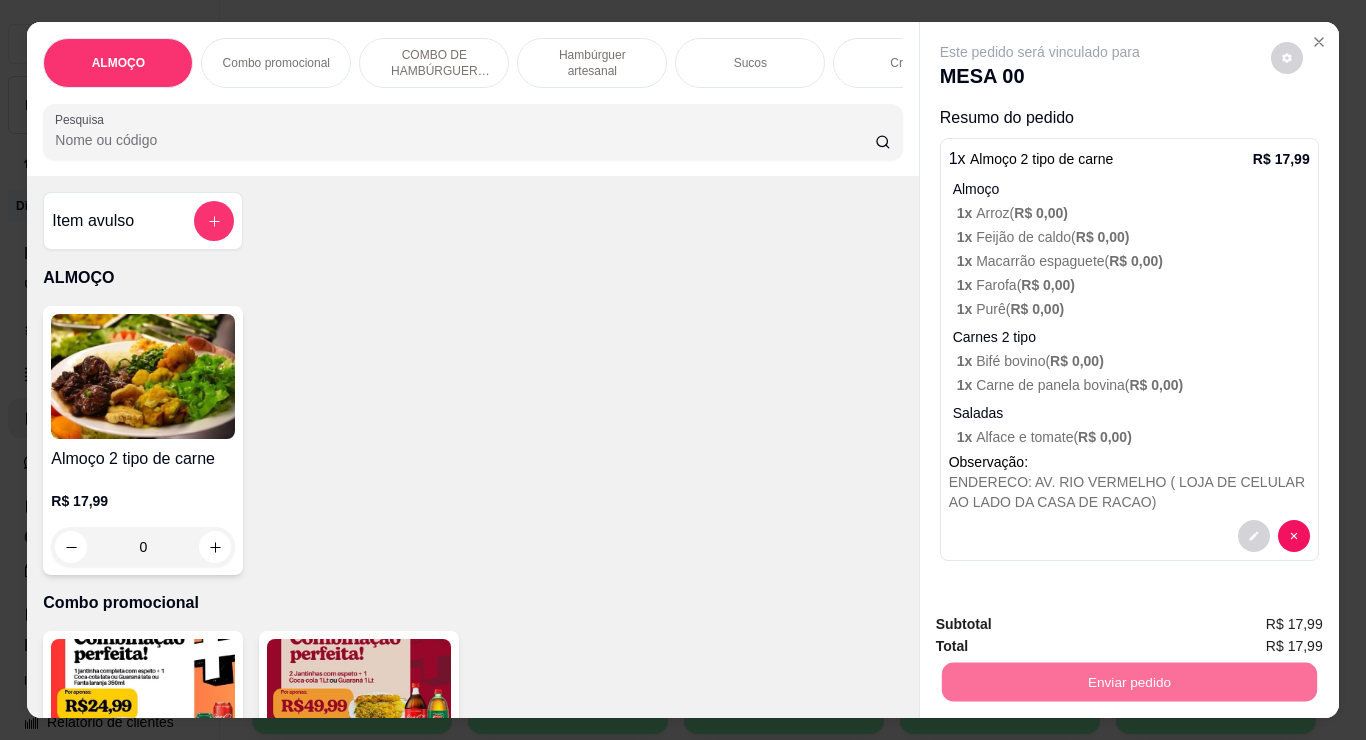 click on "Não registrar e enviar pedido" at bounding box center (1063, 625) 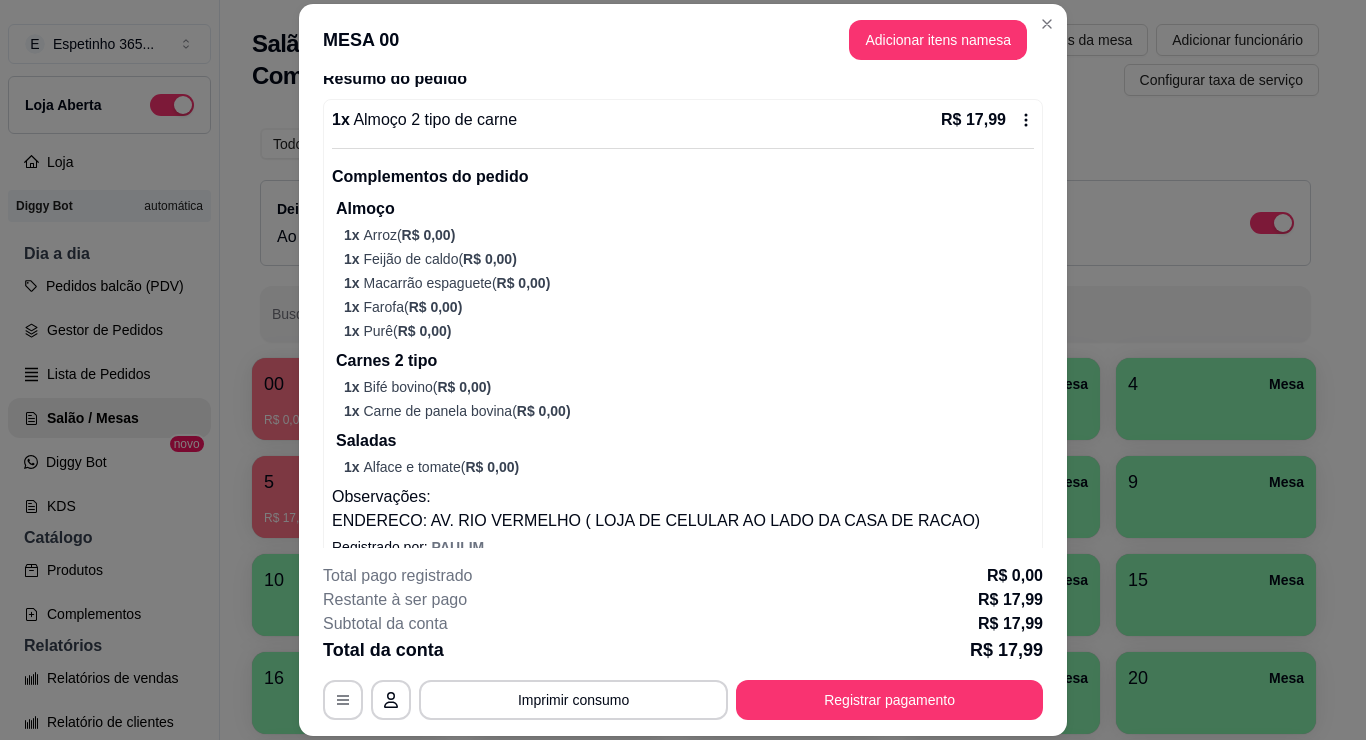 scroll, scrollTop: 195, scrollLeft: 0, axis: vertical 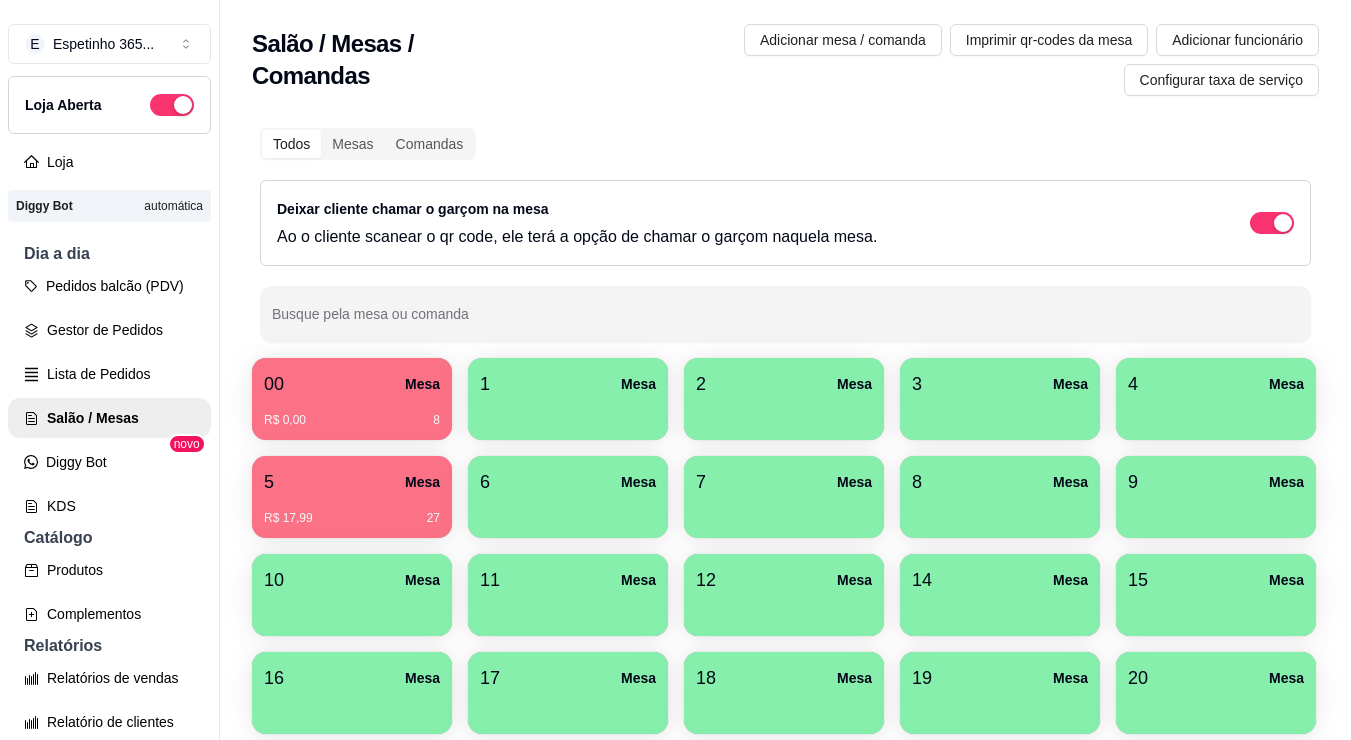 click on "00 Mesa R$ 0,00 8 1 Mesa 2 Mesa 3 Mesa 4 Mesa 5 Mesa R$ 17,99 27 6 Mesa 7 Mesa 8 Mesa 9 Mesa 10 Mesa 11 Mesa 12 Mesa 14 Mesa 15 Mesa 16 Mesa 17 Mesa 18 Mesa 19 Mesa 20 Mesa 21 Mesa 22 Mesa 23 Mesa 24 Mesa 25 Mesa 26 Mesa" at bounding box center [785, 644] 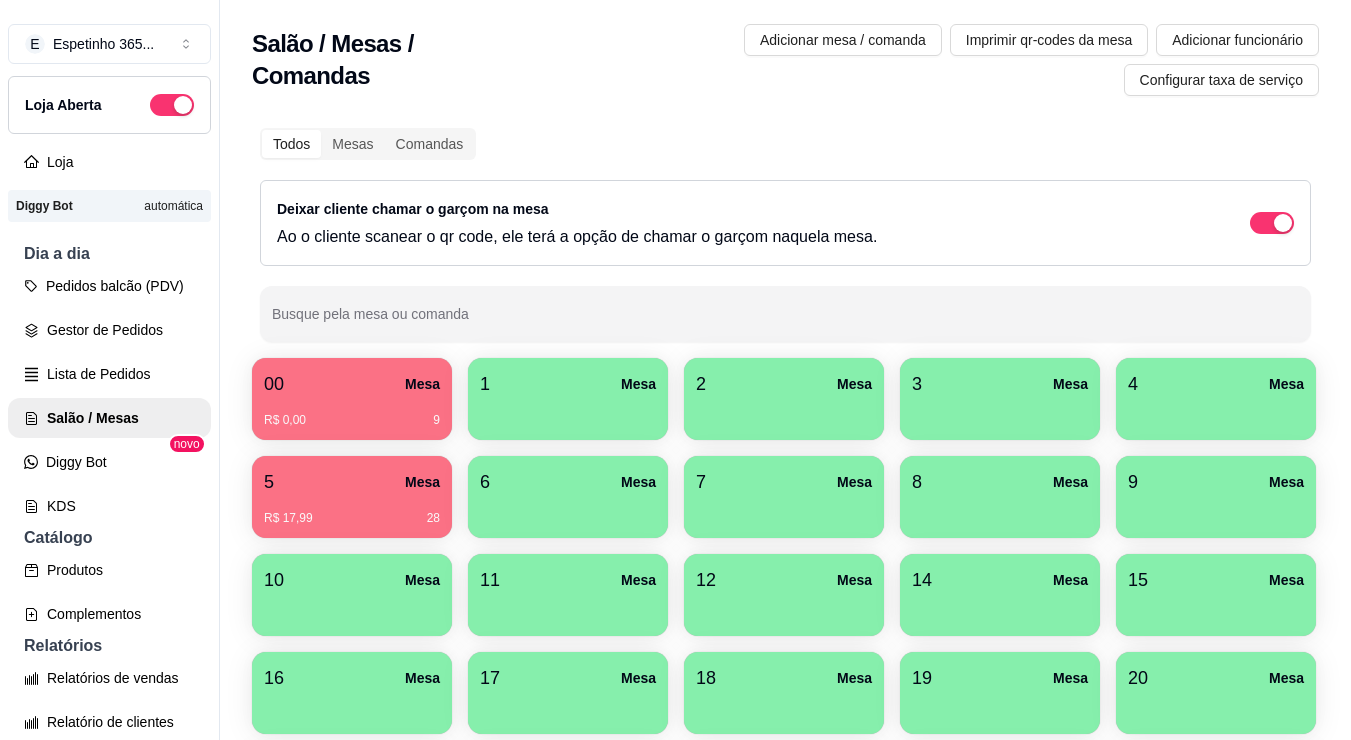click at bounding box center (568, 413) 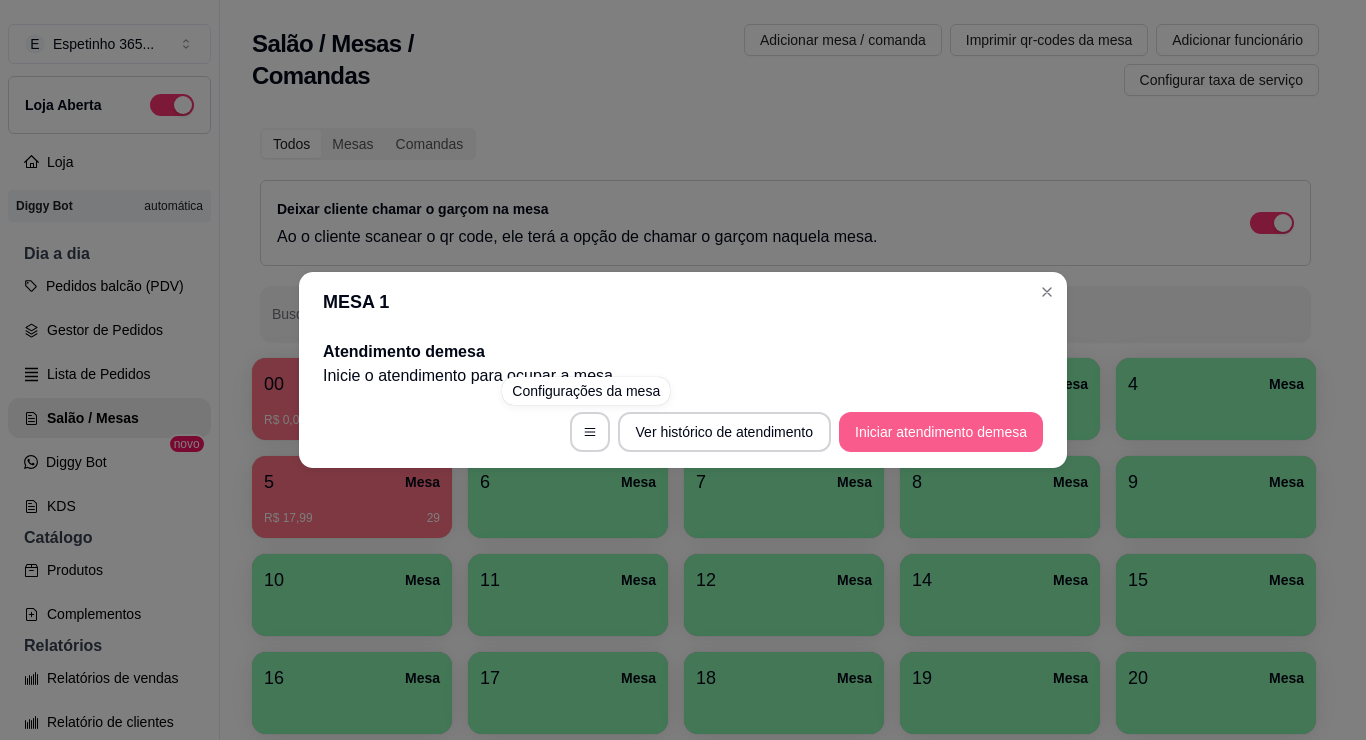 click on "Iniciar atendimento de  mesa" at bounding box center [941, 432] 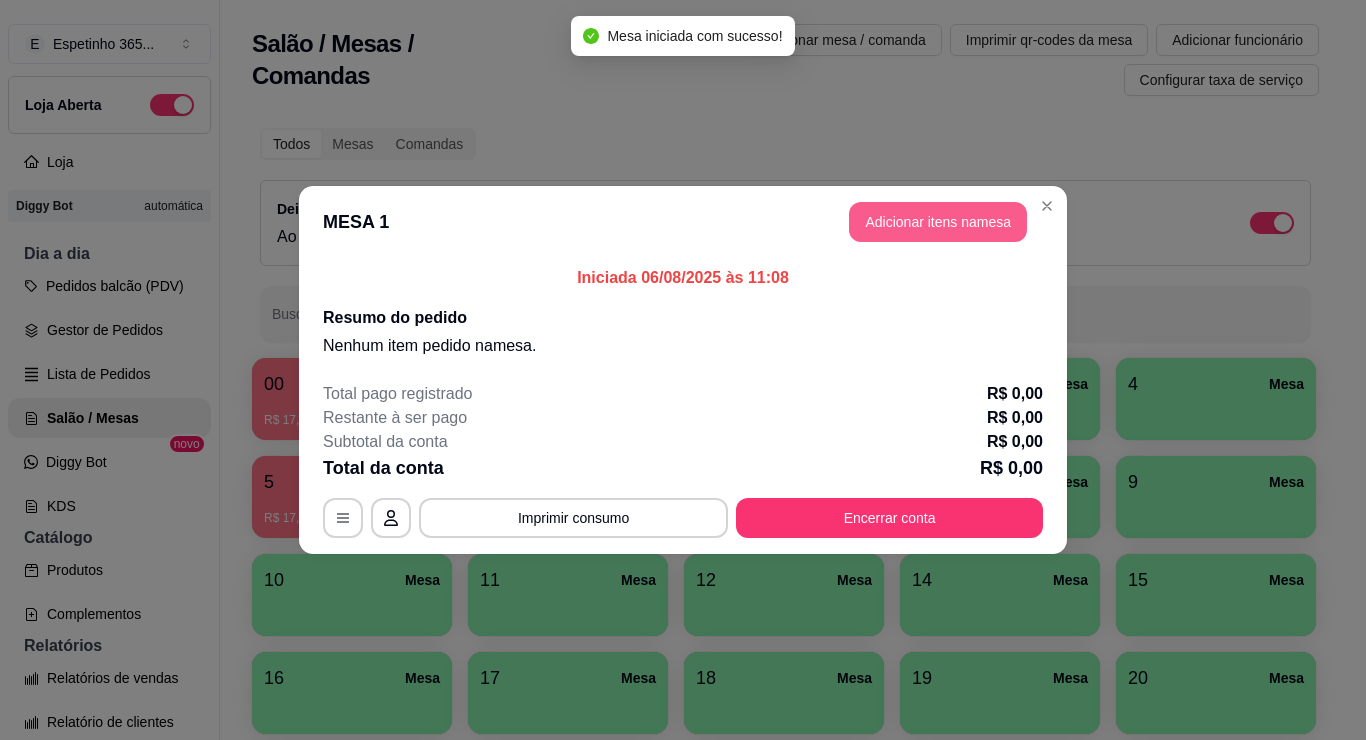 click on "Adicionar itens na  mesa" at bounding box center [938, 222] 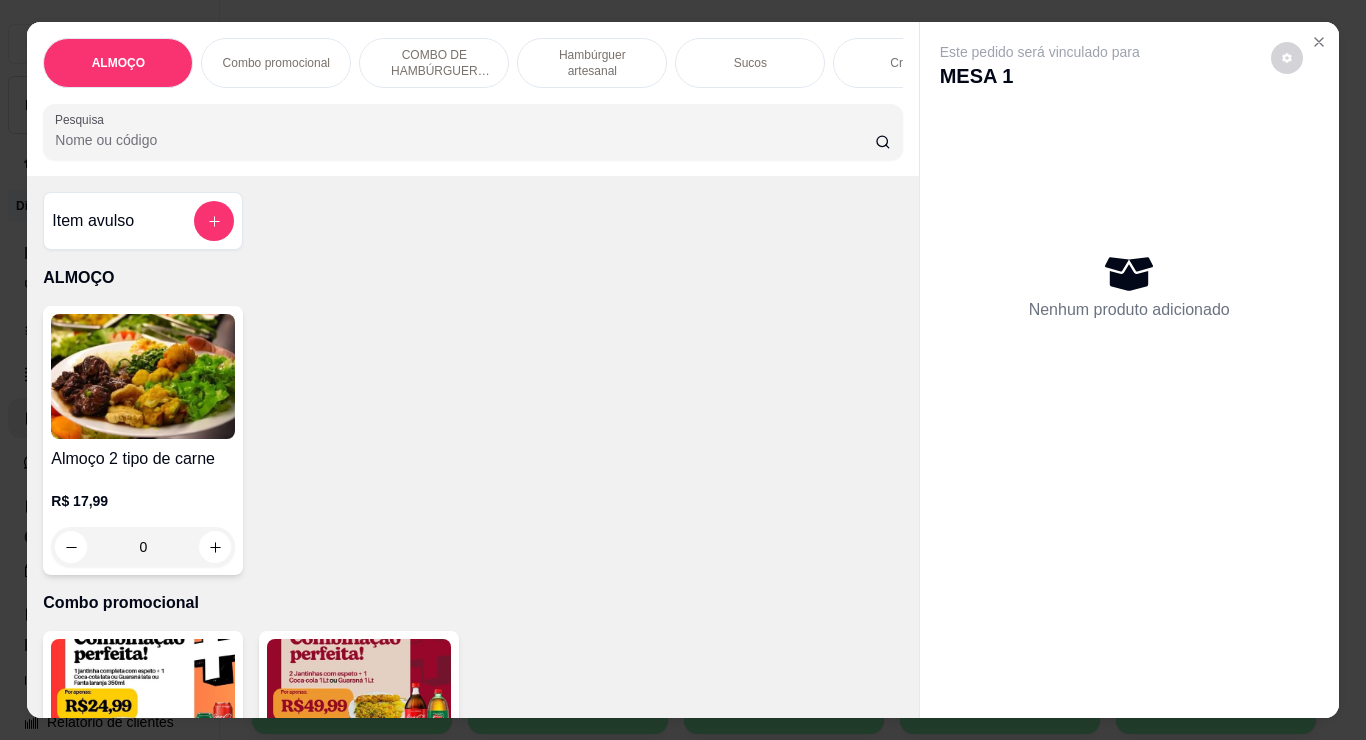 click at bounding box center [143, 376] 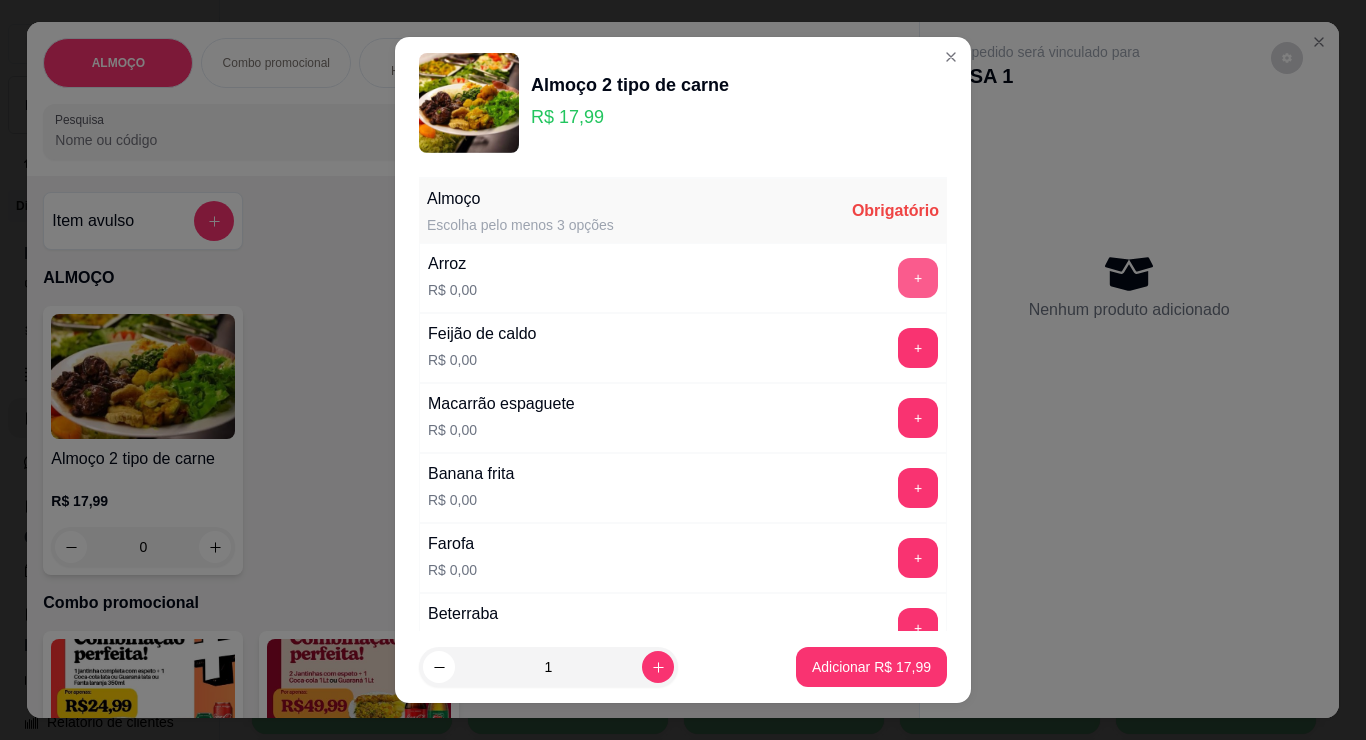 click on "+" at bounding box center [918, 278] 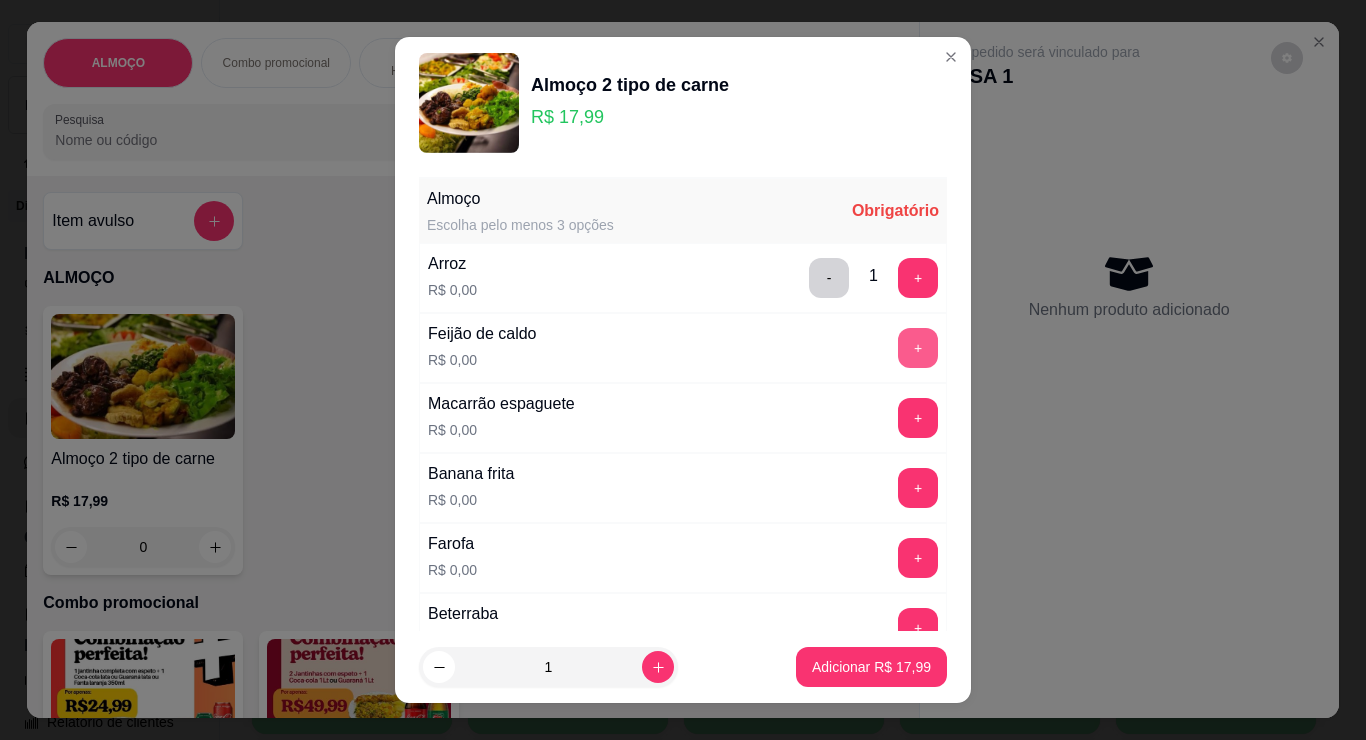 click on "+" at bounding box center [918, 348] 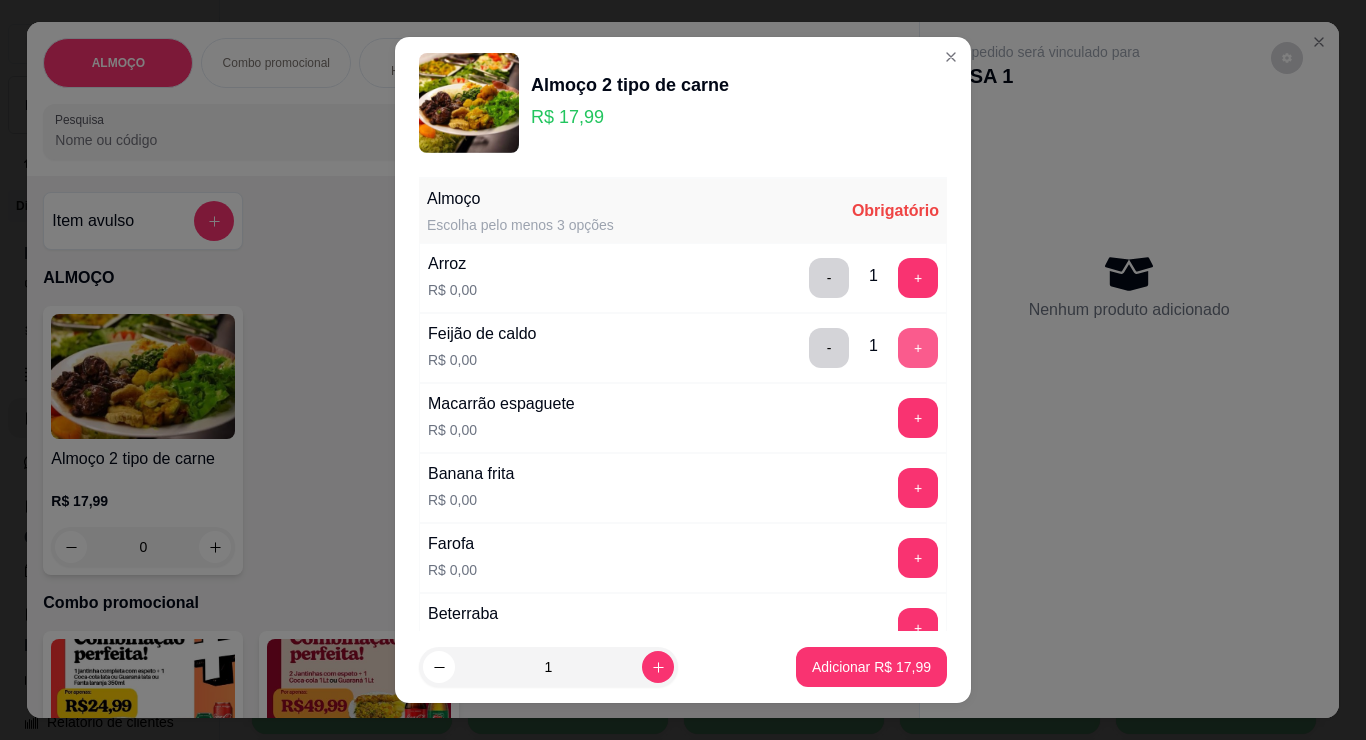 type 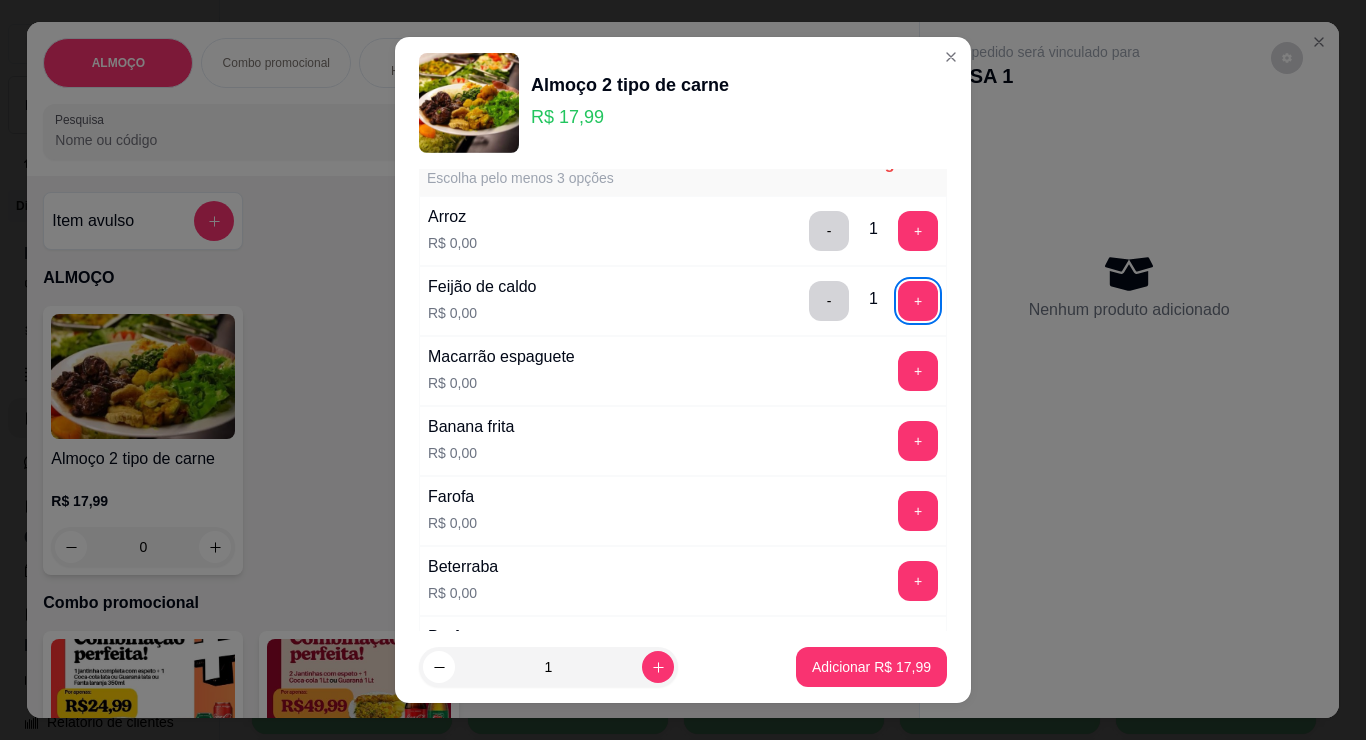 scroll, scrollTop: 80, scrollLeft: 0, axis: vertical 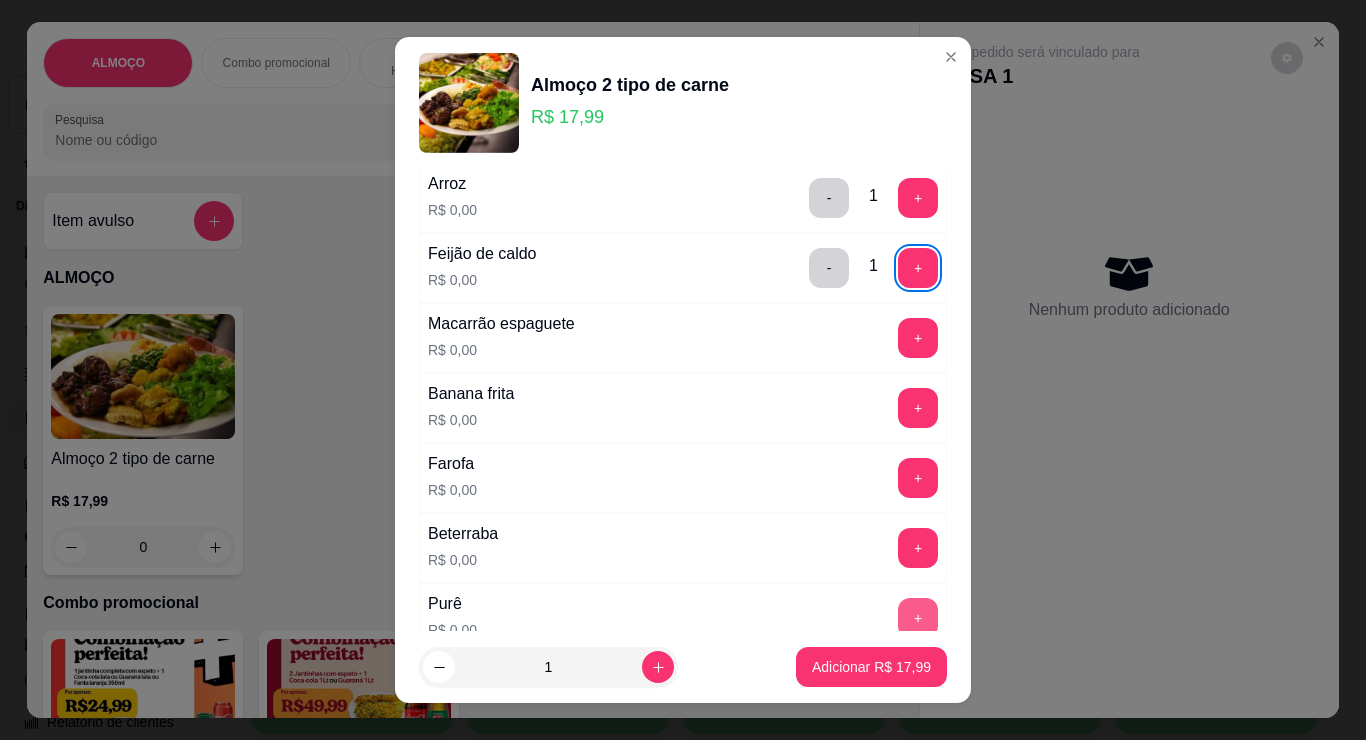 click on "+" at bounding box center [918, 618] 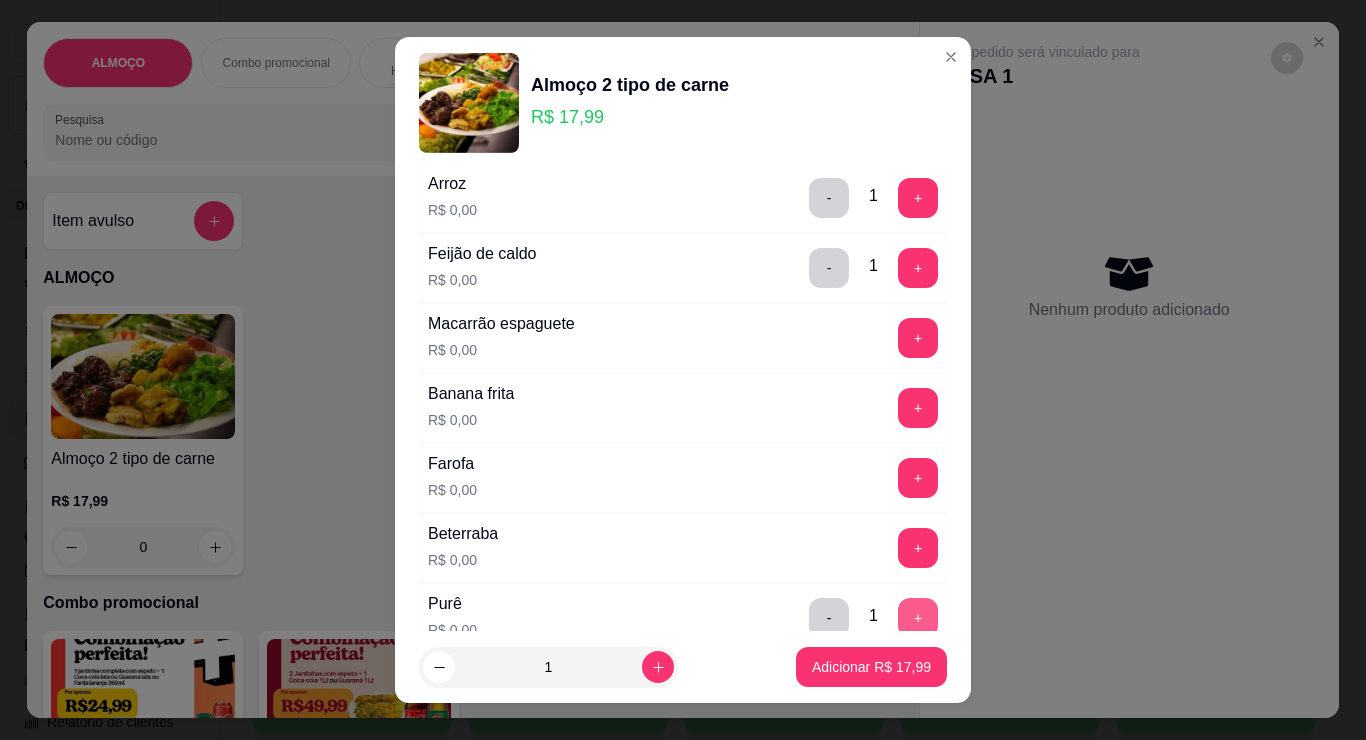type 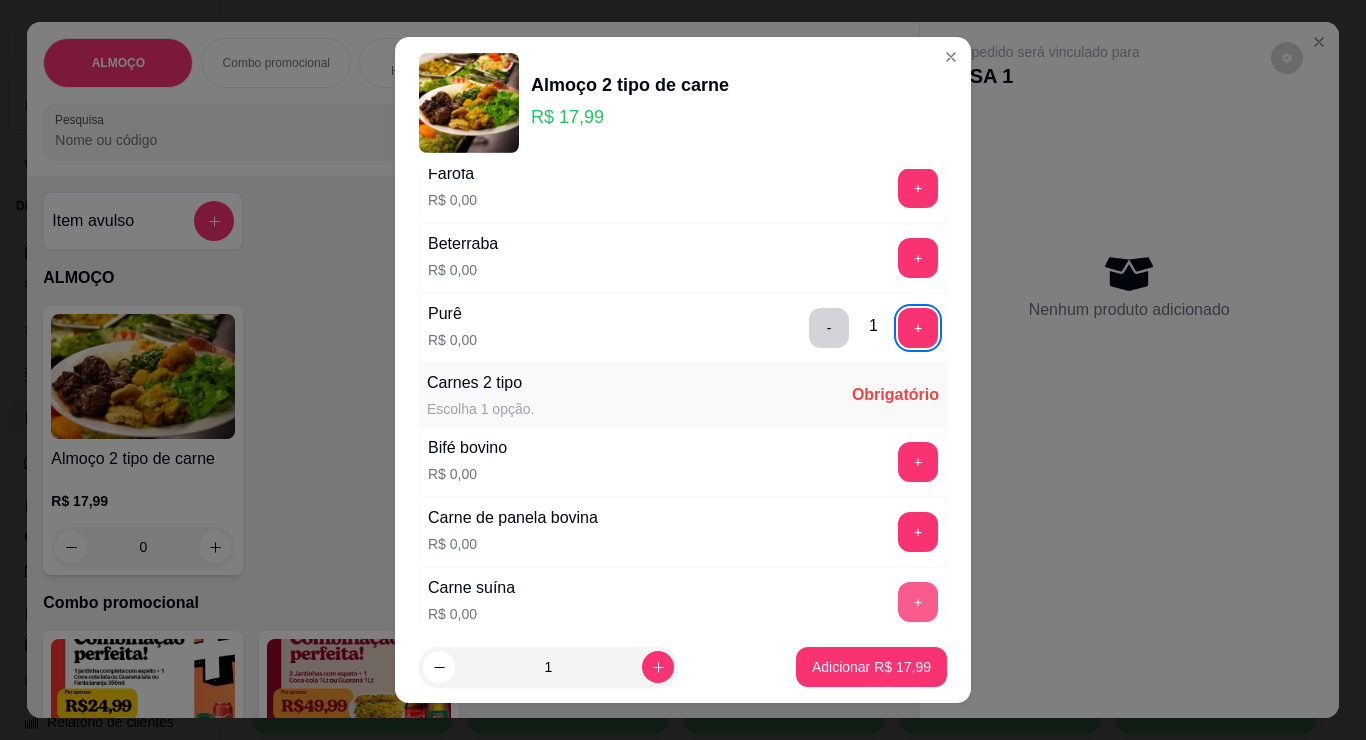scroll, scrollTop: 400, scrollLeft: 0, axis: vertical 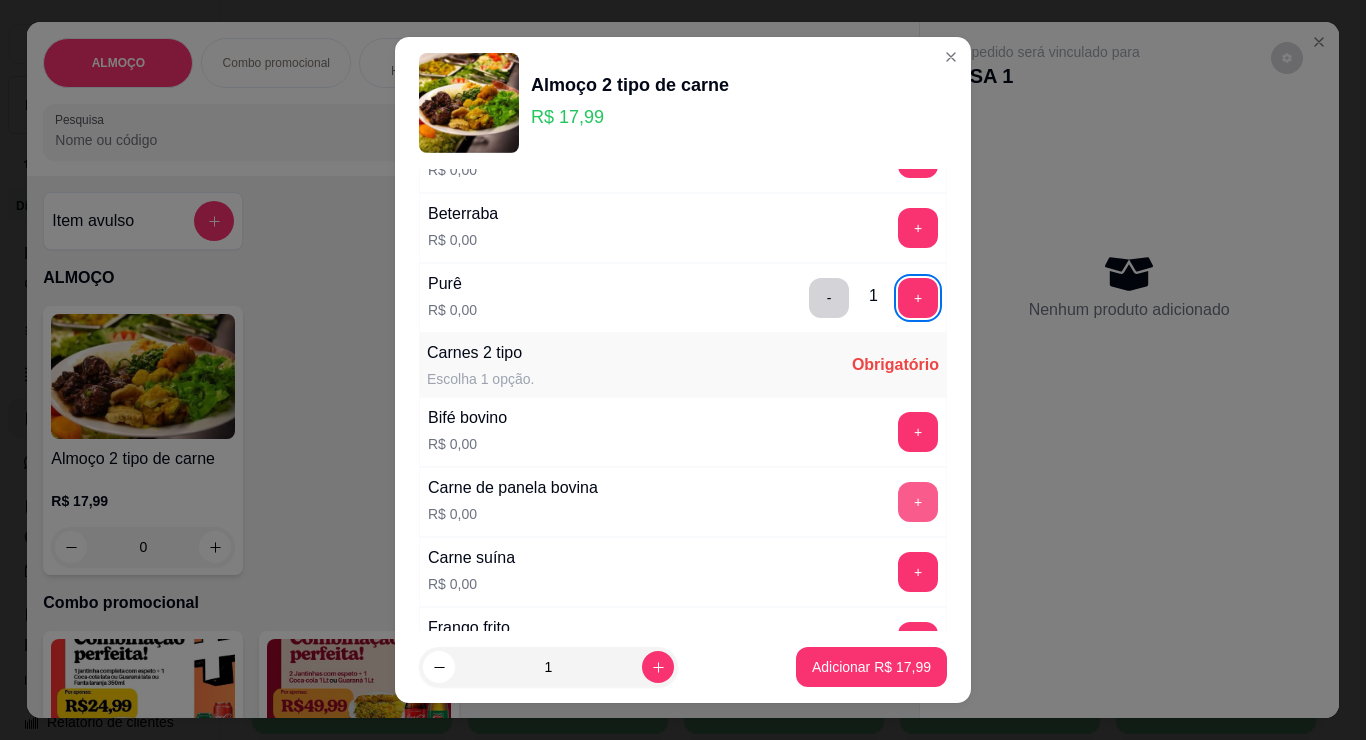 click on "+" at bounding box center [918, 502] 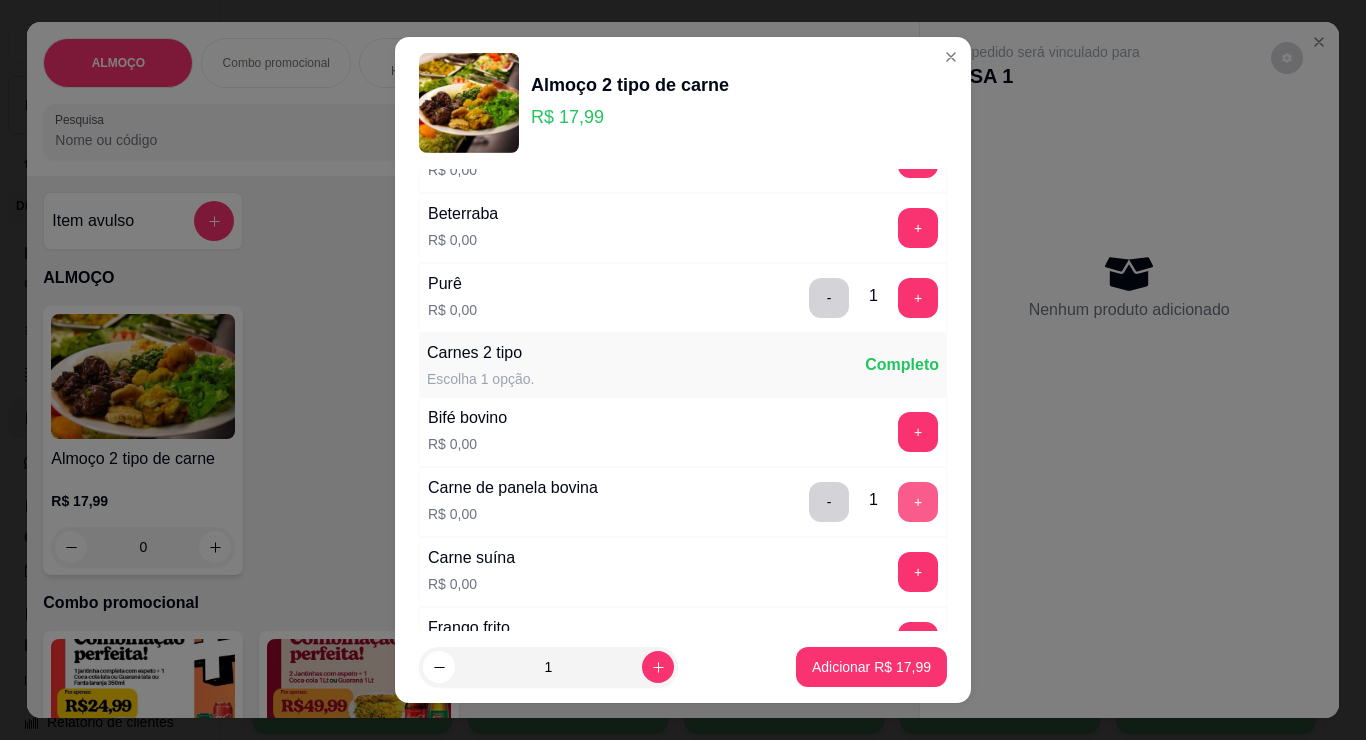 click on "+" at bounding box center [918, 502] 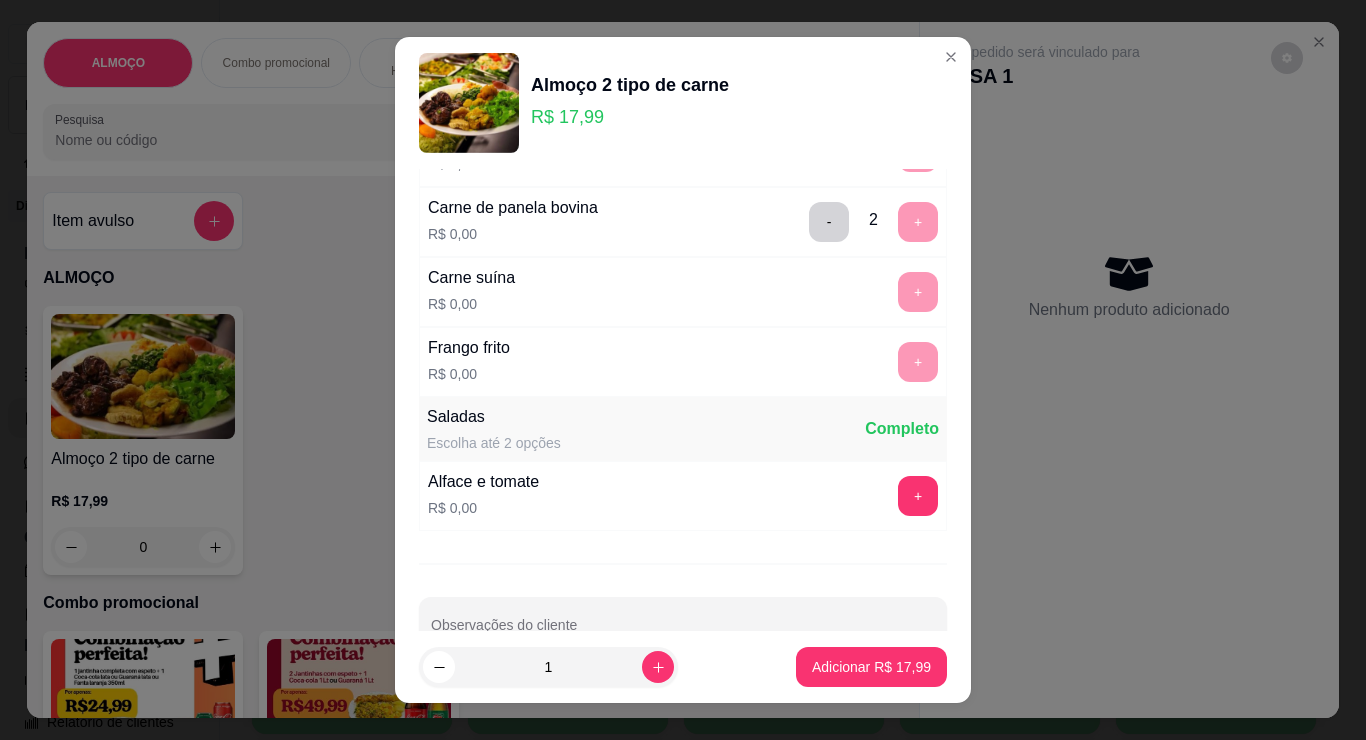 scroll, scrollTop: 730, scrollLeft: 0, axis: vertical 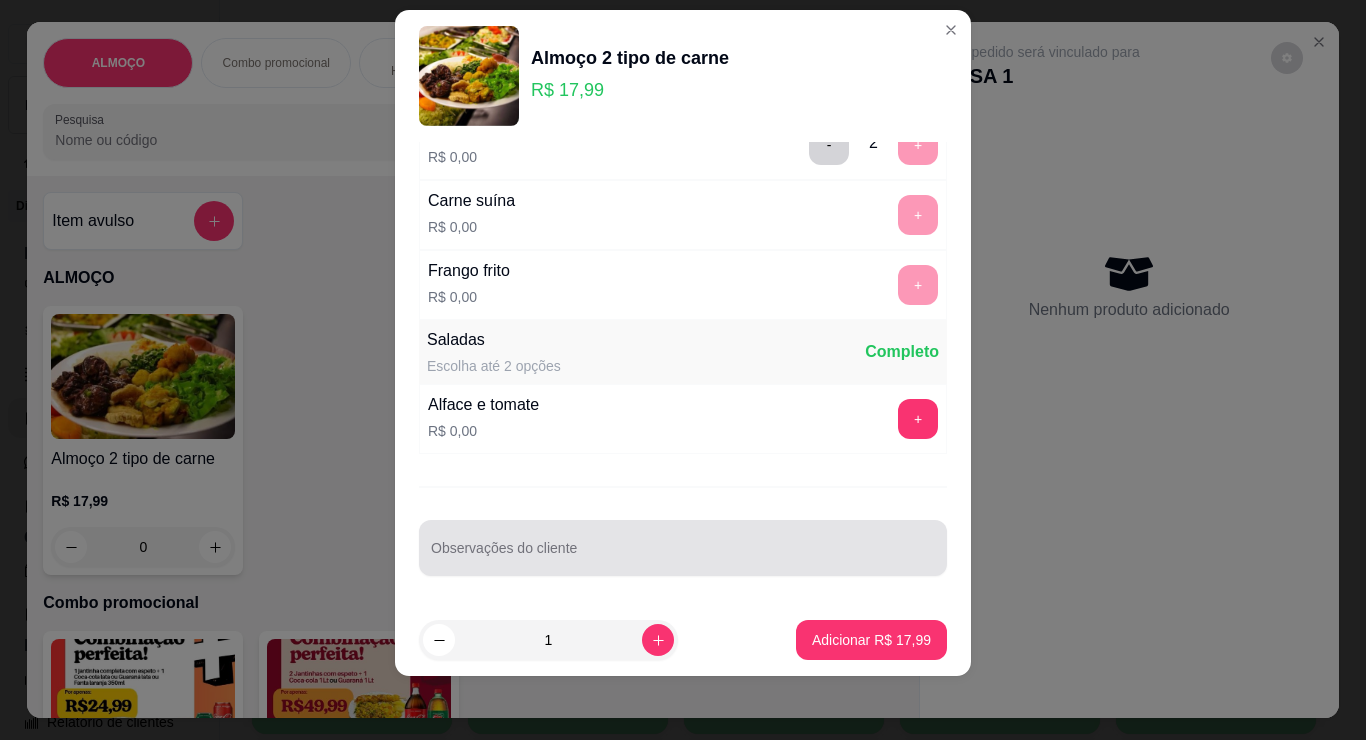 click on "Observações do cliente" at bounding box center [683, 548] 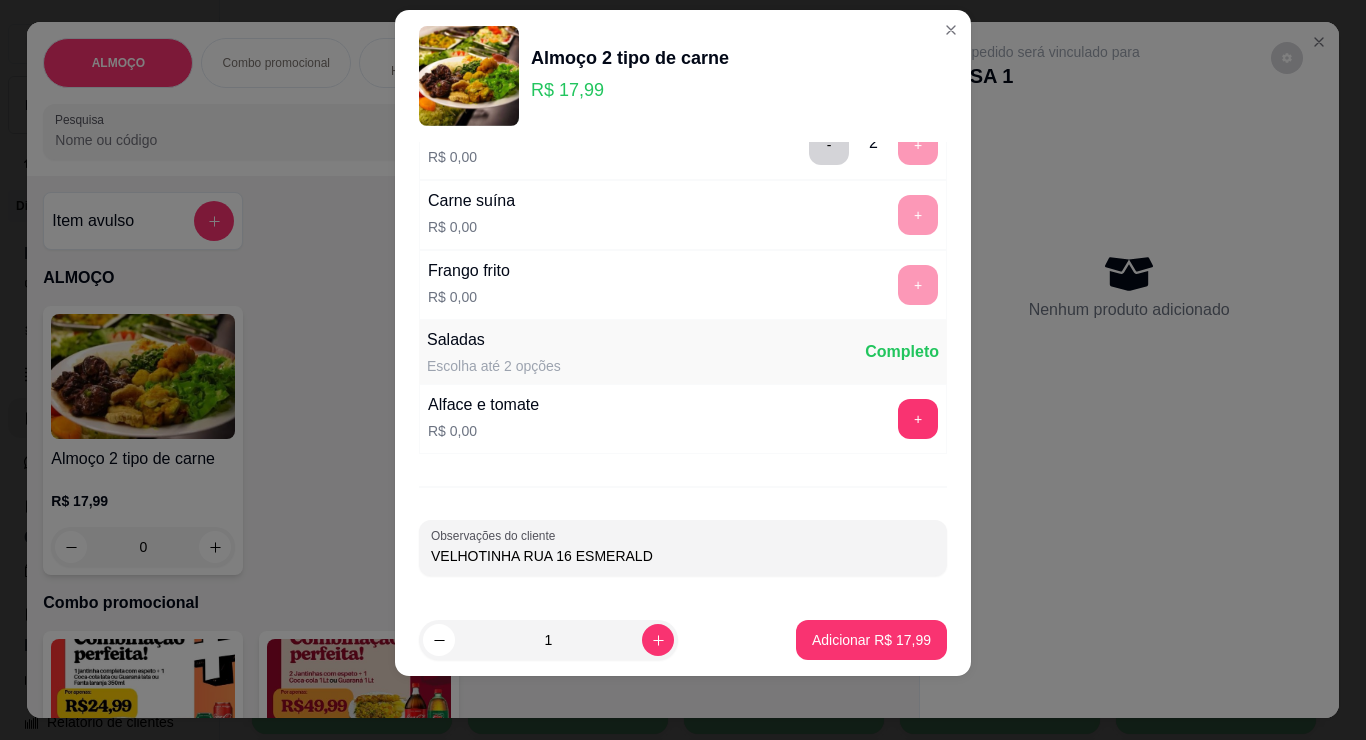 type on "VELHOTINHA RUA 16 ESMERALDA" 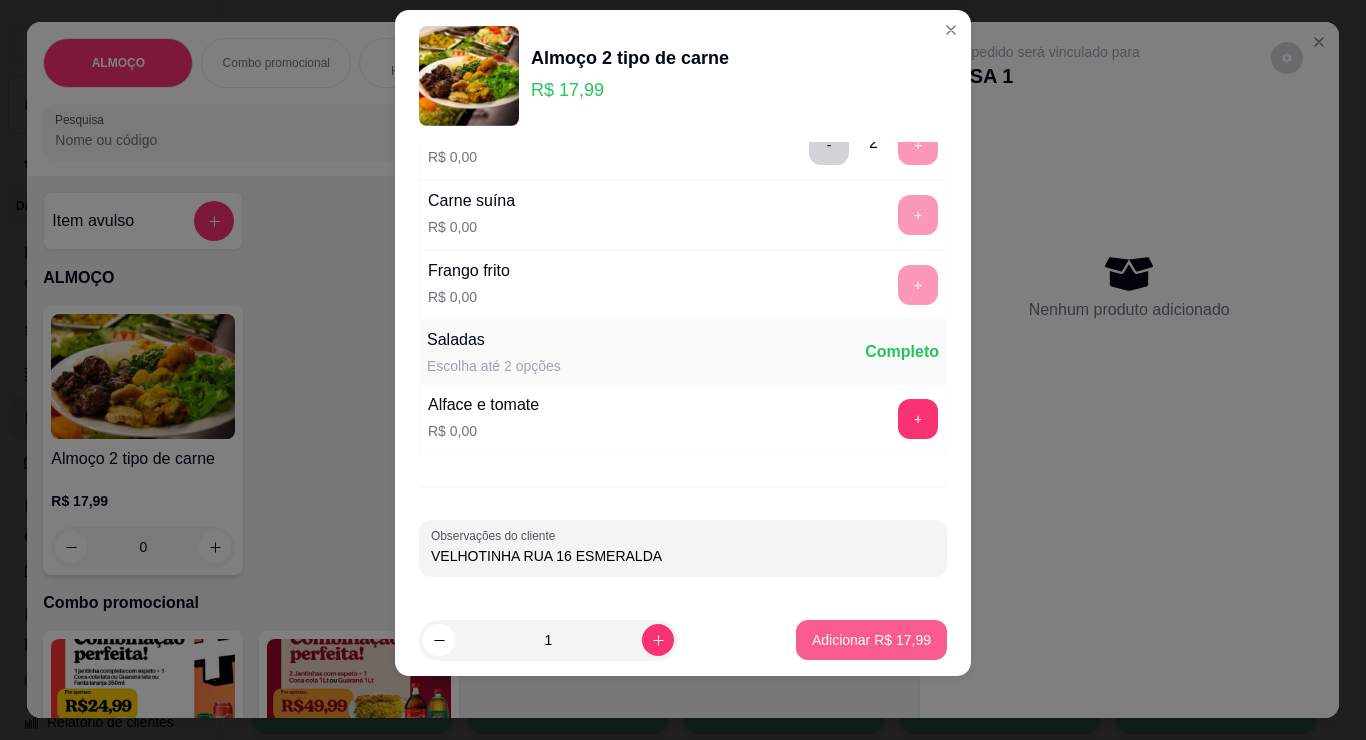 click on "Adicionar   R$ 17,99" at bounding box center [871, 640] 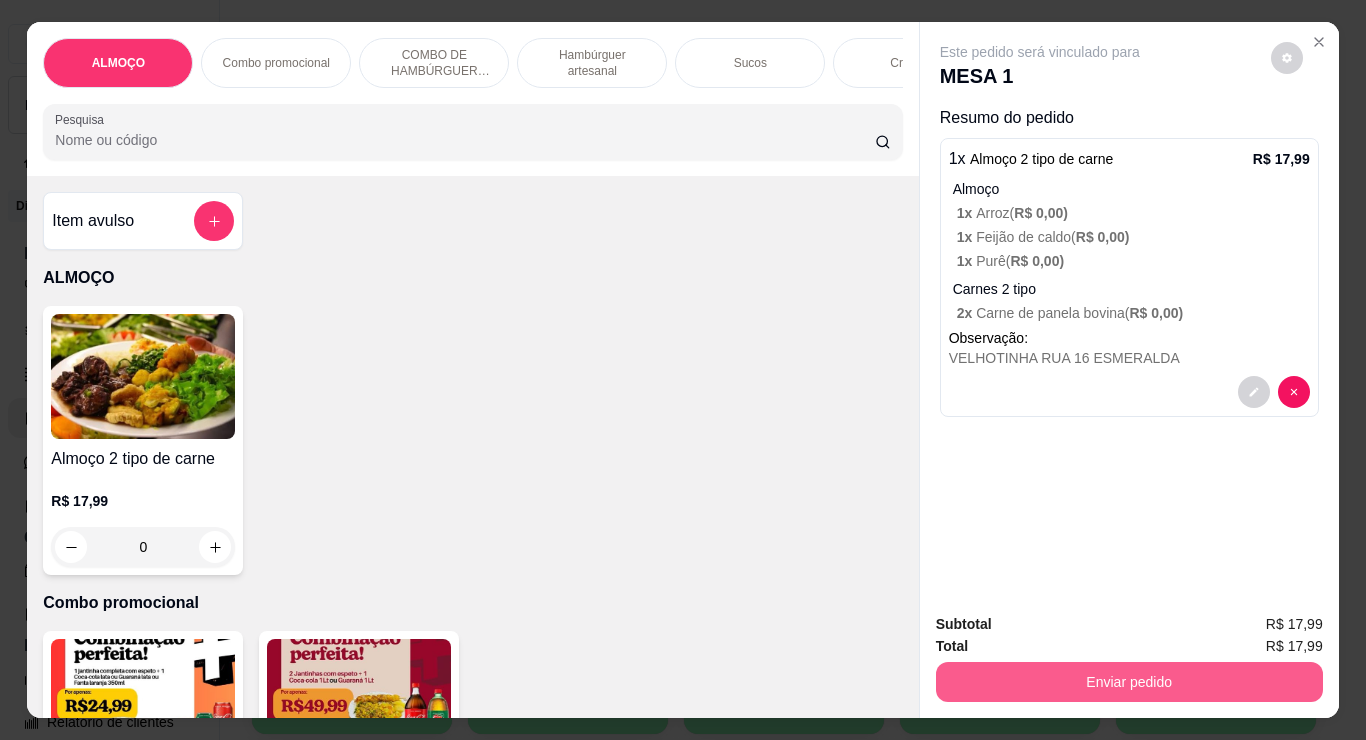click on "Enviar pedido" at bounding box center (1129, 682) 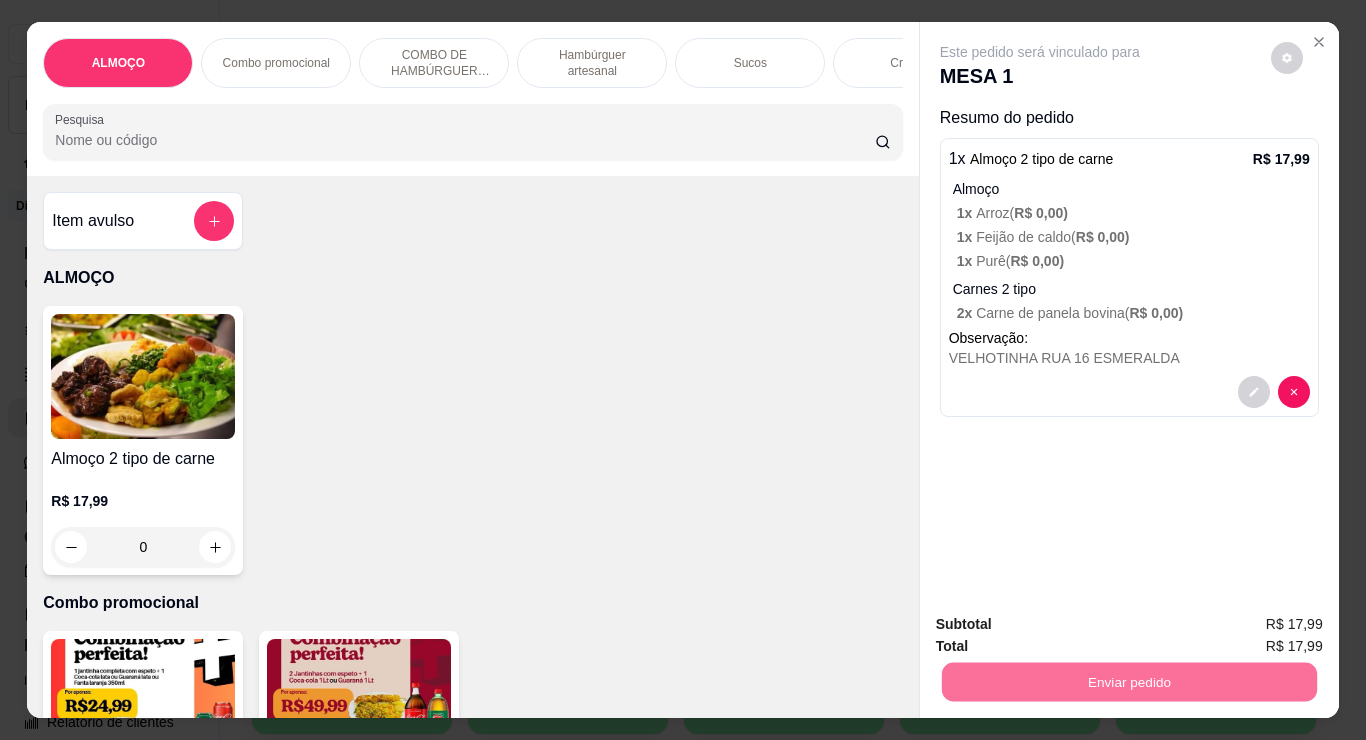 click on "Não registrar e enviar pedido" at bounding box center [1063, 625] 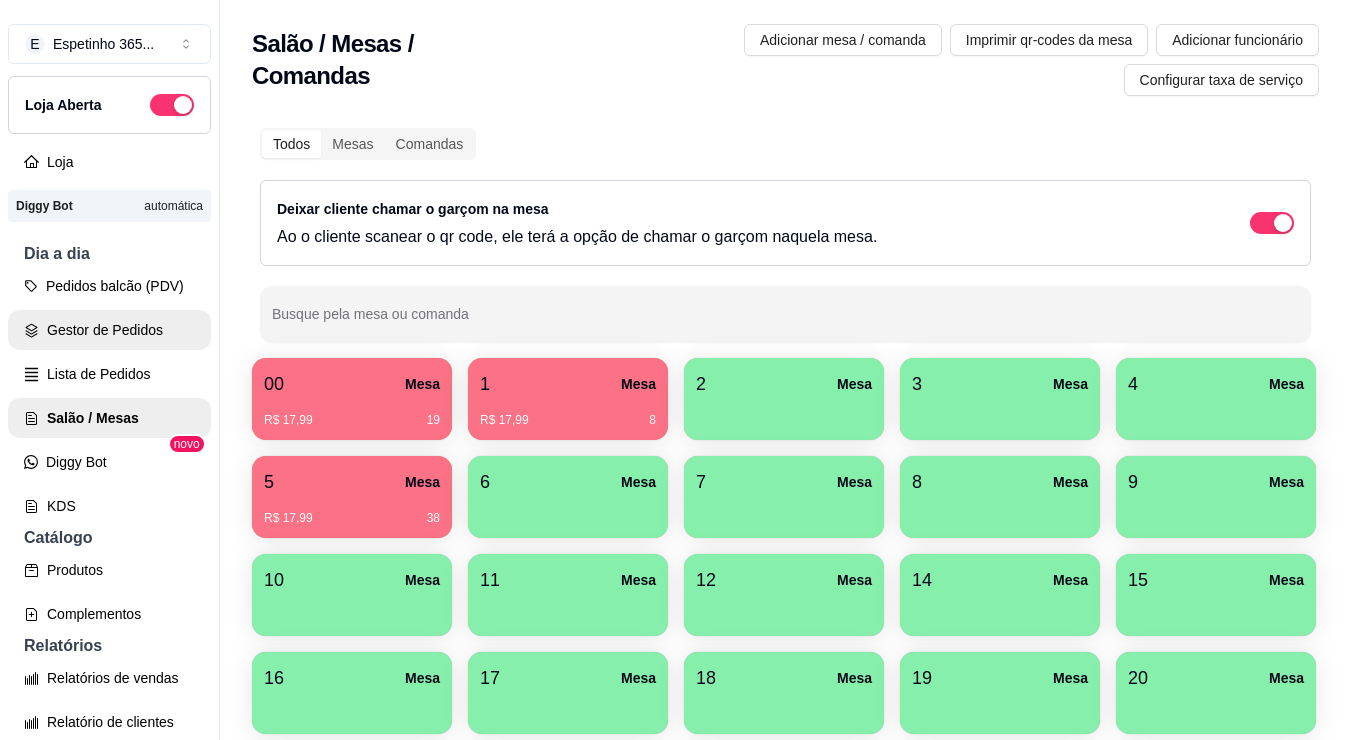 click on "Gestor de Pedidos" at bounding box center (109, 330) 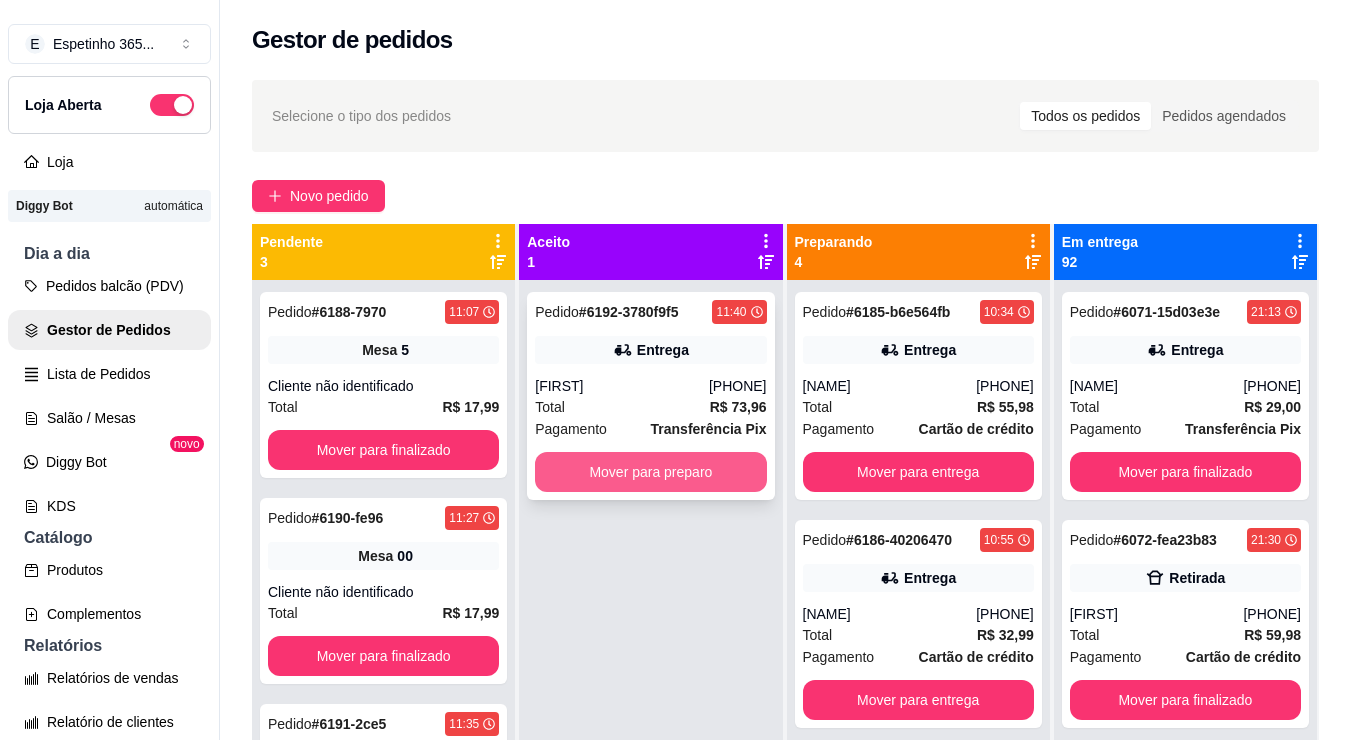 click on "Mover para preparo" at bounding box center (650, 472) 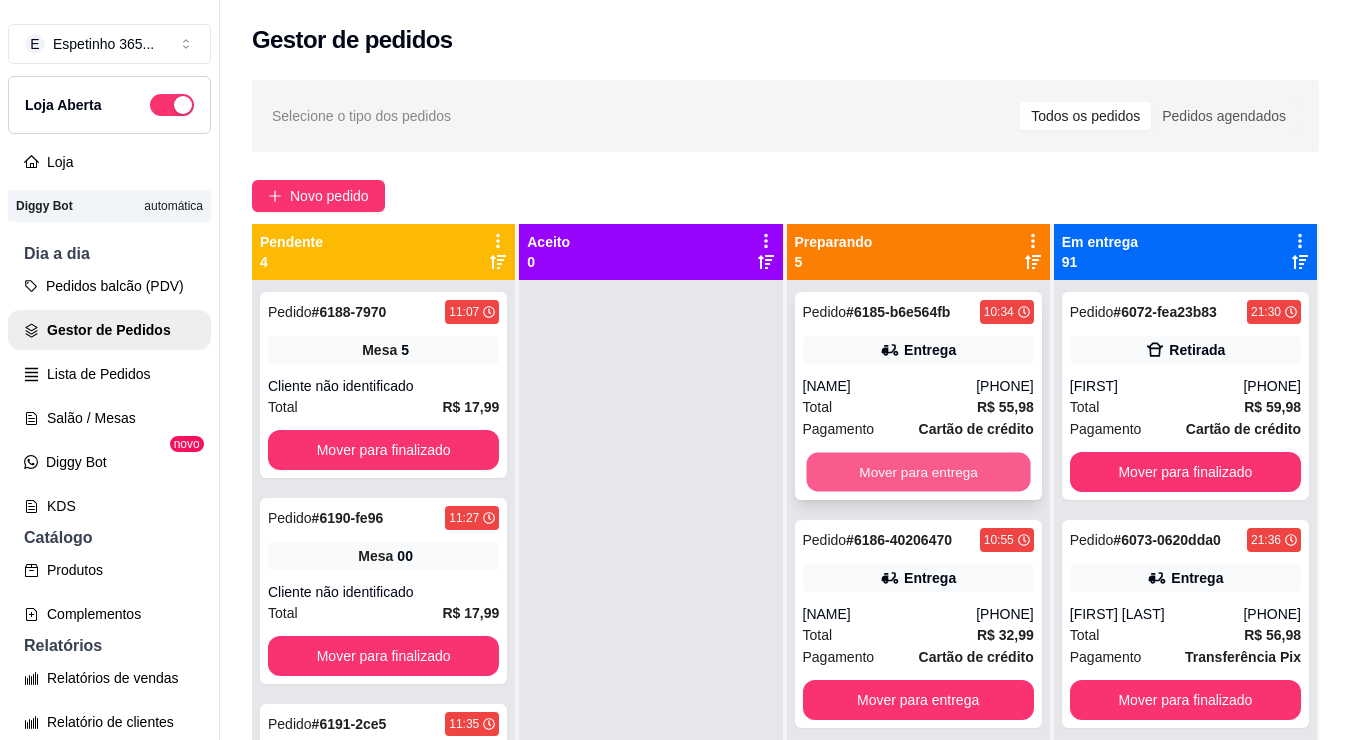 click on "Mover para entrega" at bounding box center [918, 472] 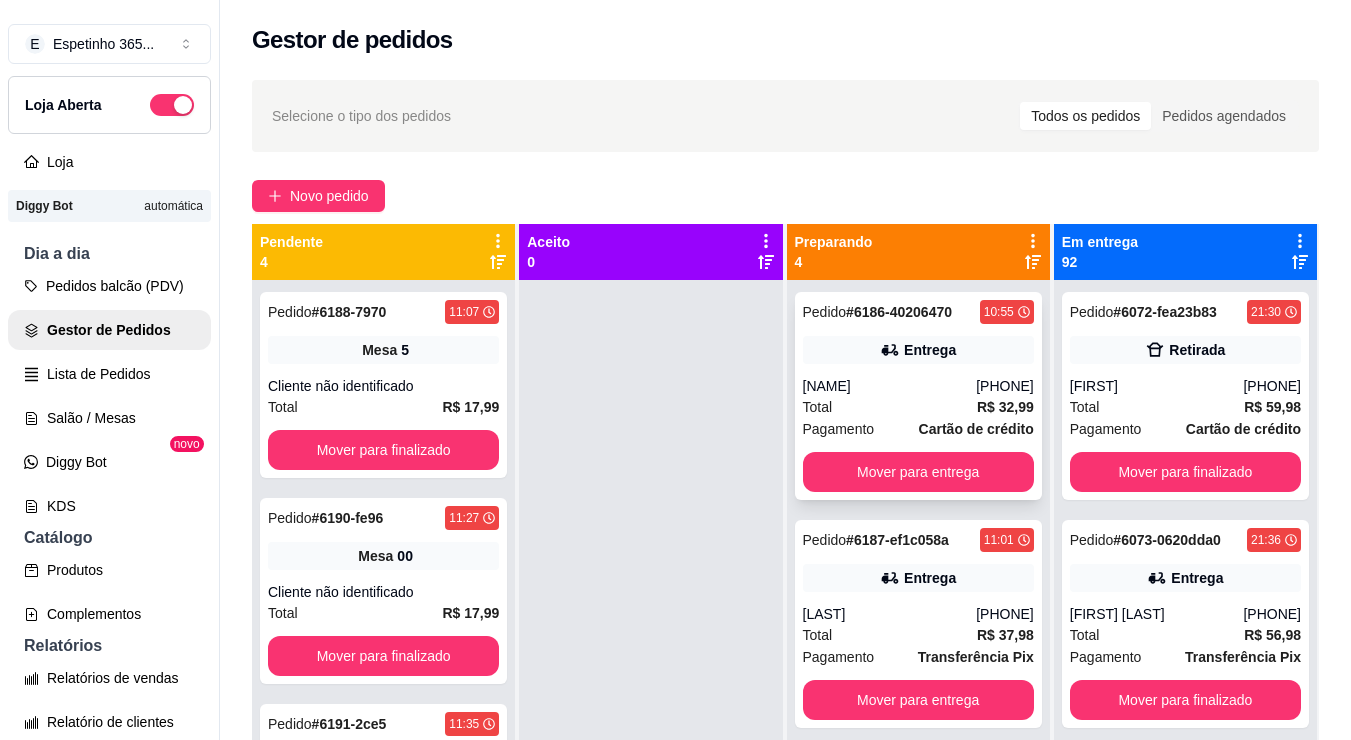 click on "[NAME]" at bounding box center [890, 386] 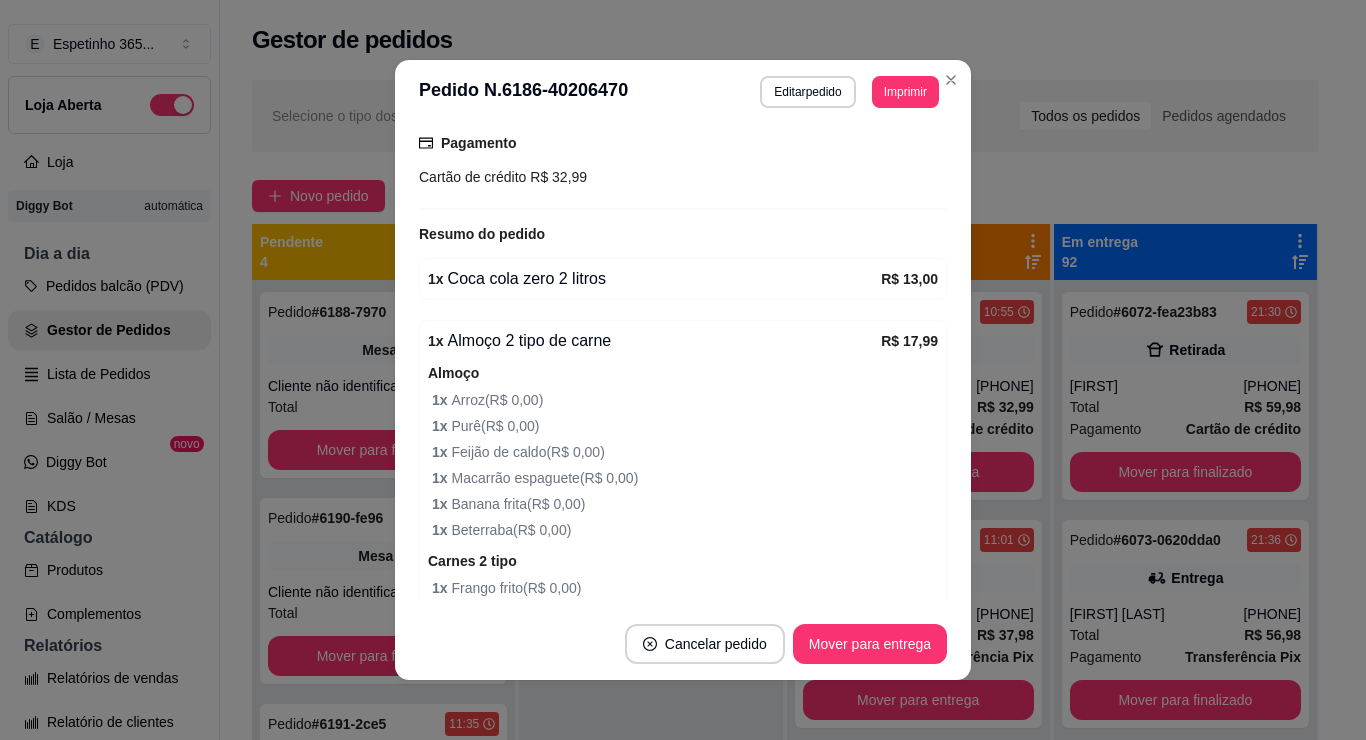 scroll, scrollTop: 741, scrollLeft: 0, axis: vertical 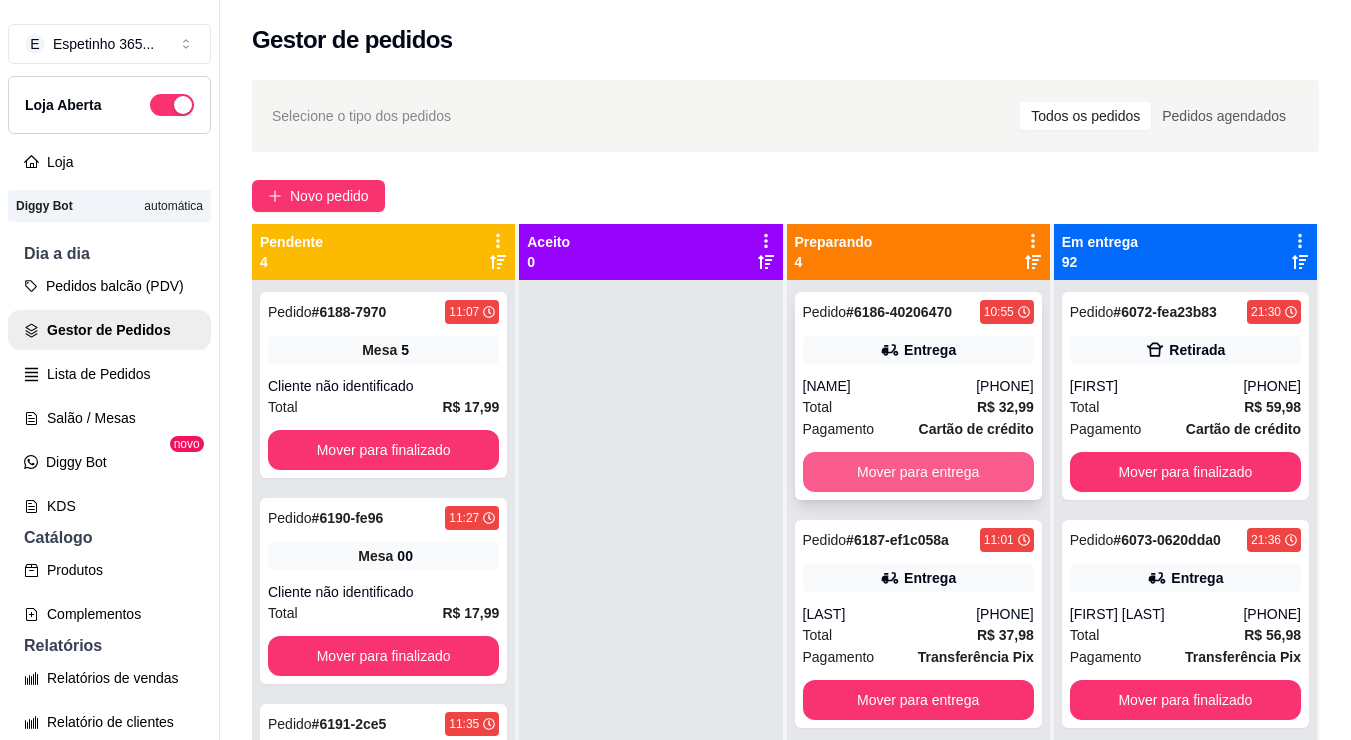 click on "Mover para entrega" at bounding box center [918, 472] 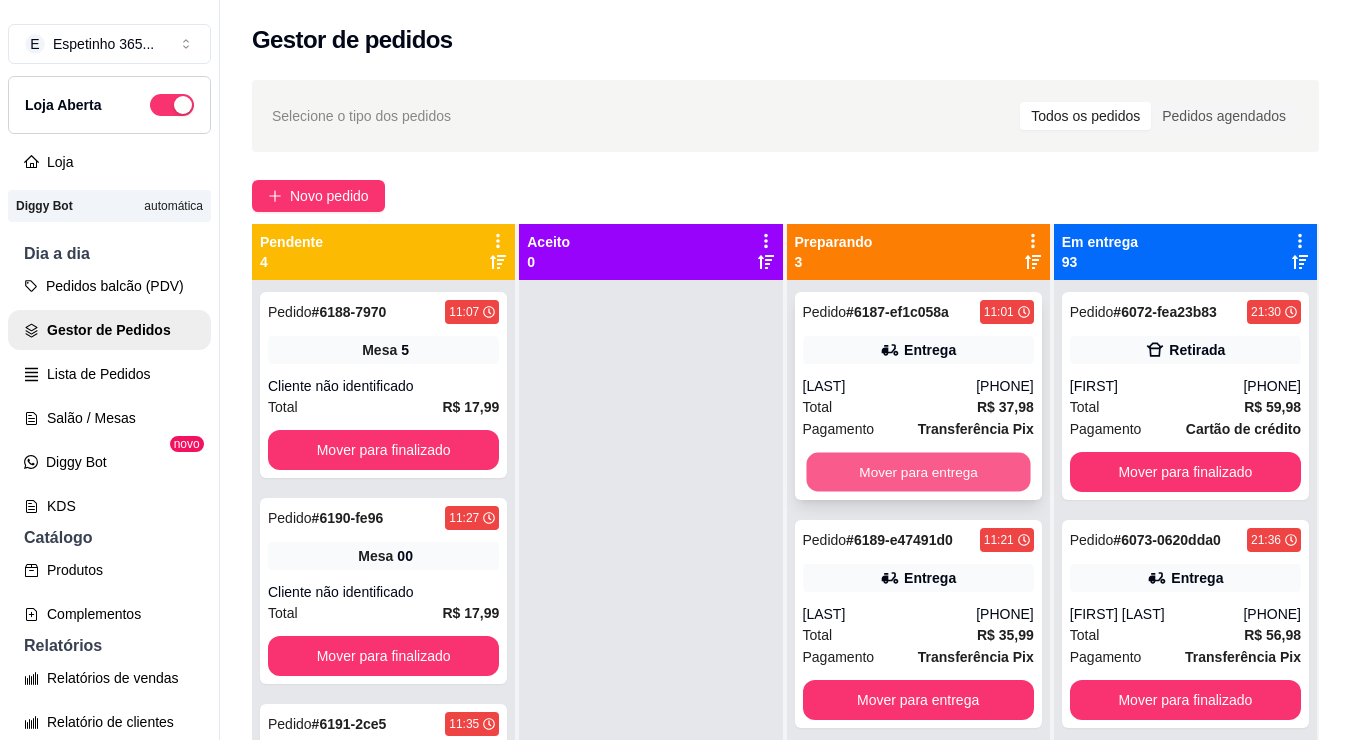 click on "Mover para entrega" at bounding box center [918, 472] 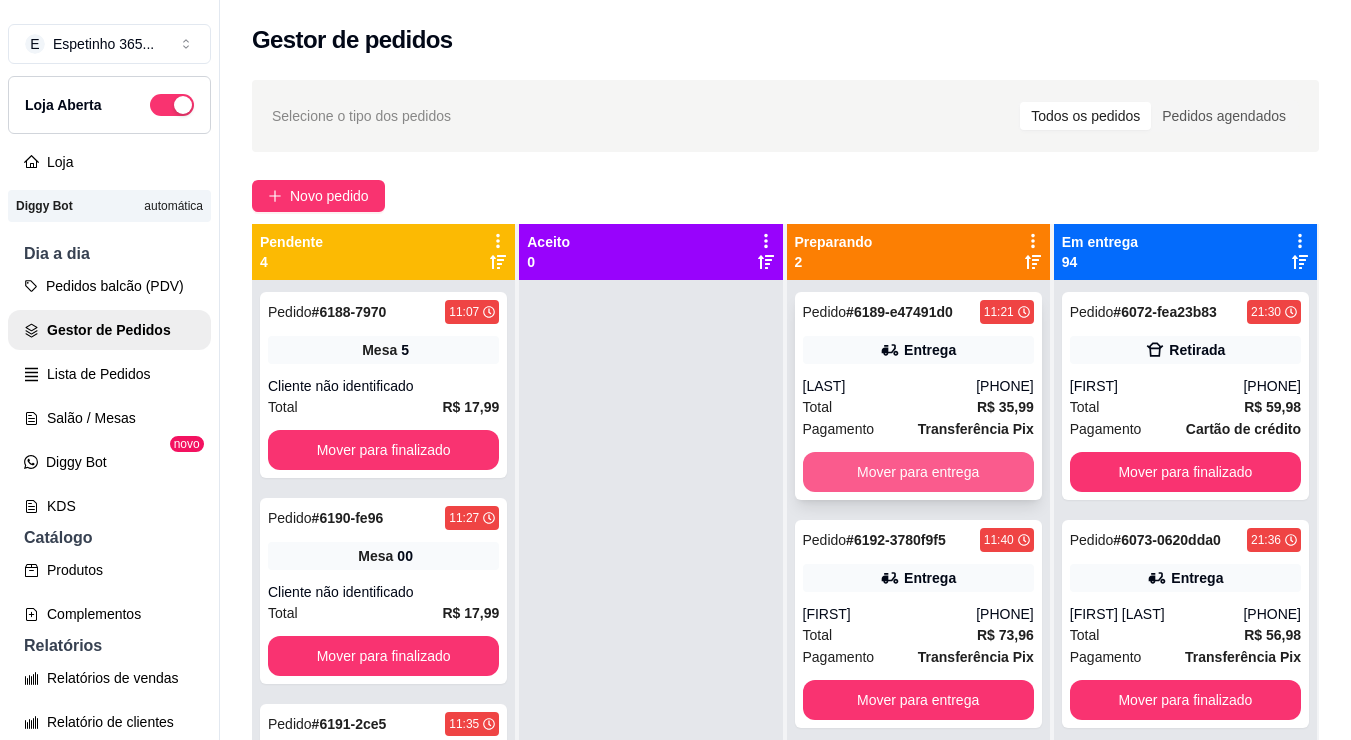 click on "Total R$ 35,99" at bounding box center [918, 407] 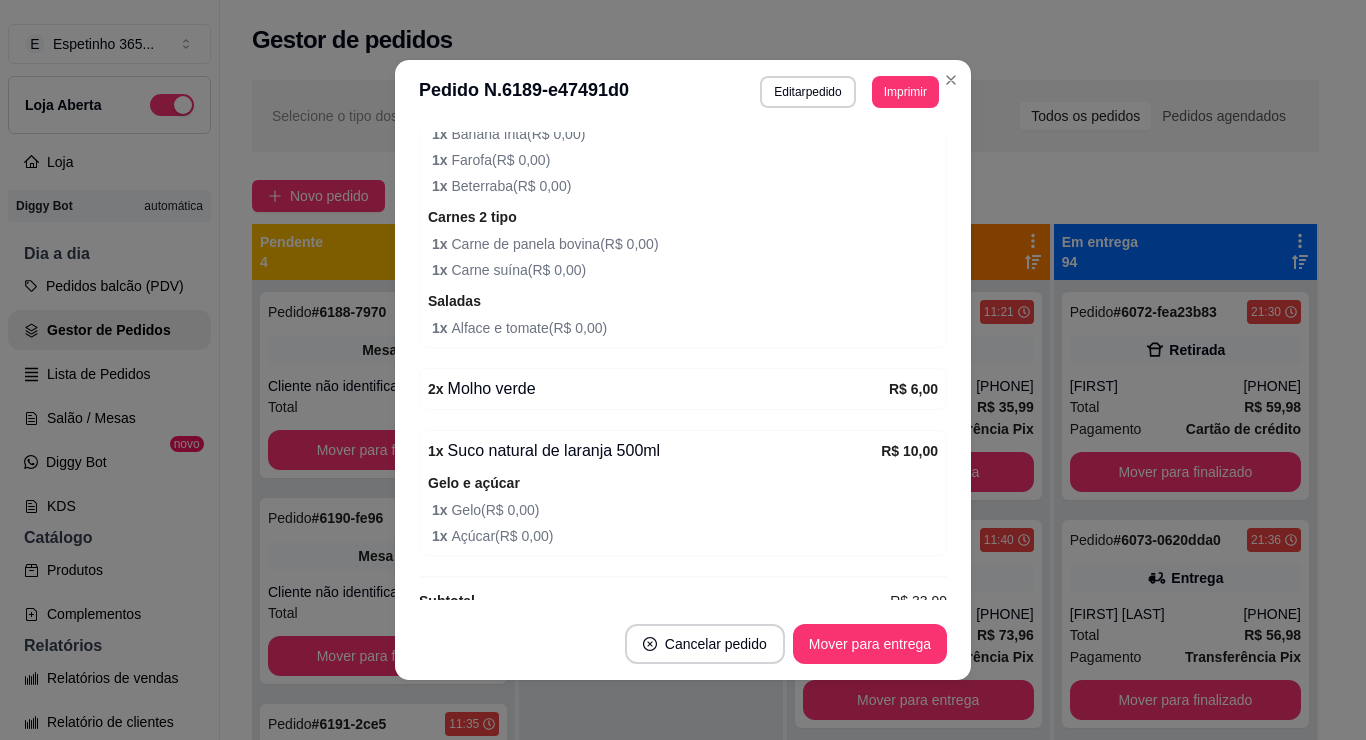 scroll, scrollTop: 971, scrollLeft: 0, axis: vertical 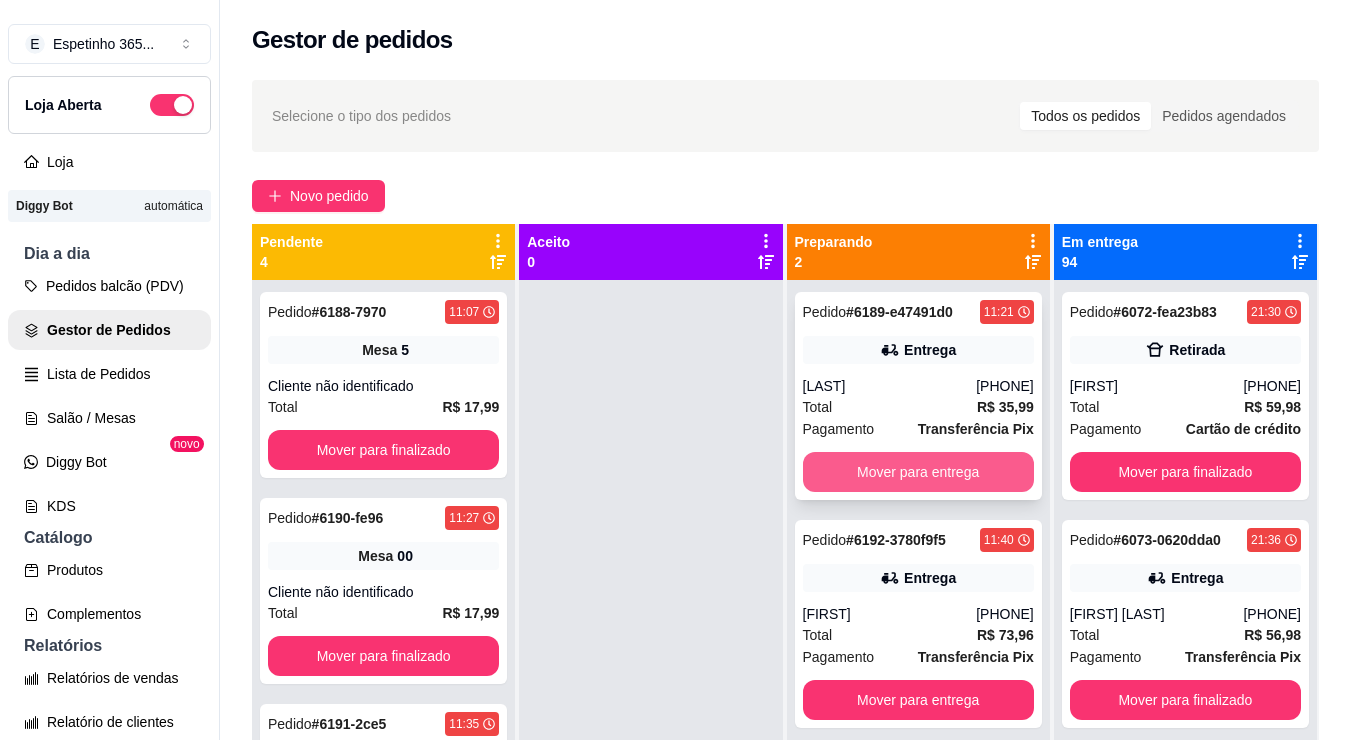 click on "Mover para entrega" at bounding box center (918, 472) 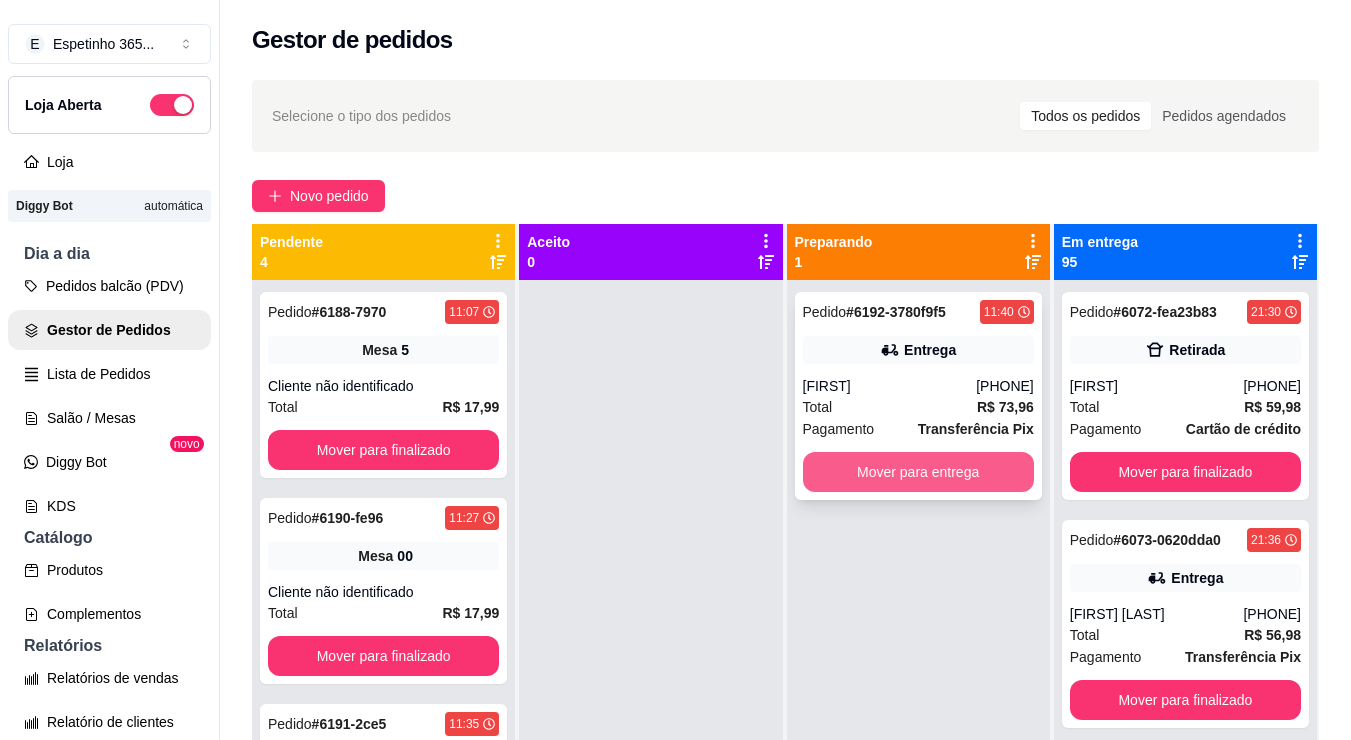 click on "[PHONE]" at bounding box center (1005, 386) 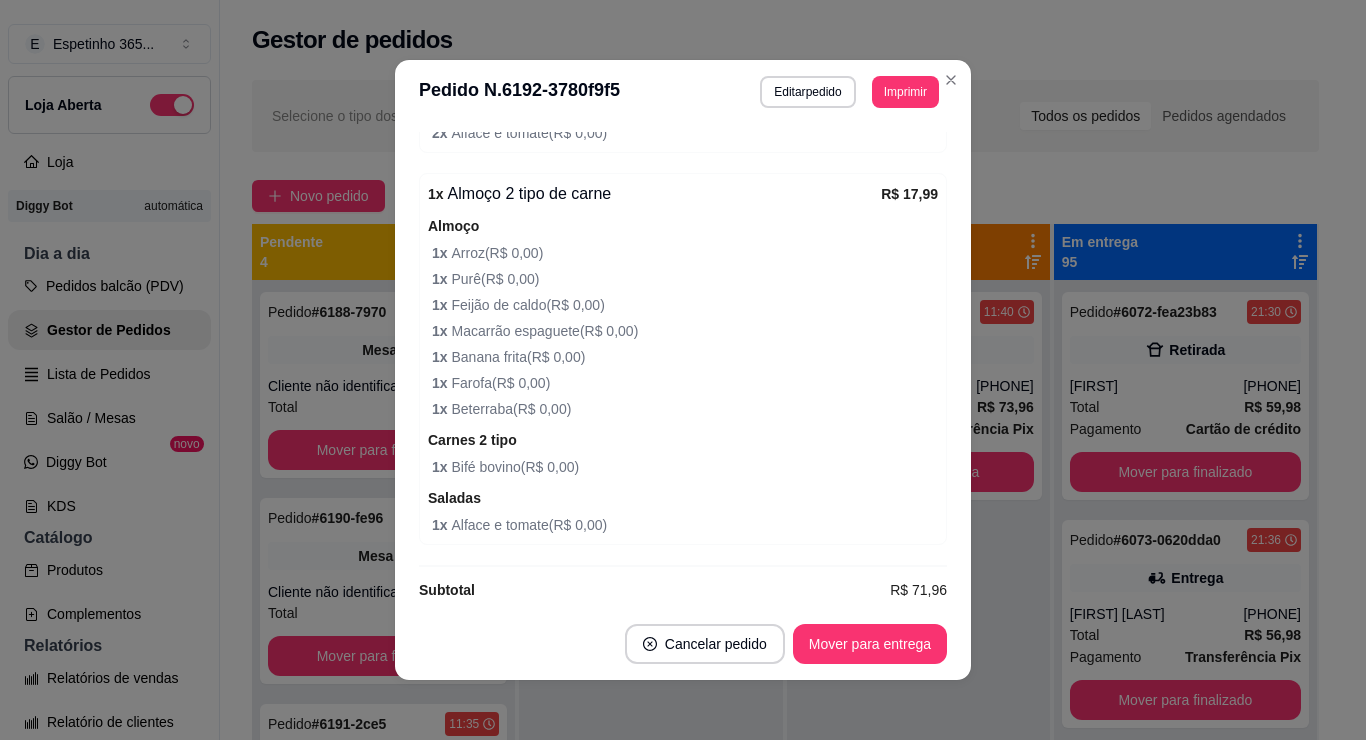 scroll, scrollTop: 1547, scrollLeft: 0, axis: vertical 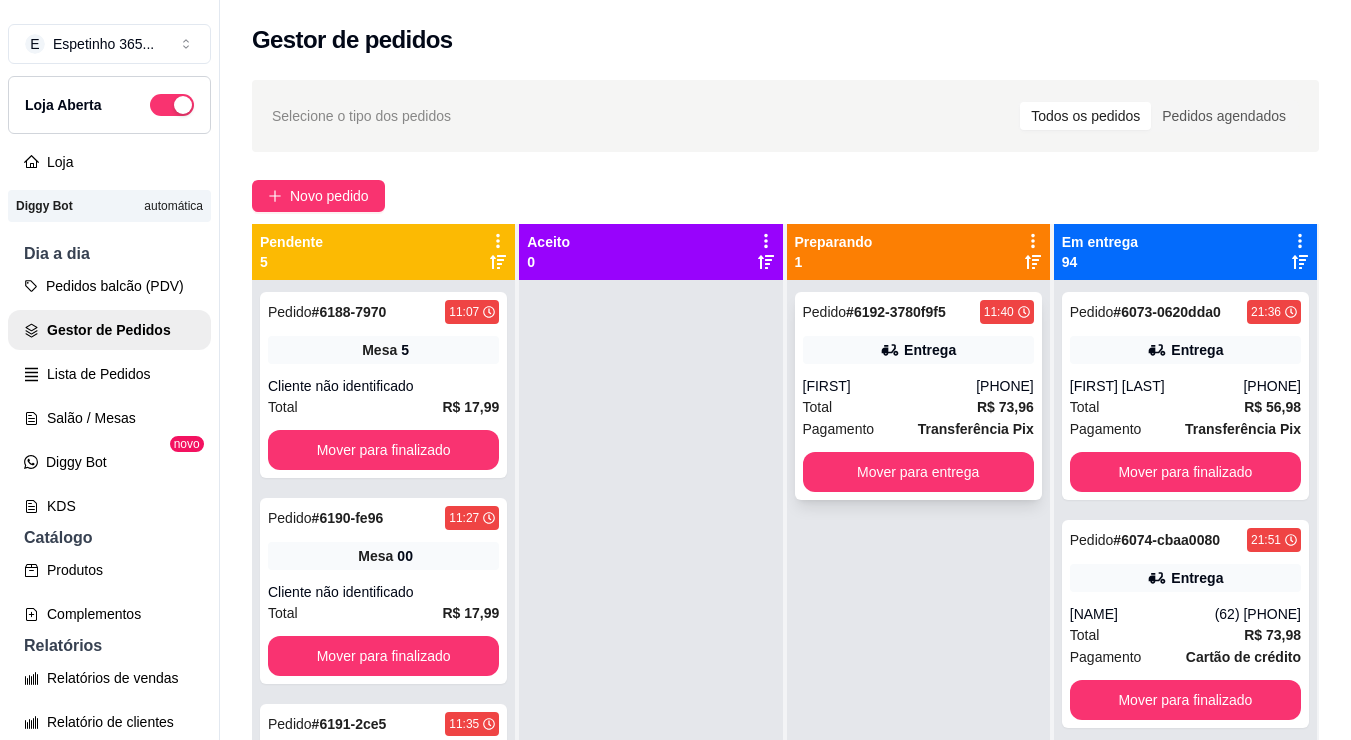 click on "Entrega" at bounding box center (918, 350) 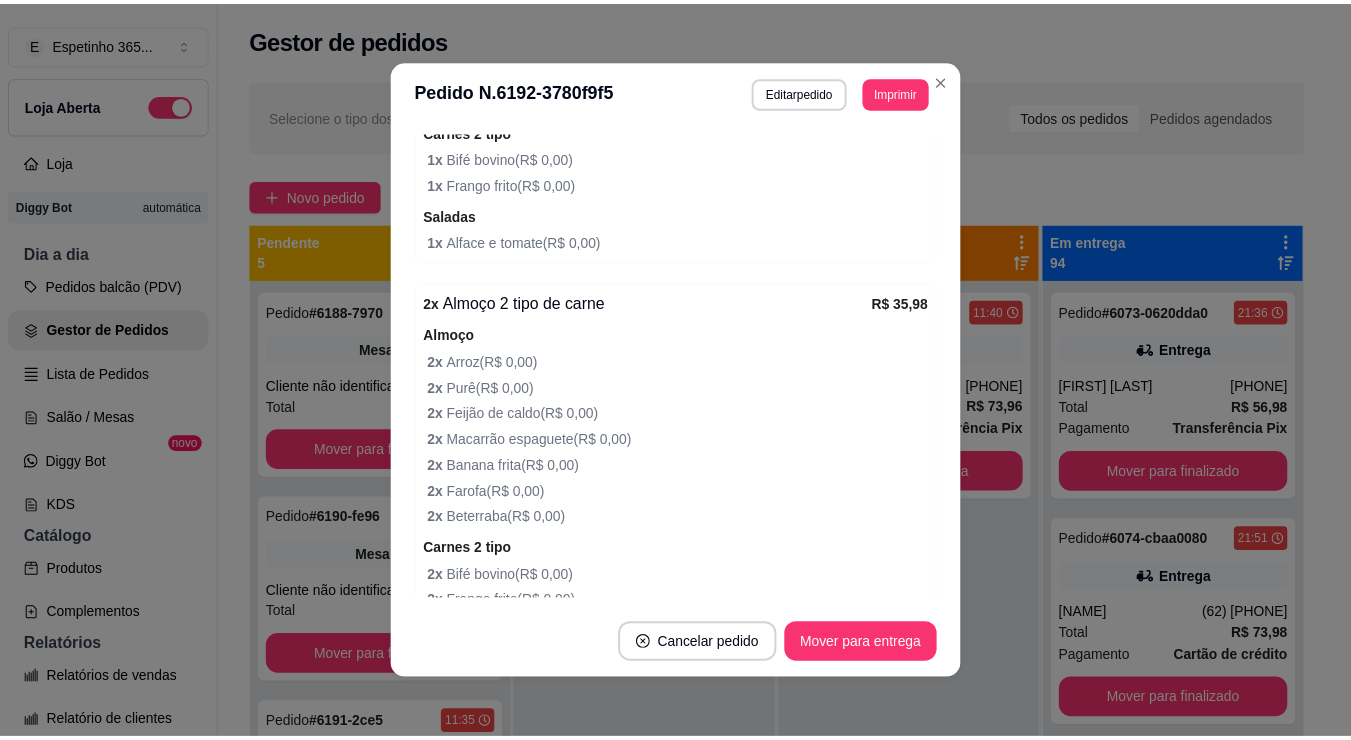 scroll, scrollTop: 1547, scrollLeft: 0, axis: vertical 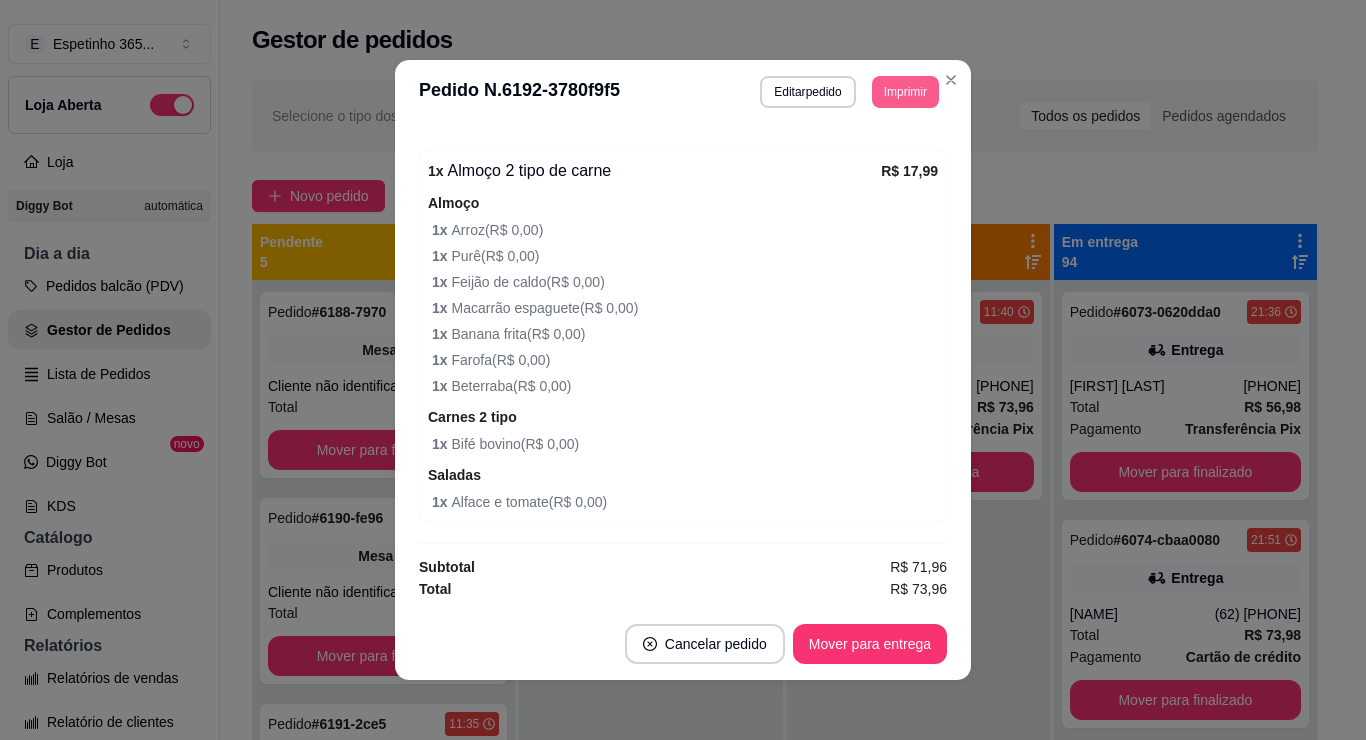click on "Imprimir" at bounding box center (905, 92) 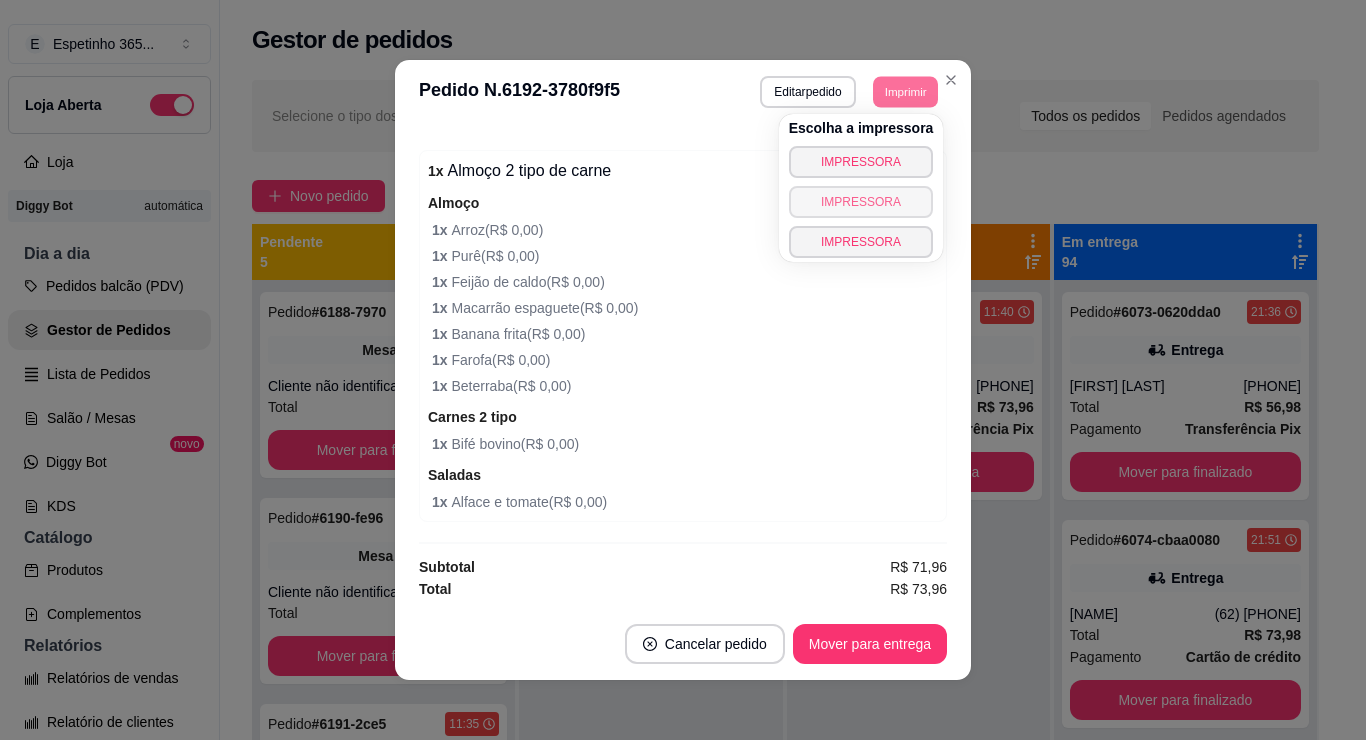 click on "IMPRESSORA" at bounding box center (861, 202) 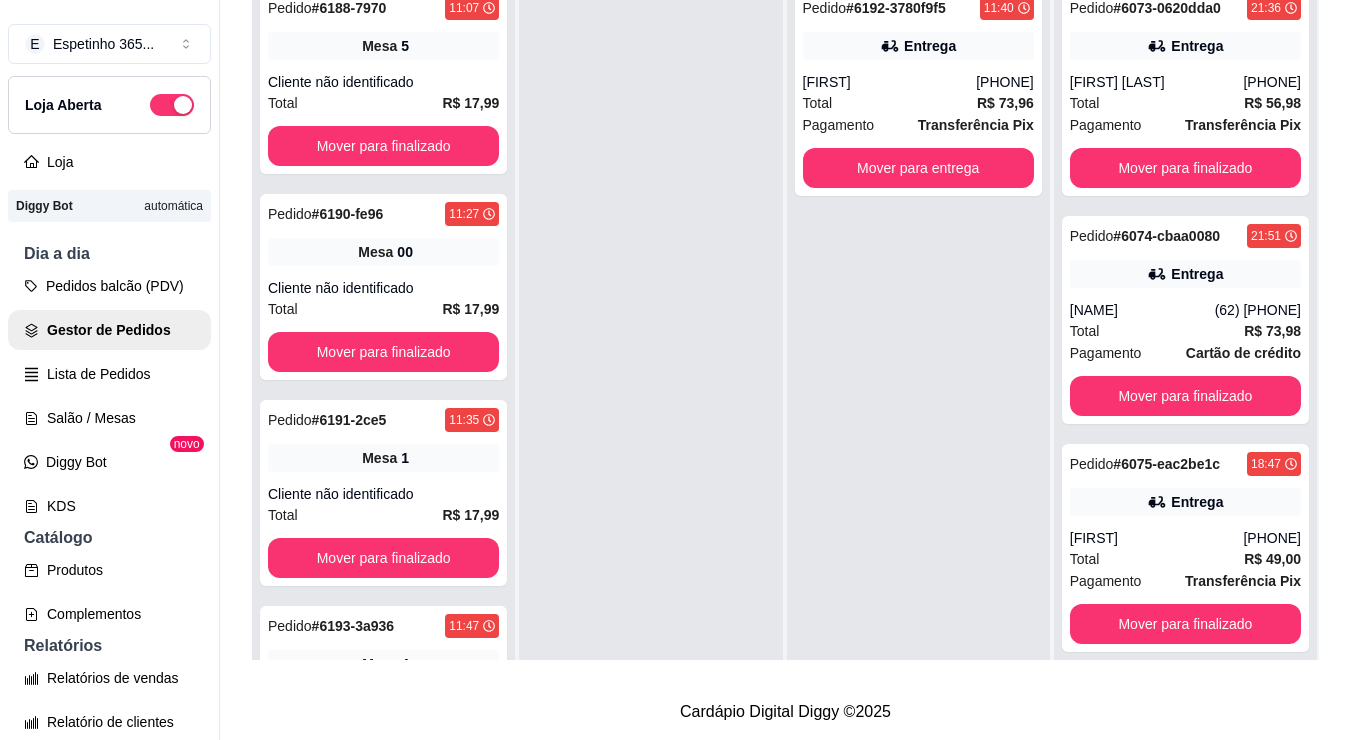 scroll, scrollTop: 310, scrollLeft: 0, axis: vertical 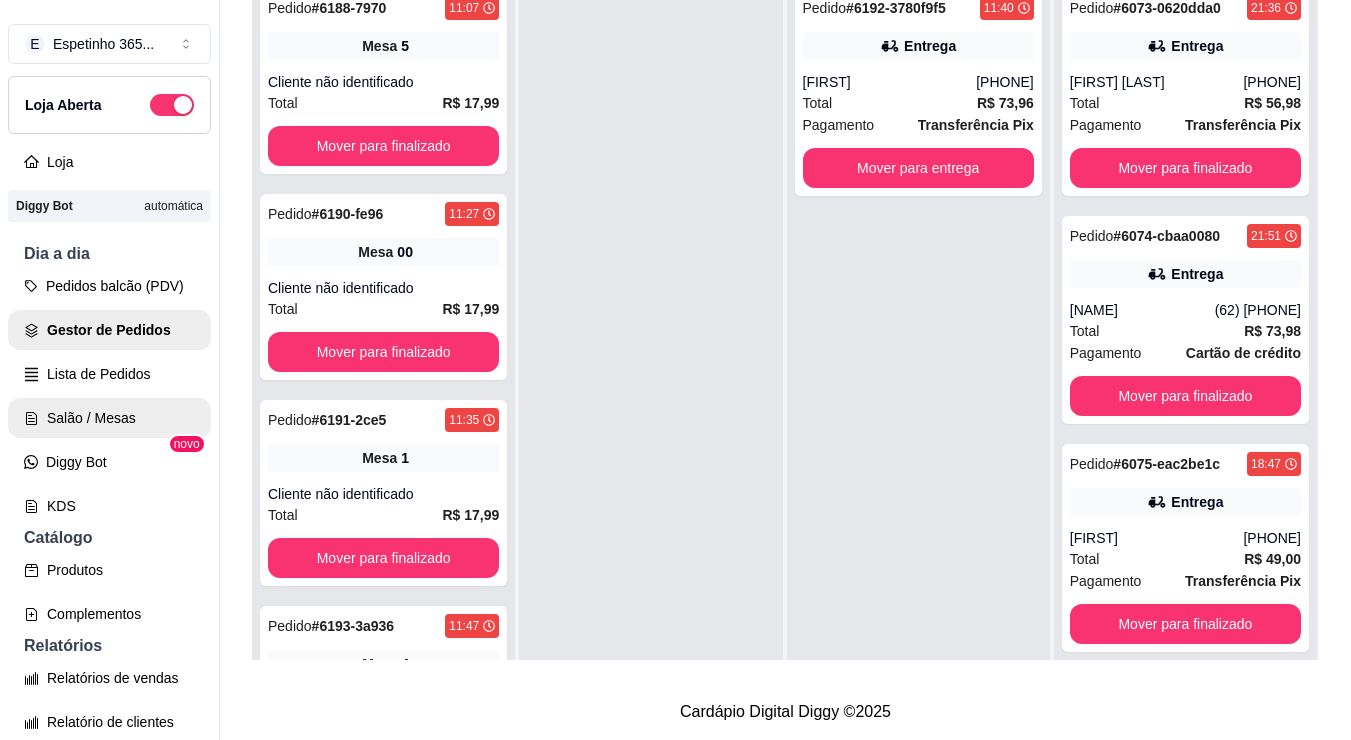 click on "Salão / Mesas" at bounding box center [109, 418] 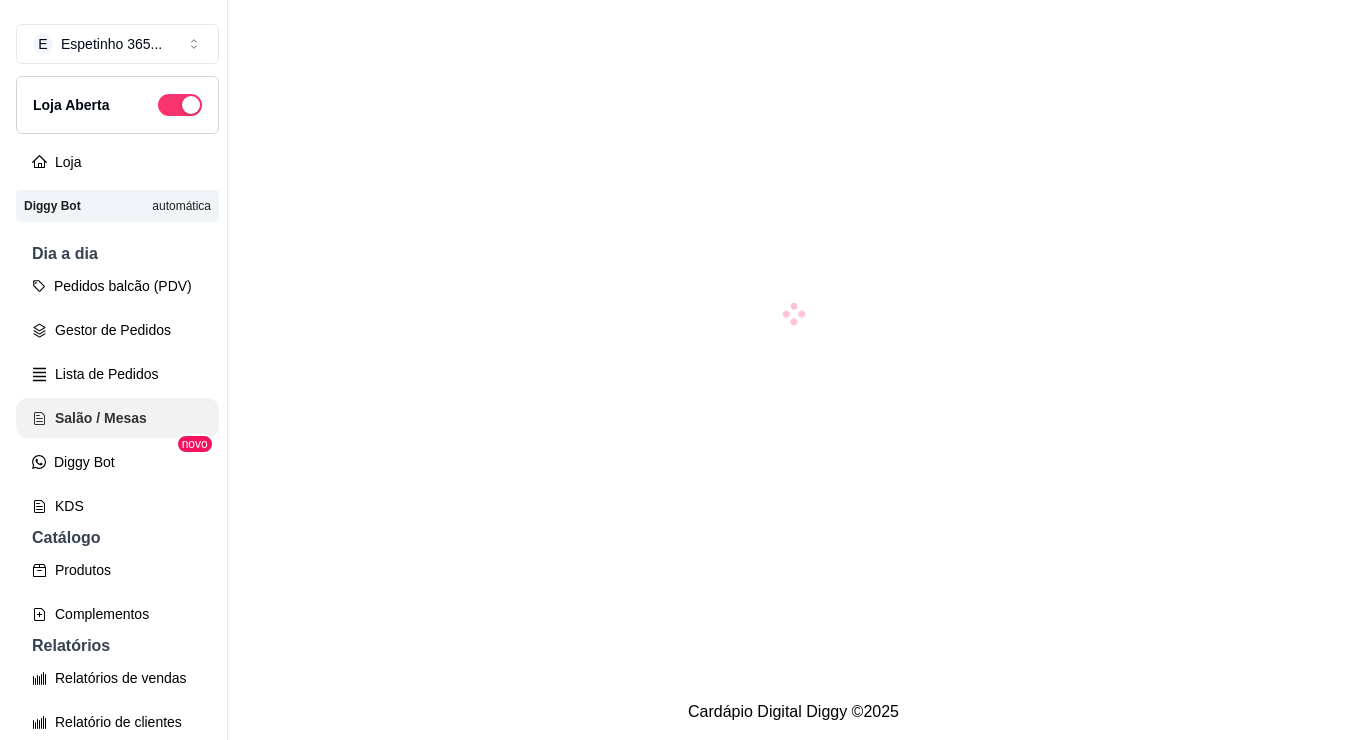 scroll, scrollTop: 0, scrollLeft: 0, axis: both 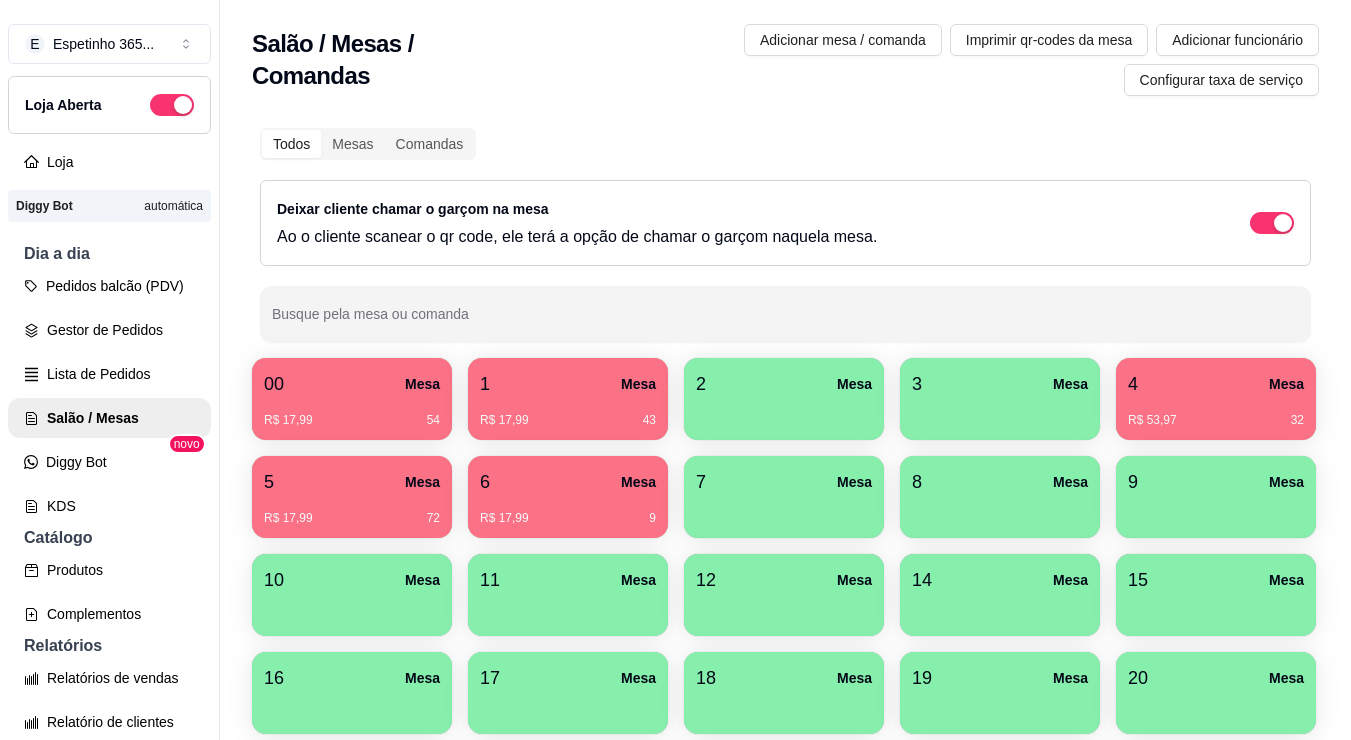 click on "2 Mesa" at bounding box center (784, 384) 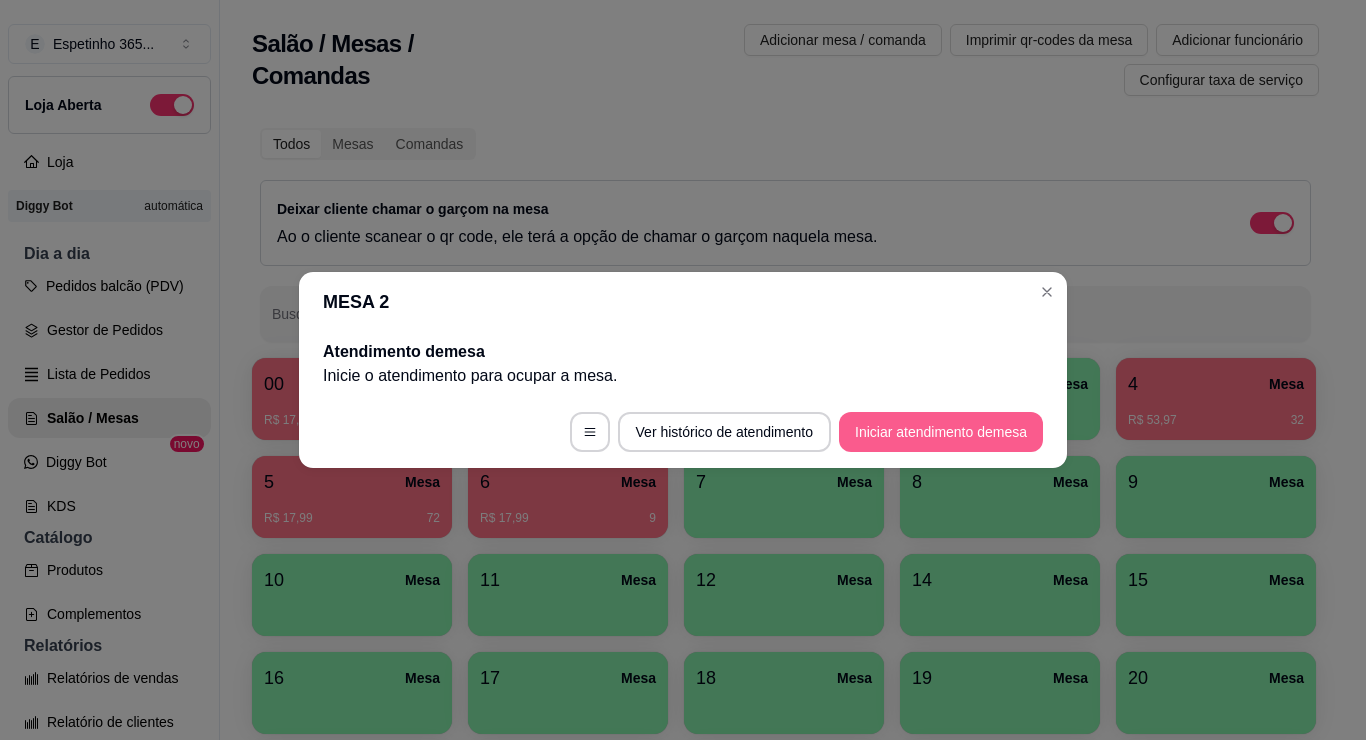 click on "Iniciar atendimento de  mesa" at bounding box center (941, 432) 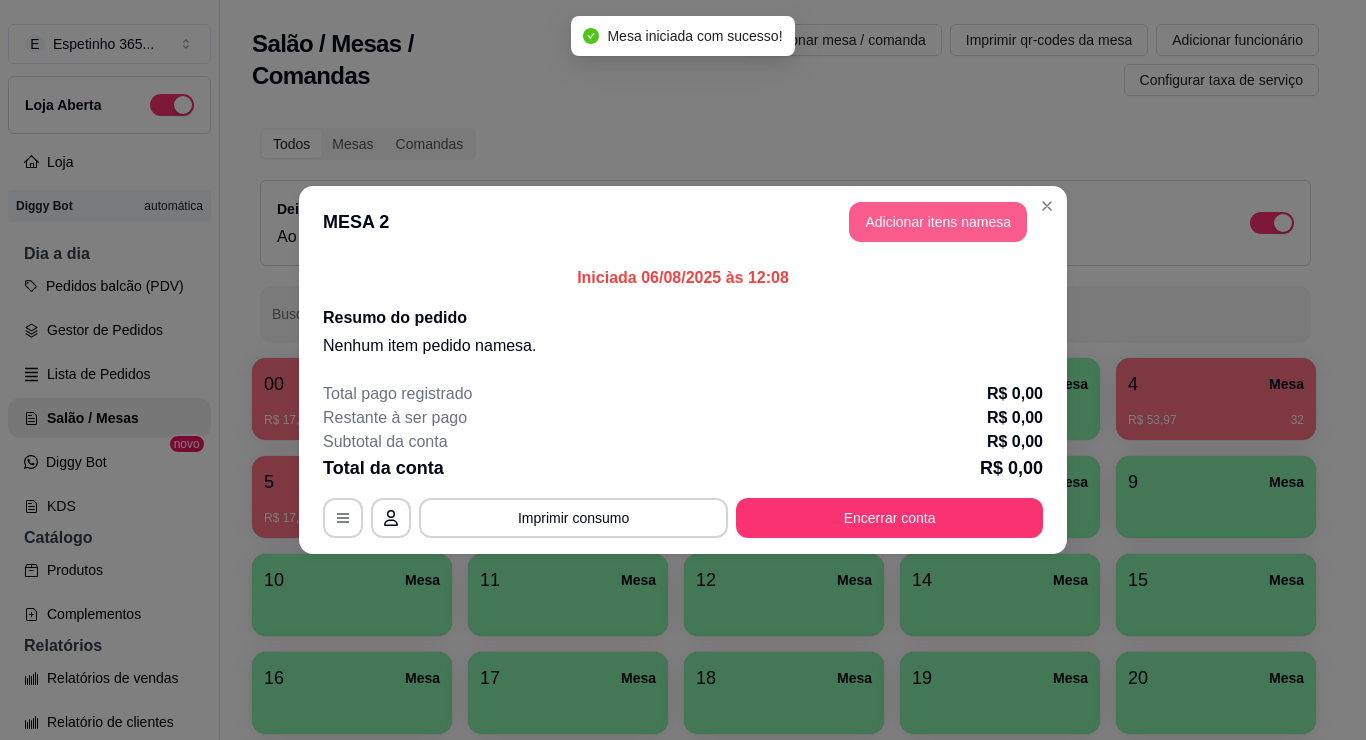 click on "Adicionar itens na  mesa" at bounding box center (938, 222) 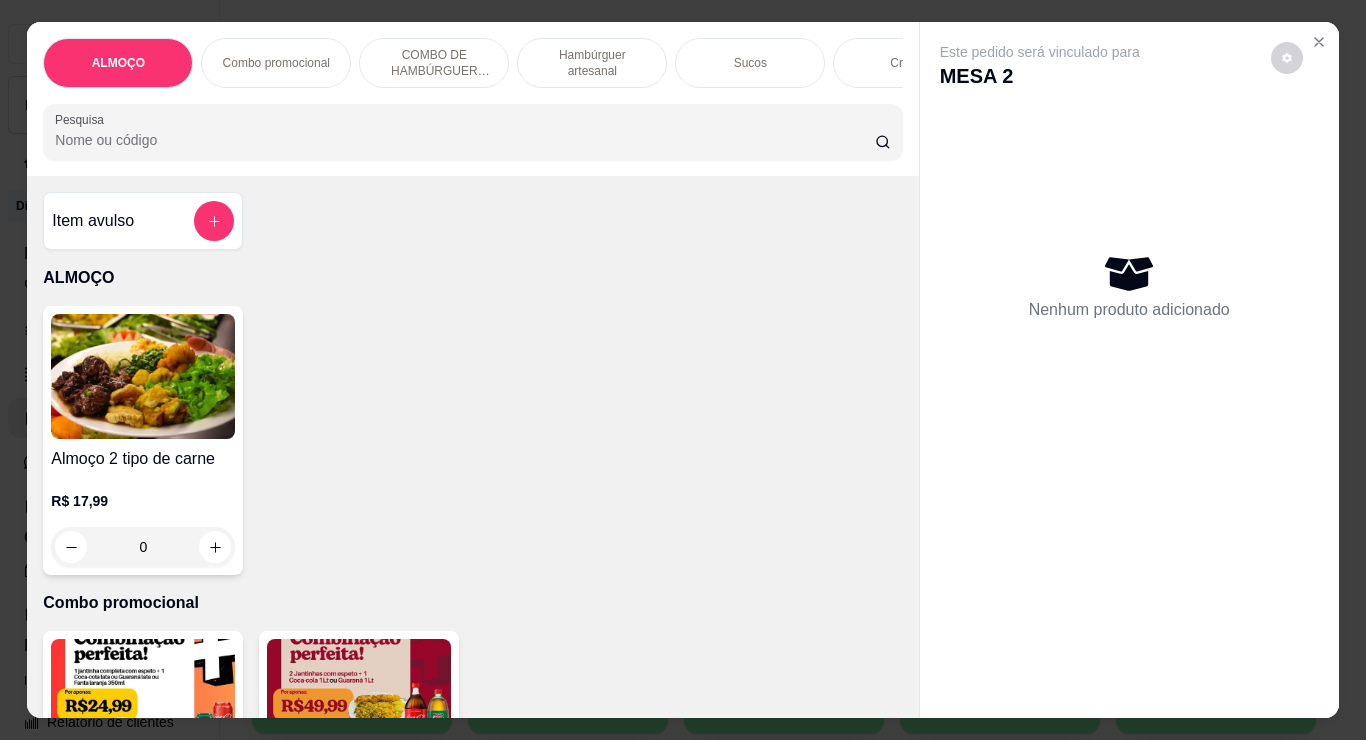 click at bounding box center [143, 376] 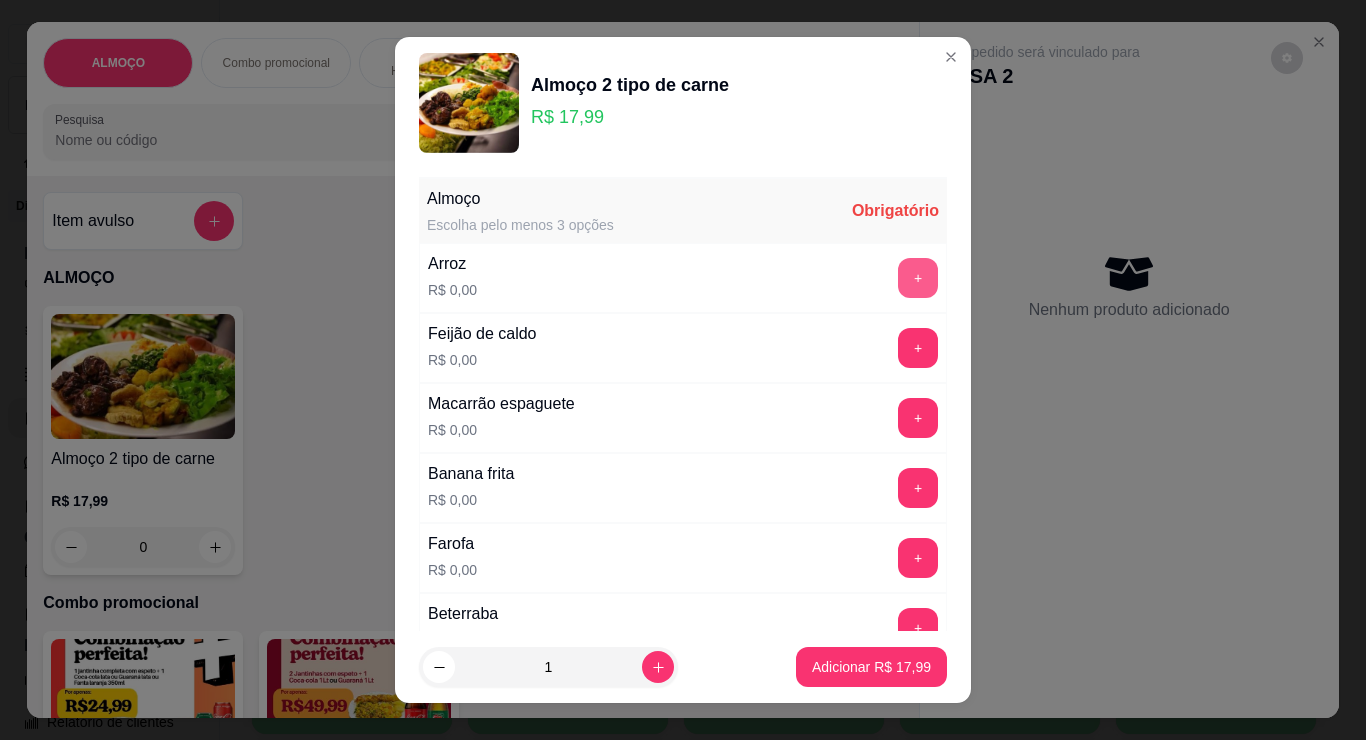 click on "+" at bounding box center [918, 278] 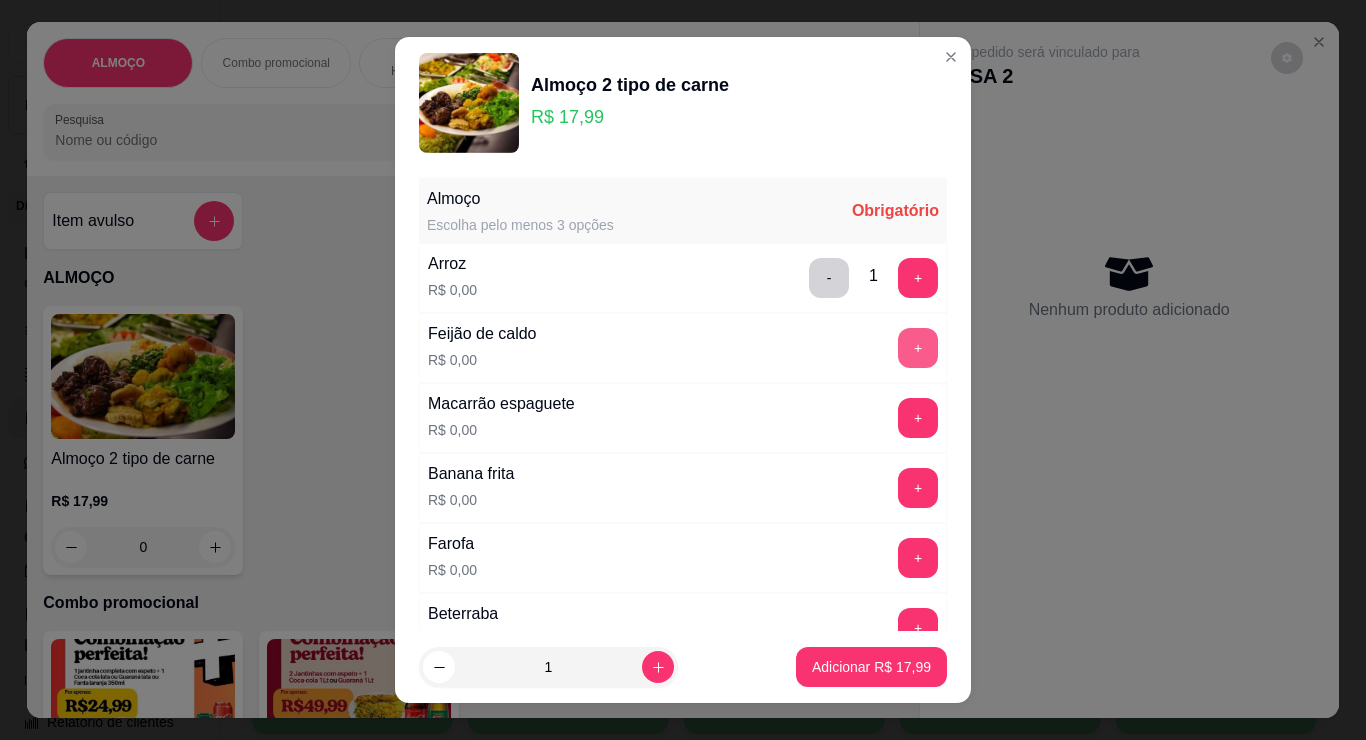 click on "+" at bounding box center (918, 348) 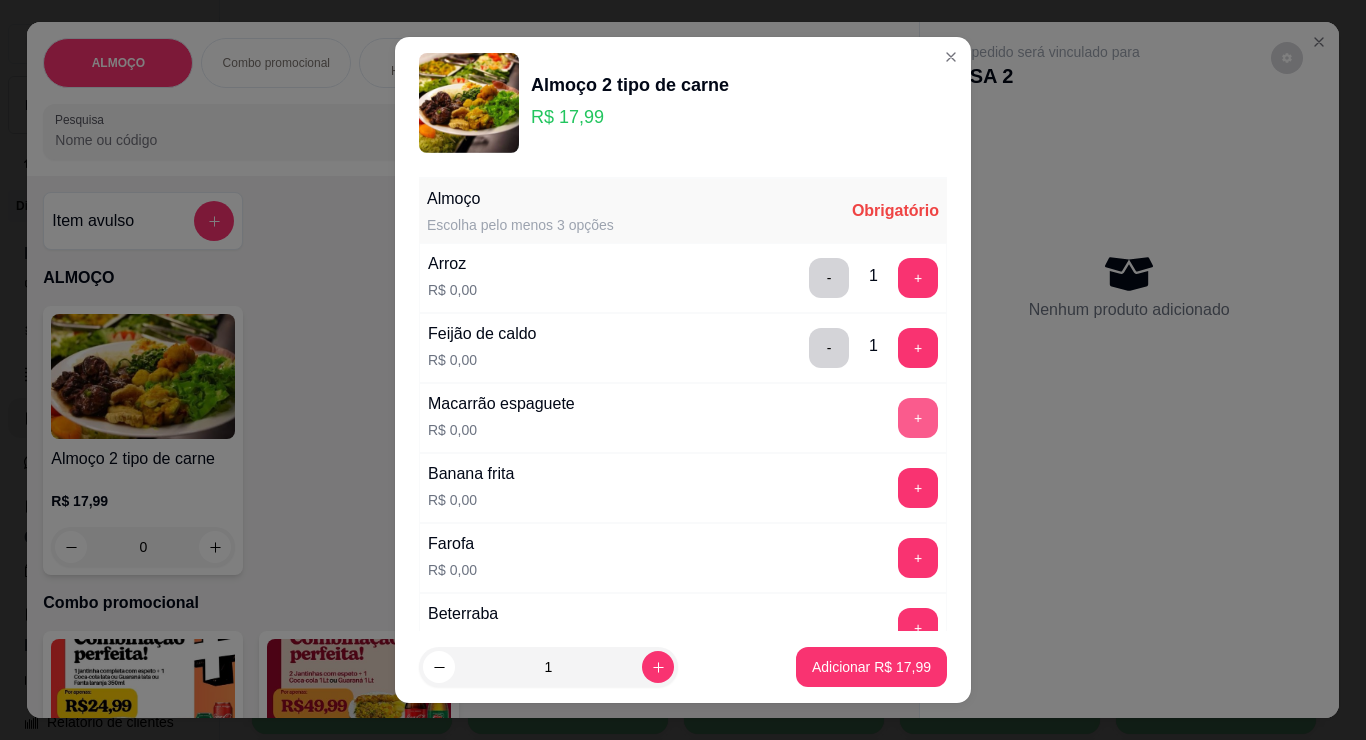 click on "+" at bounding box center (918, 418) 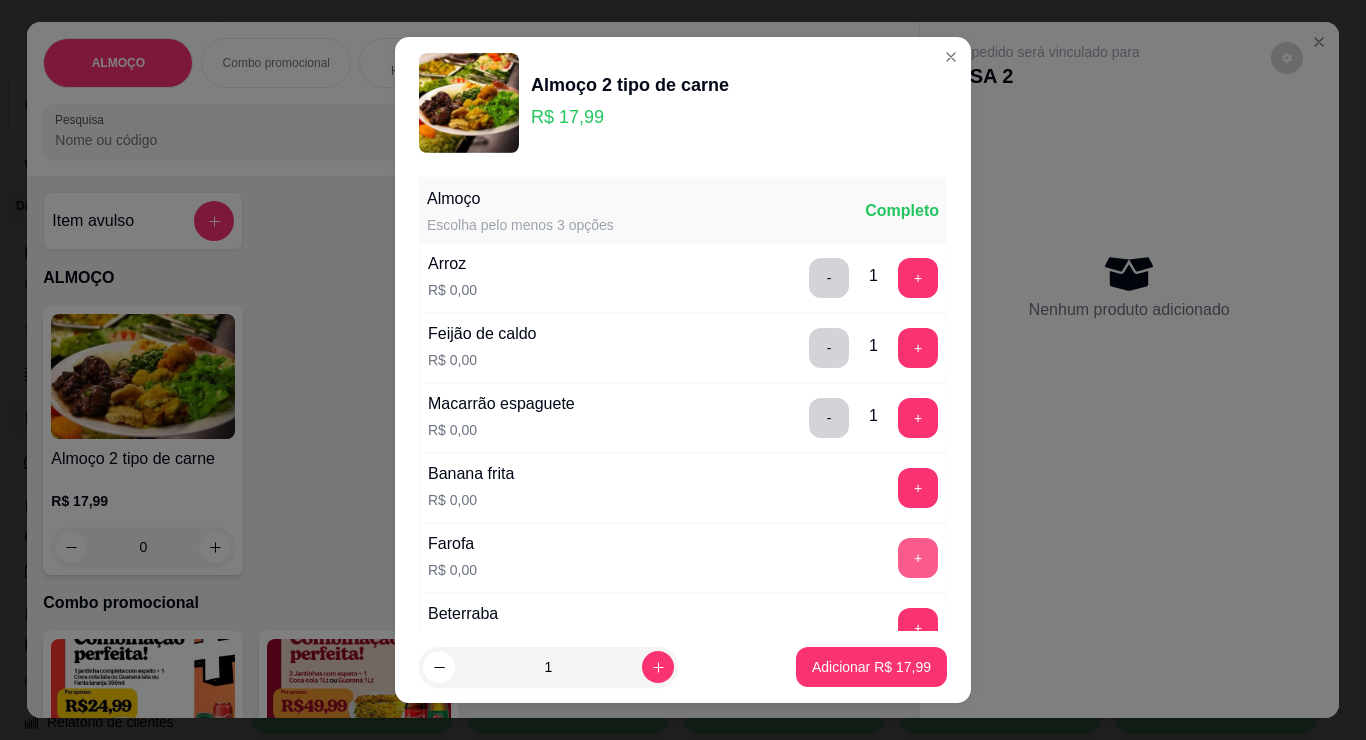 click on "+" at bounding box center (918, 558) 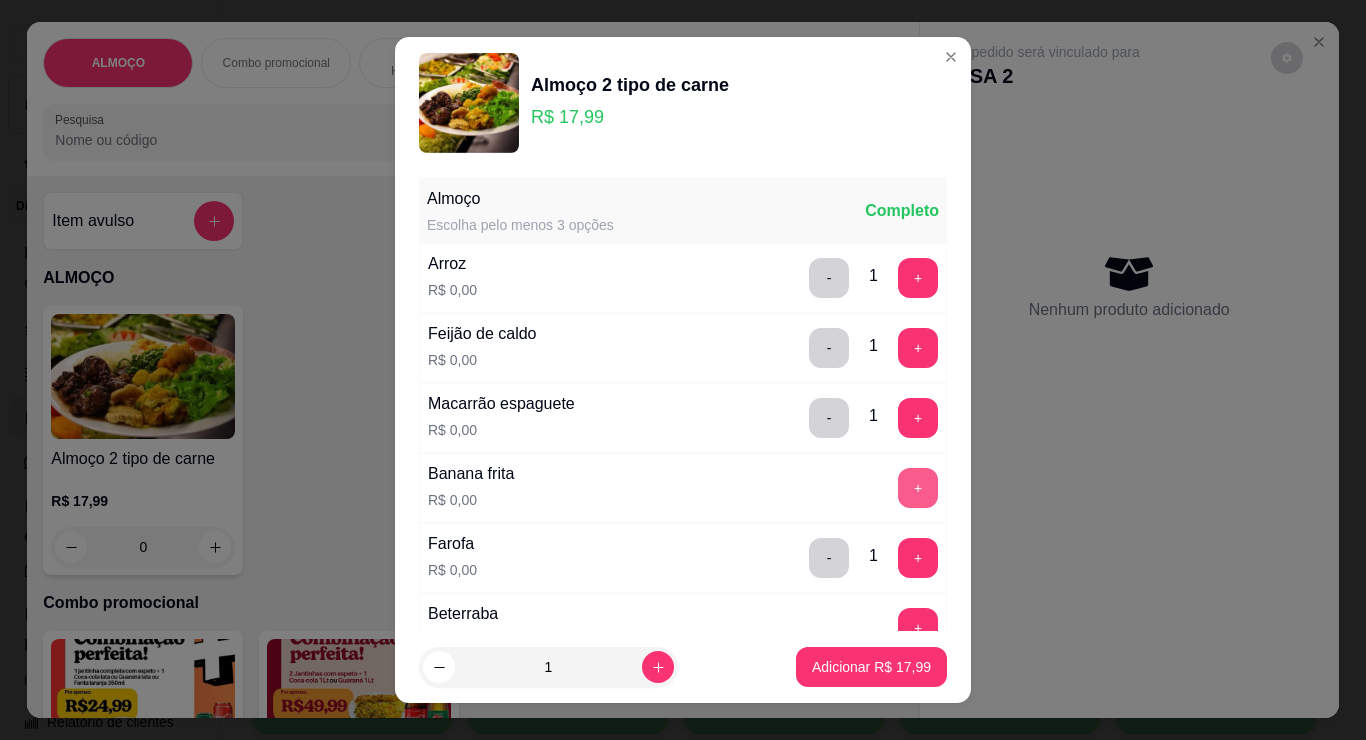 click on "+" at bounding box center [918, 488] 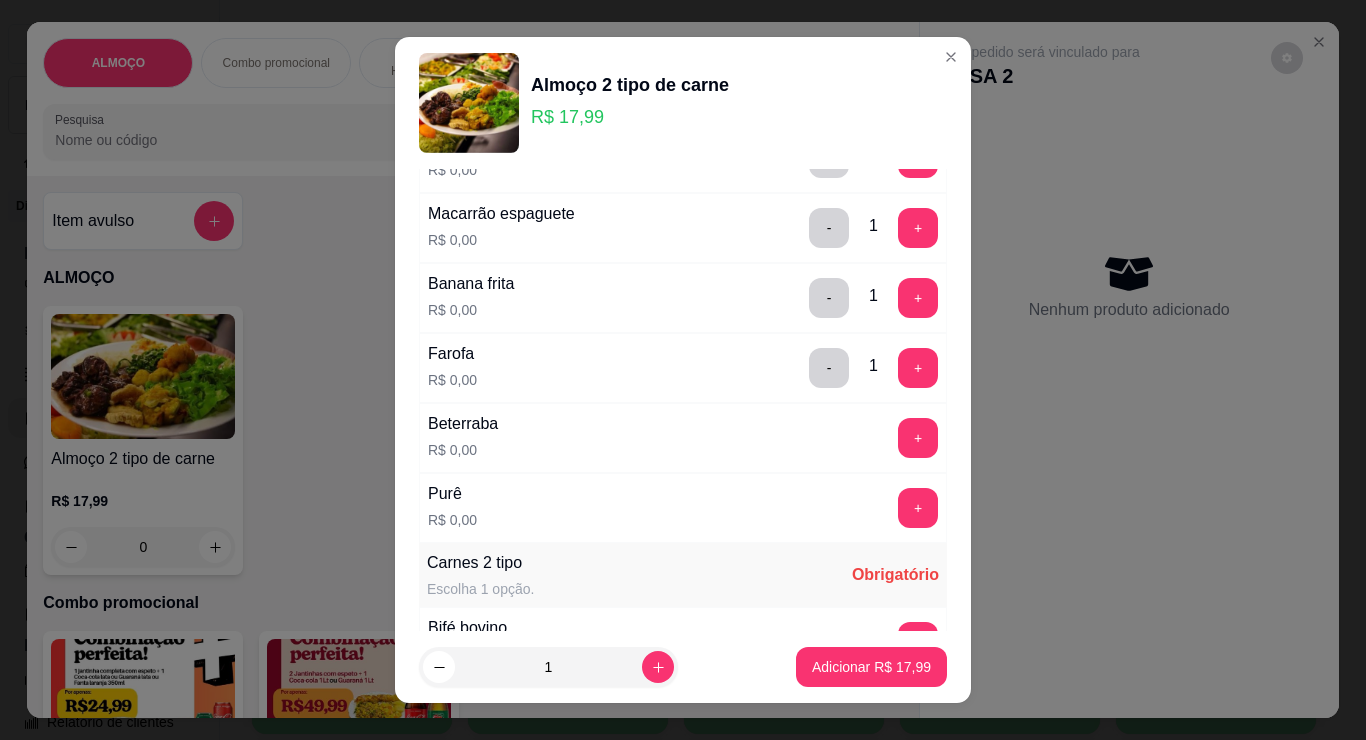 scroll, scrollTop: 204, scrollLeft: 0, axis: vertical 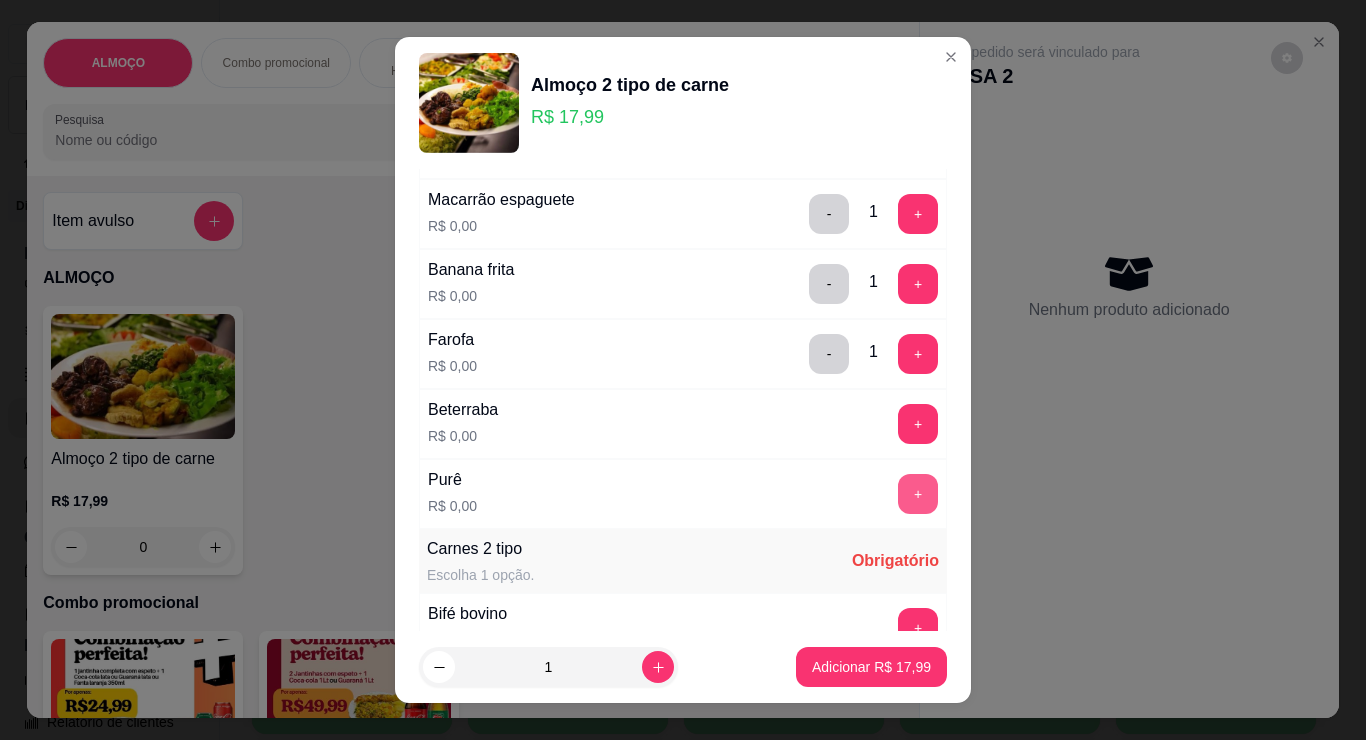 click on "+" at bounding box center (918, 494) 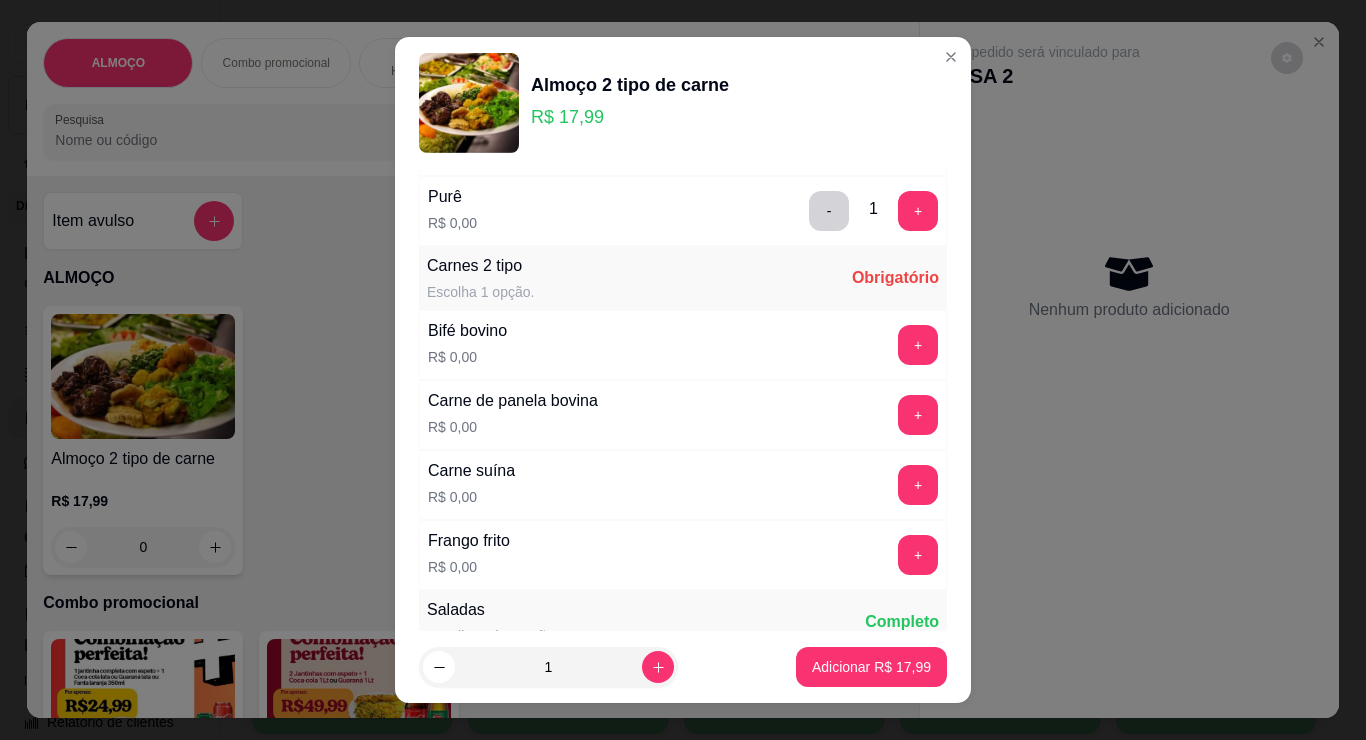 scroll, scrollTop: 490, scrollLeft: 0, axis: vertical 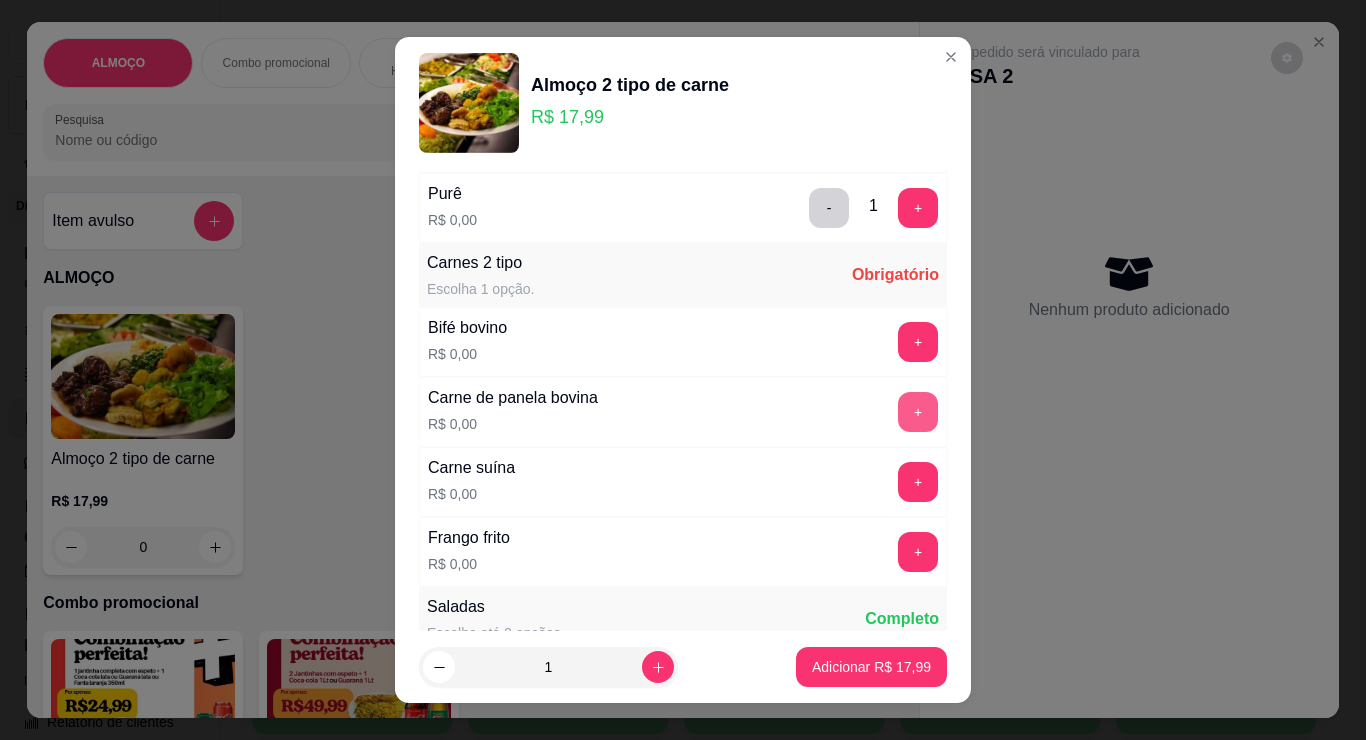 click on "+" at bounding box center [918, 412] 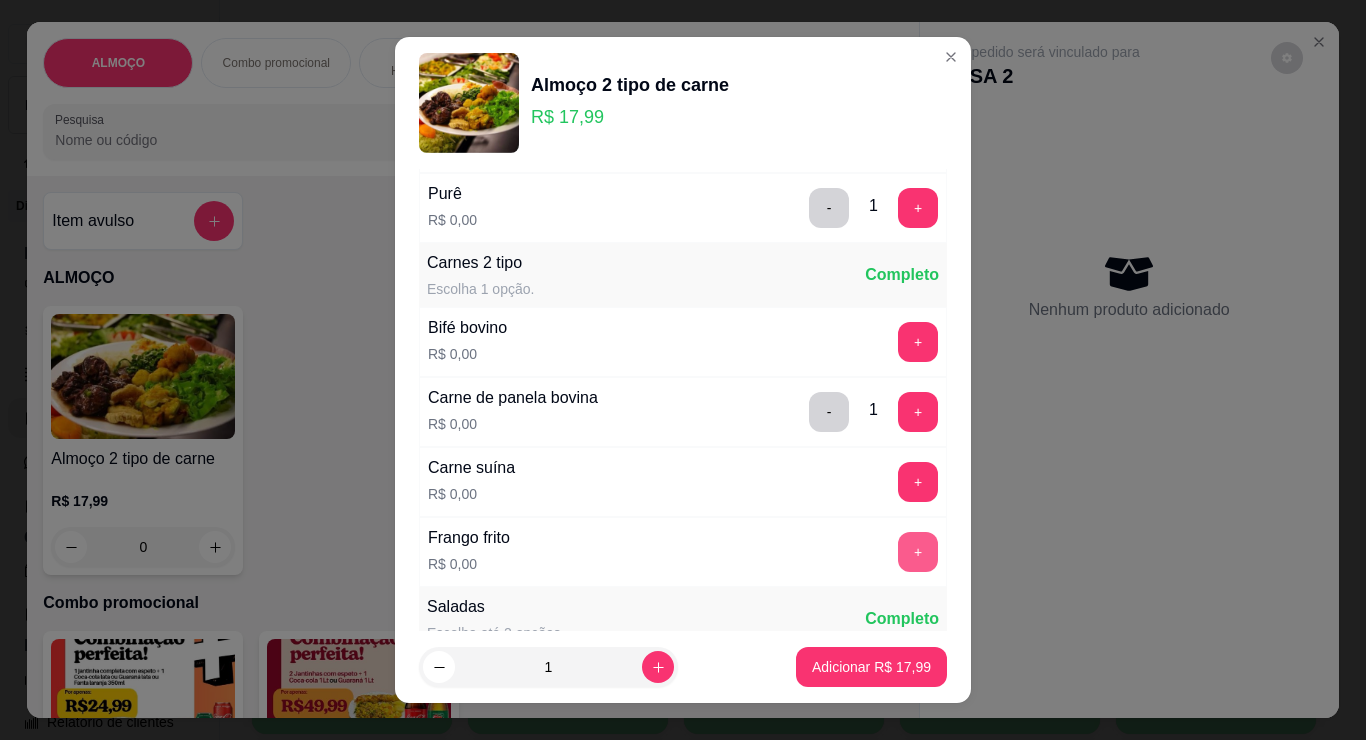 click on "+" at bounding box center [918, 552] 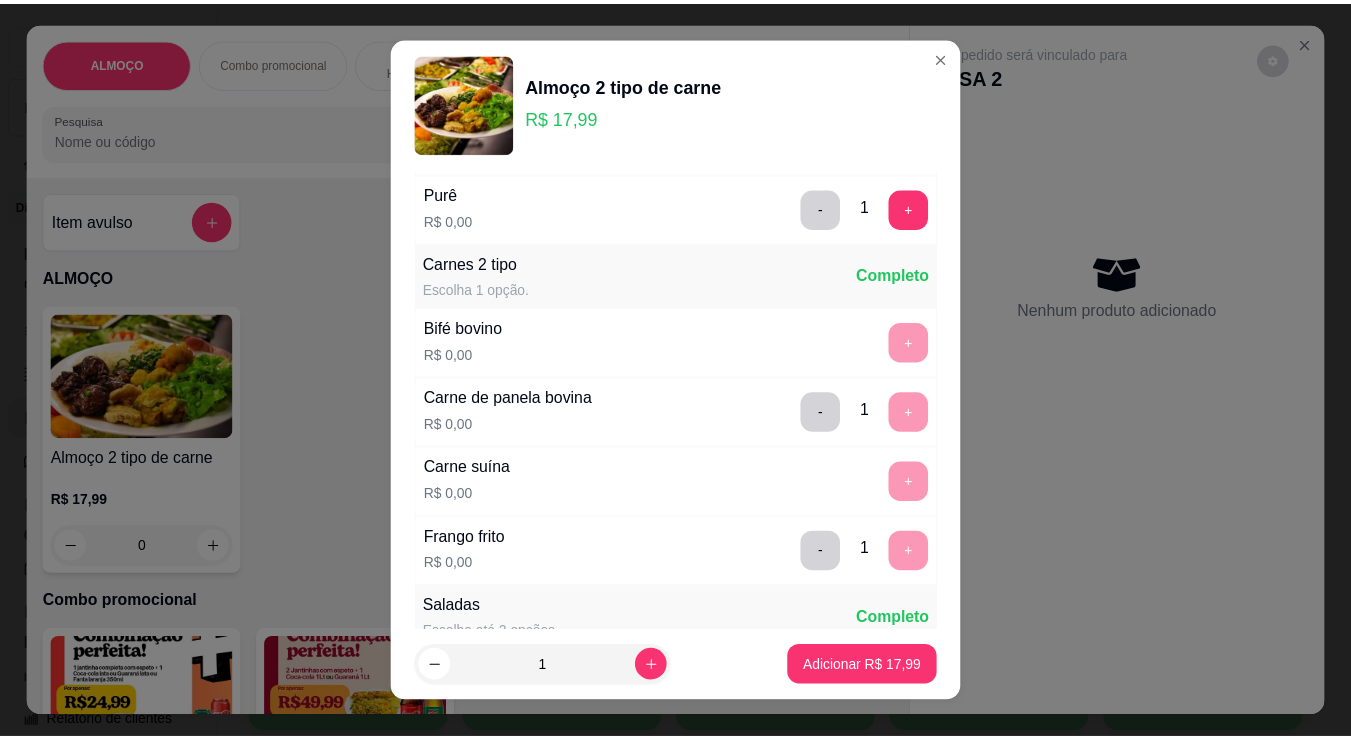 scroll, scrollTop: 730, scrollLeft: 0, axis: vertical 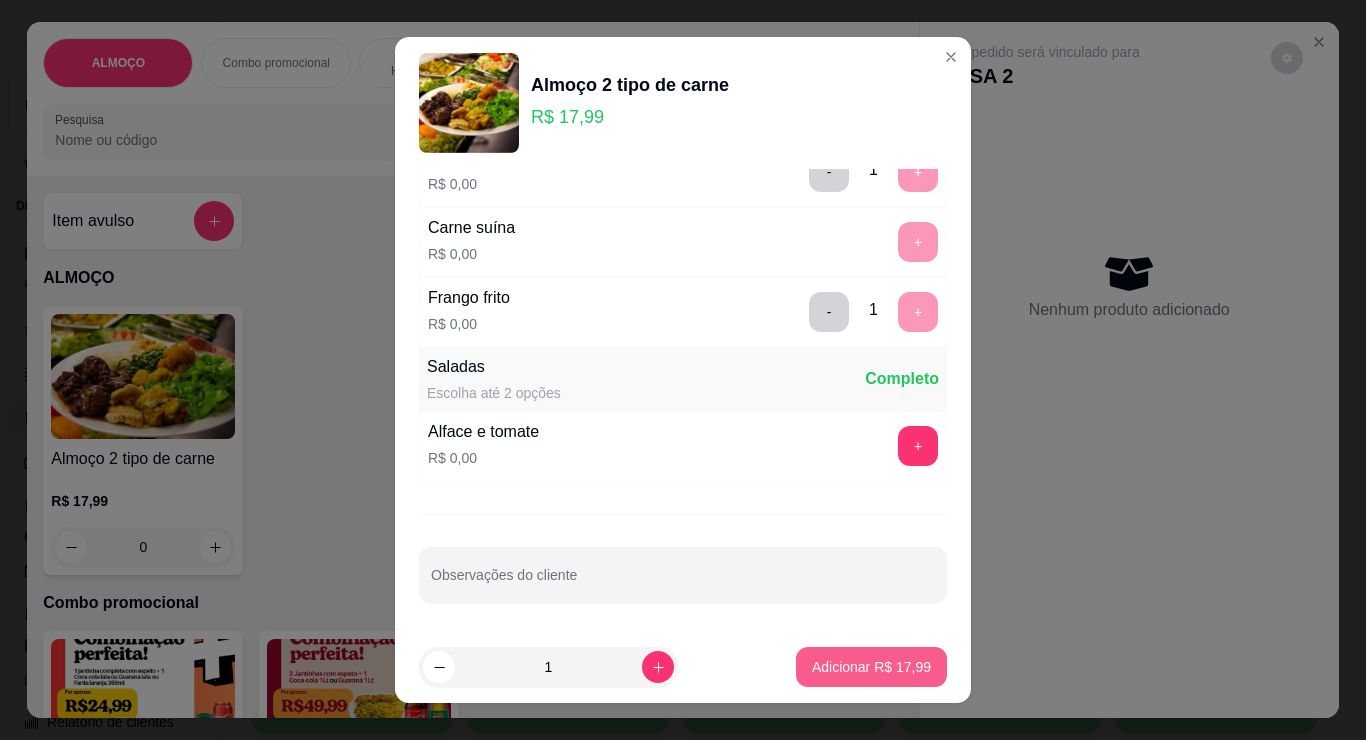click on "Adicionar   R$ 17,99" at bounding box center (871, 667) 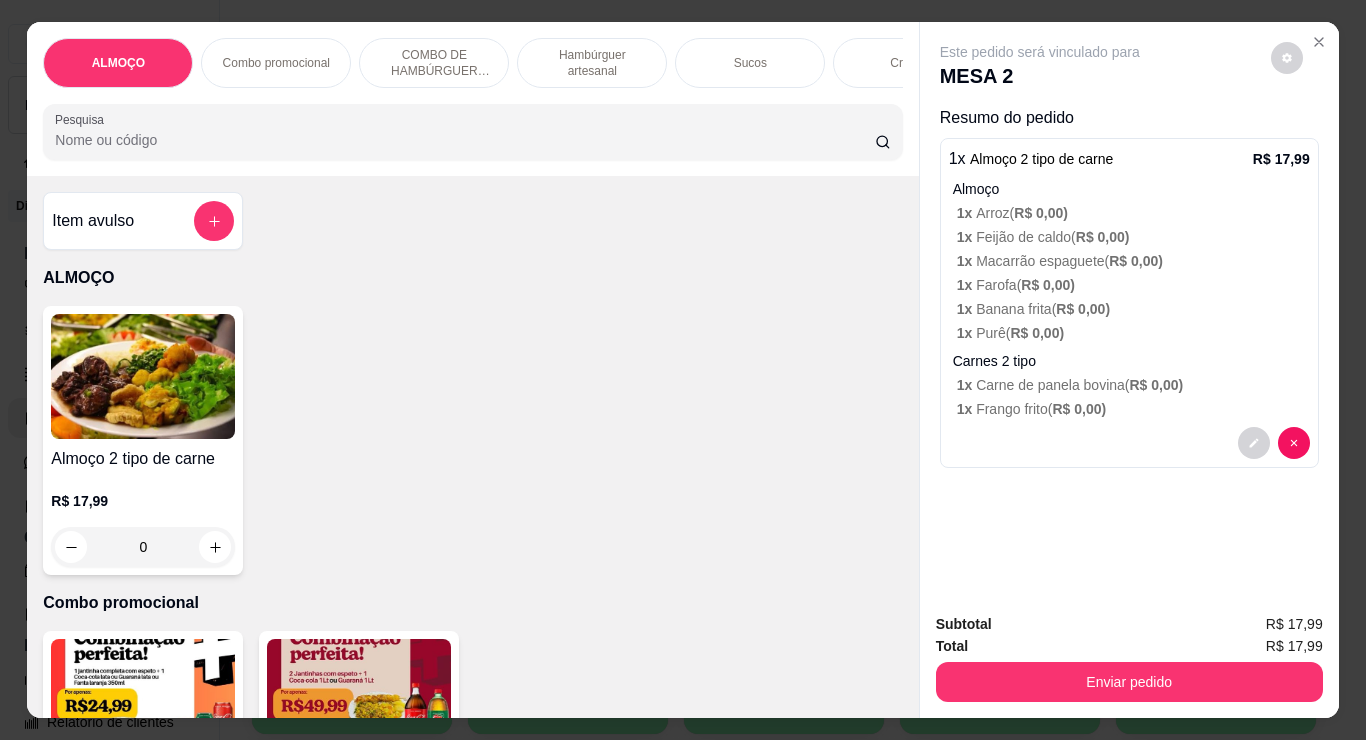 click on "Enviar pedido" at bounding box center (1129, 679) 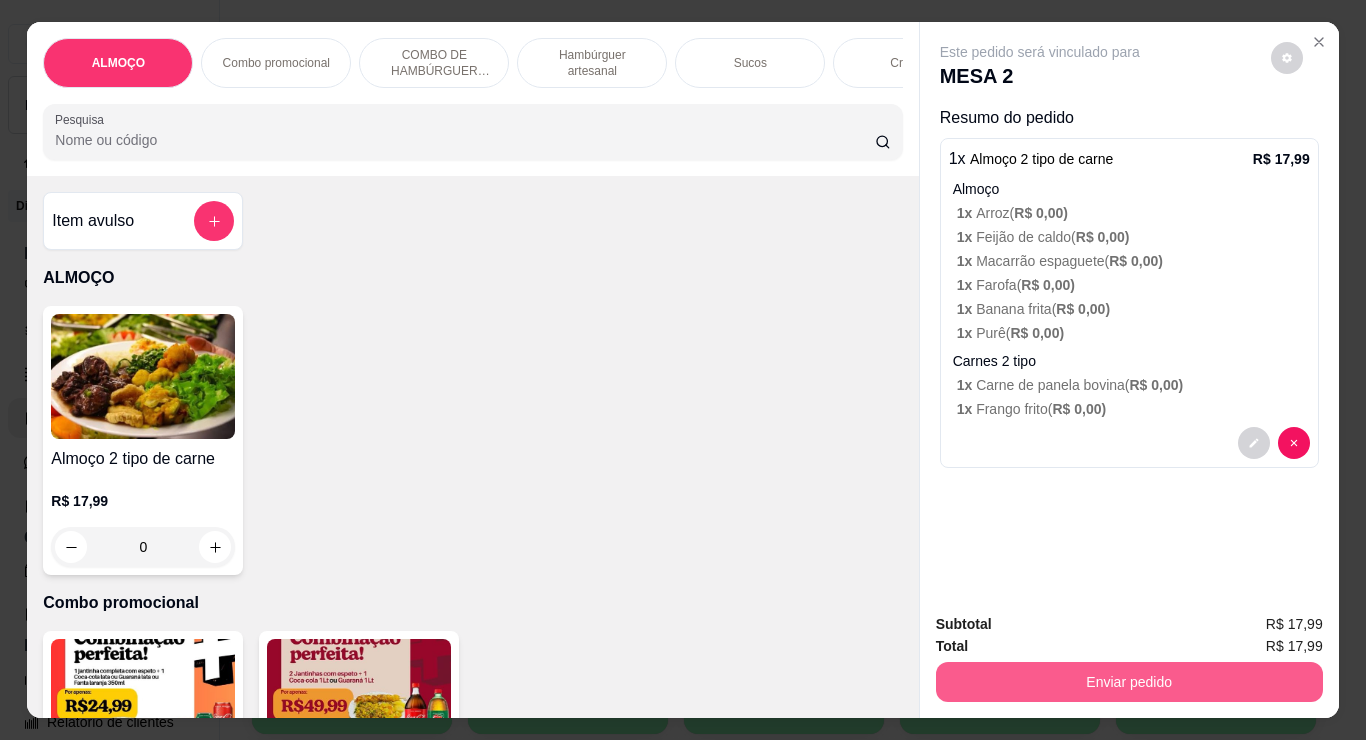 click on "Enviar pedido" at bounding box center [1129, 679] 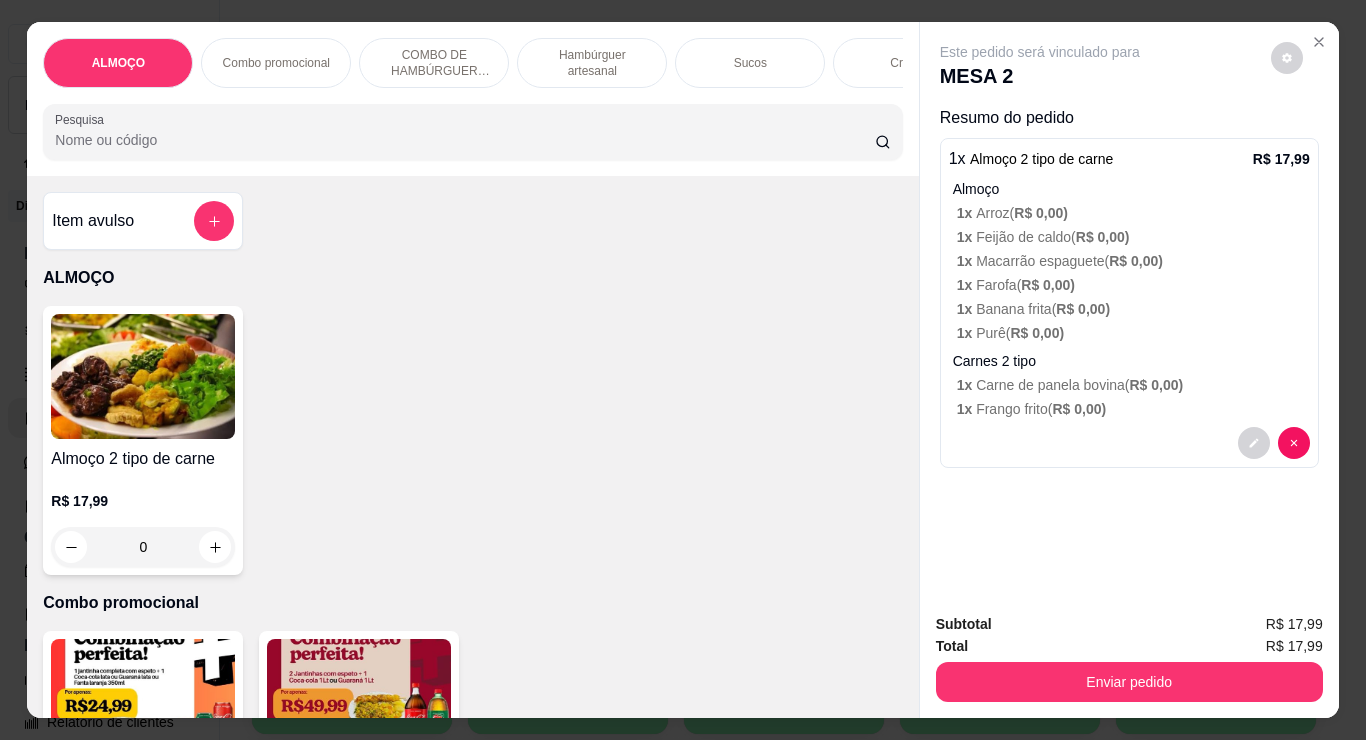 click on "Enviar pedido" at bounding box center [1129, 679] 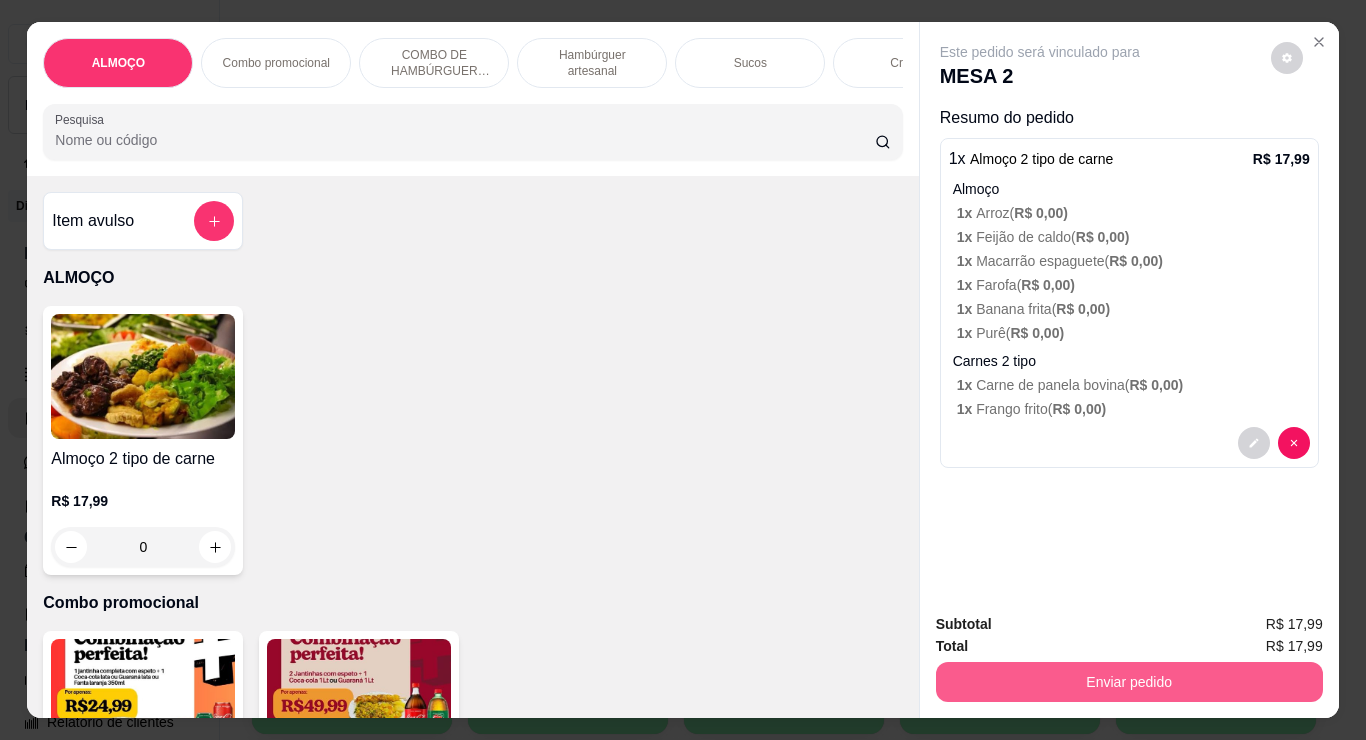 click on "Enviar pedido" at bounding box center [1129, 682] 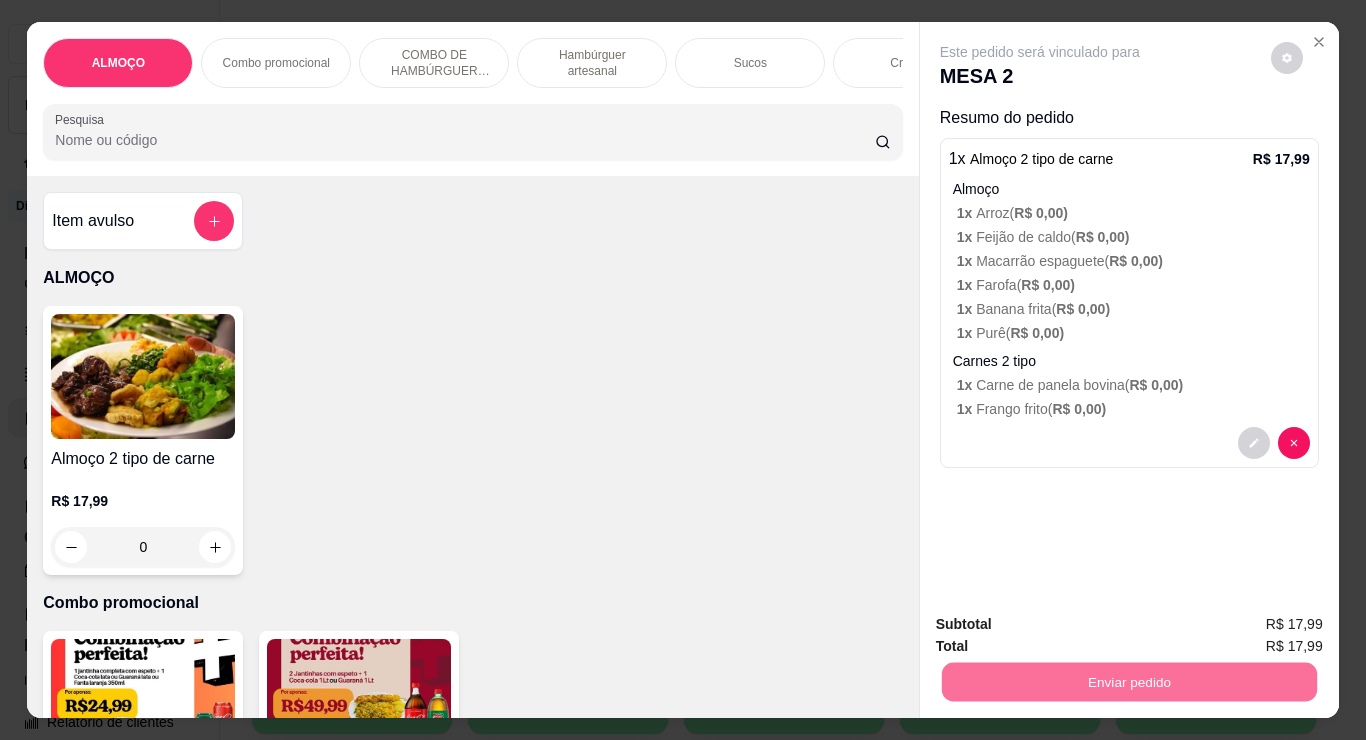 click on "Não registrar e enviar pedido" at bounding box center (1063, 625) 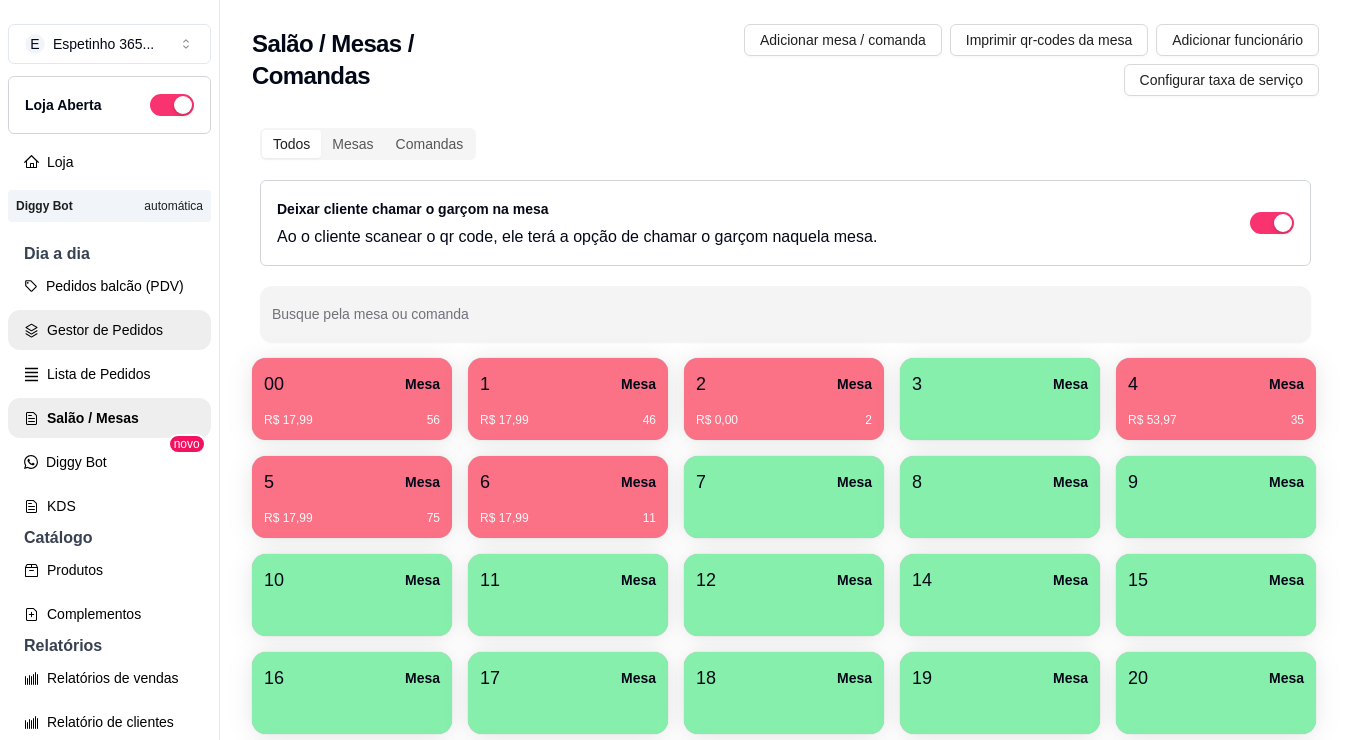 click on "Gestor de Pedidos" at bounding box center (109, 330) 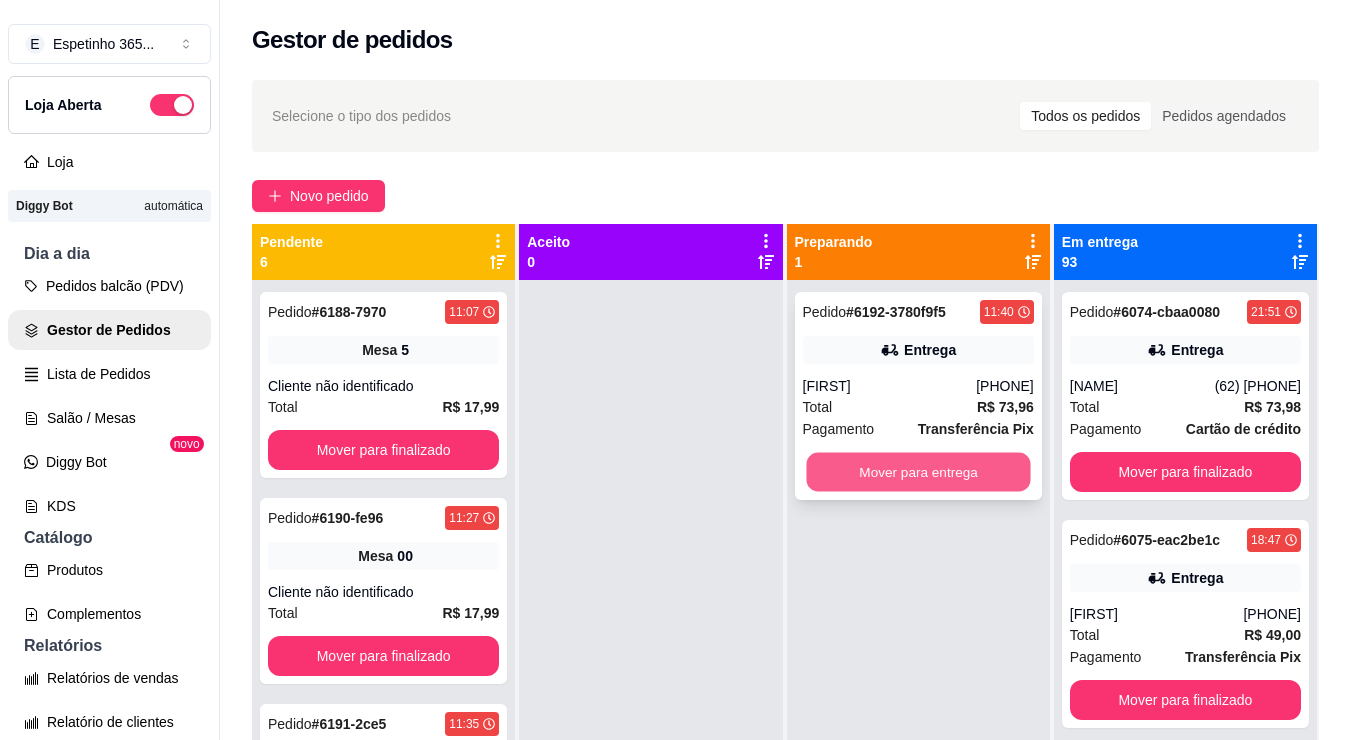 click on "Mover para entrega" at bounding box center [918, 472] 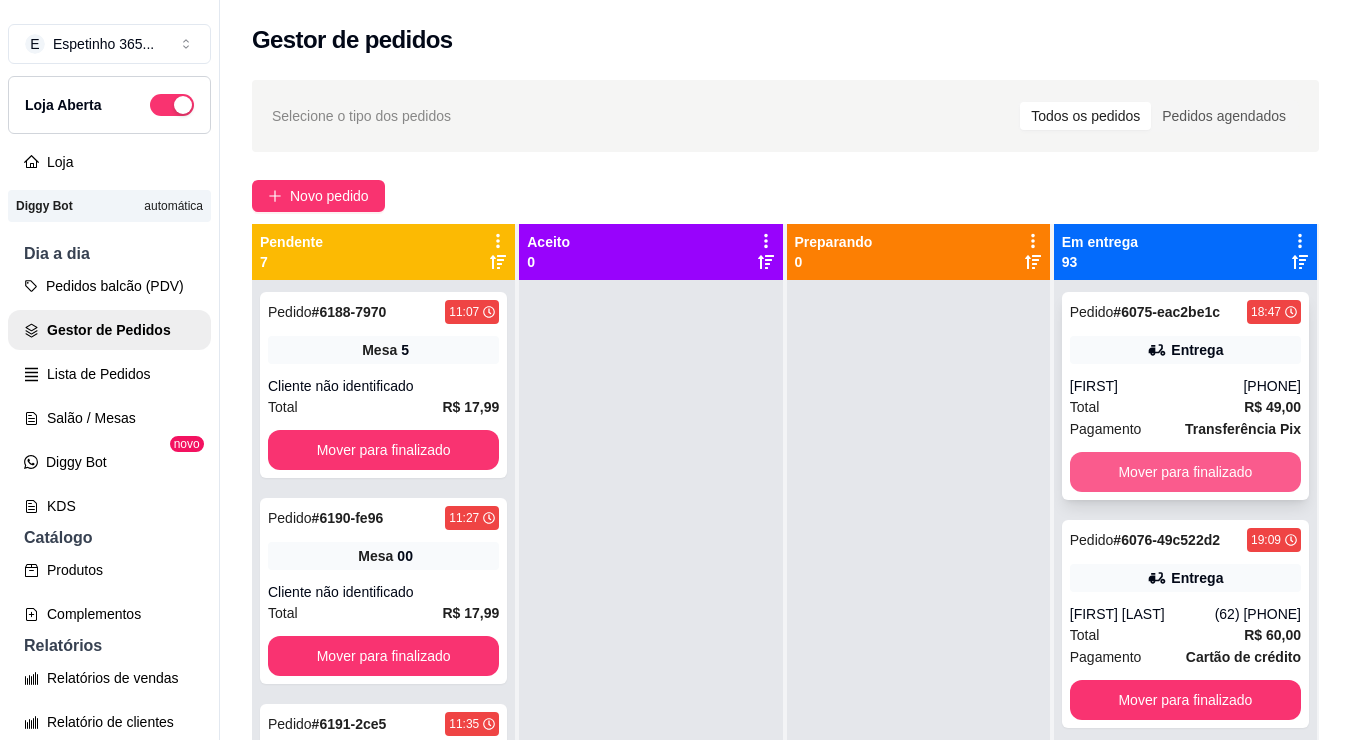 click on "Mover para finalizado" at bounding box center (1185, 472) 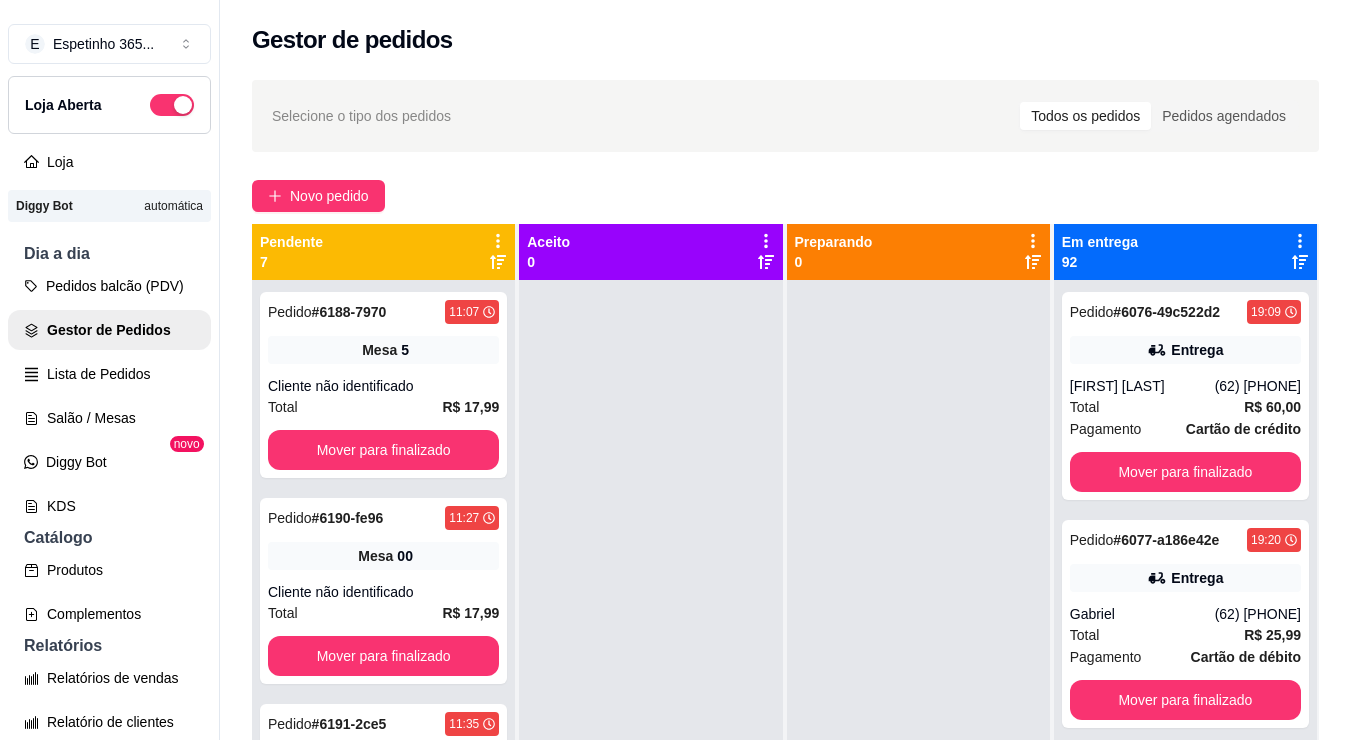 click on "Mover para finalizado" at bounding box center [1185, 472] 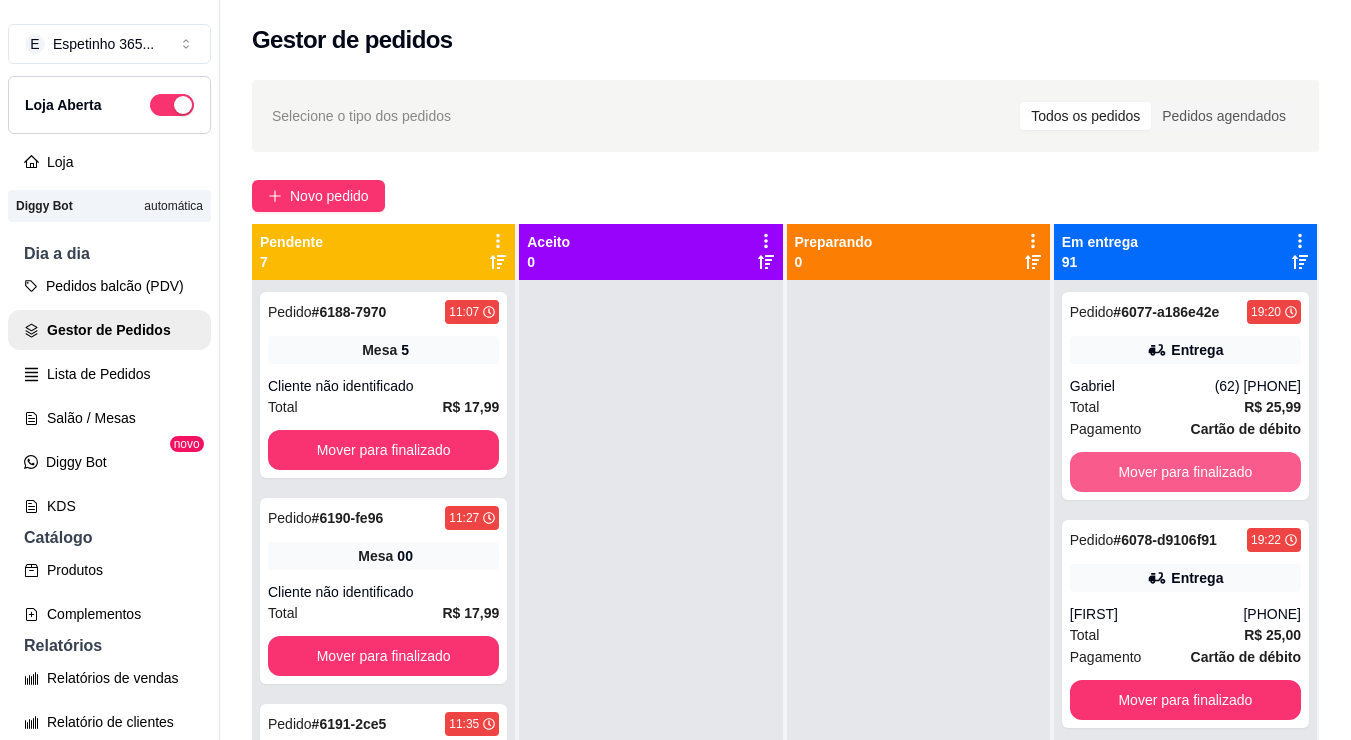 click on "Mover para finalizado" at bounding box center [1185, 472] 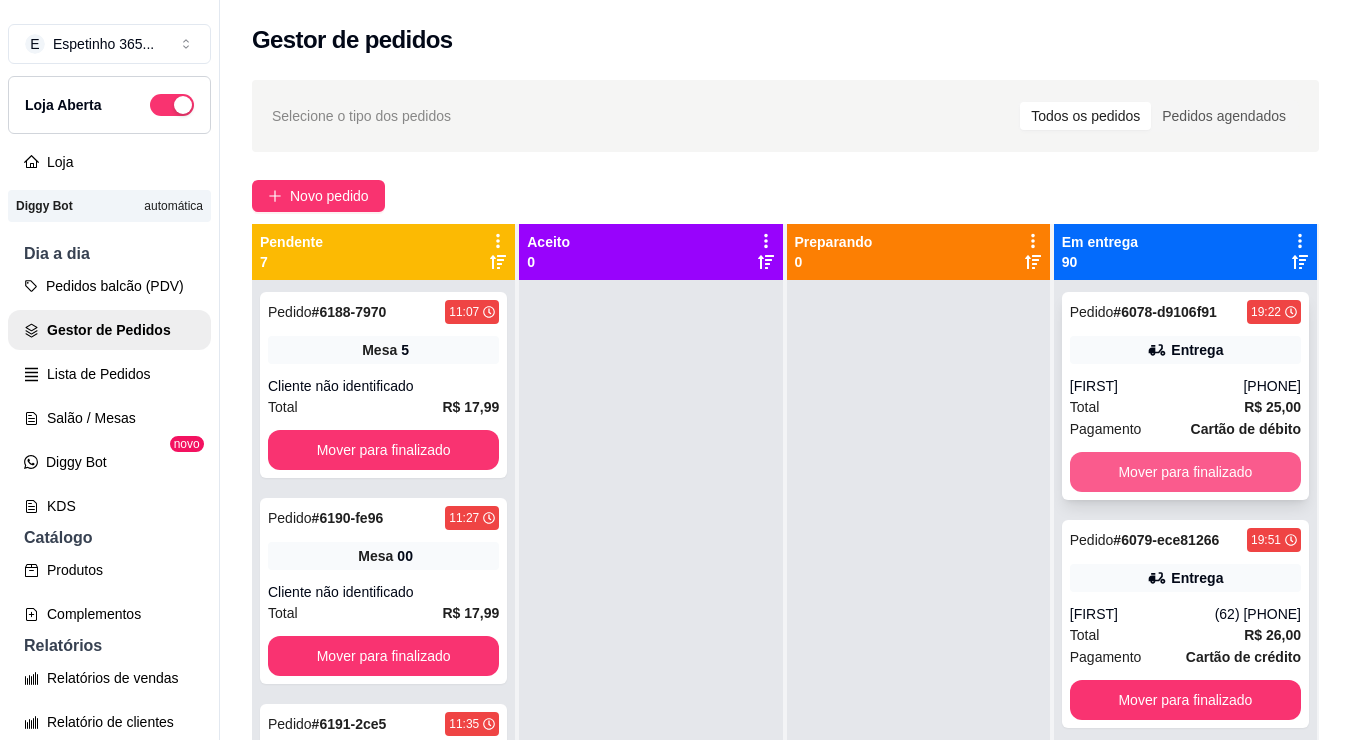 click on "Mover para finalizado" at bounding box center [1185, 472] 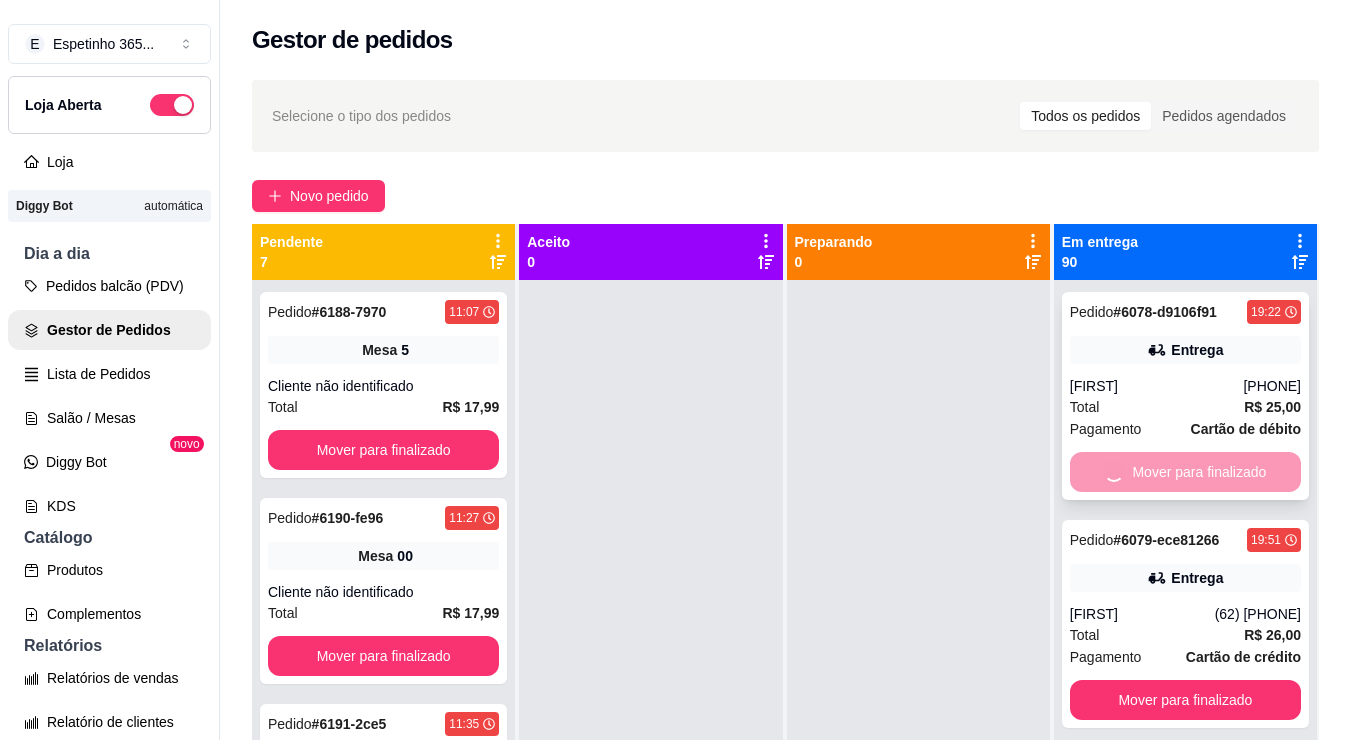 click on "Mover para finalizado" at bounding box center [1185, 700] 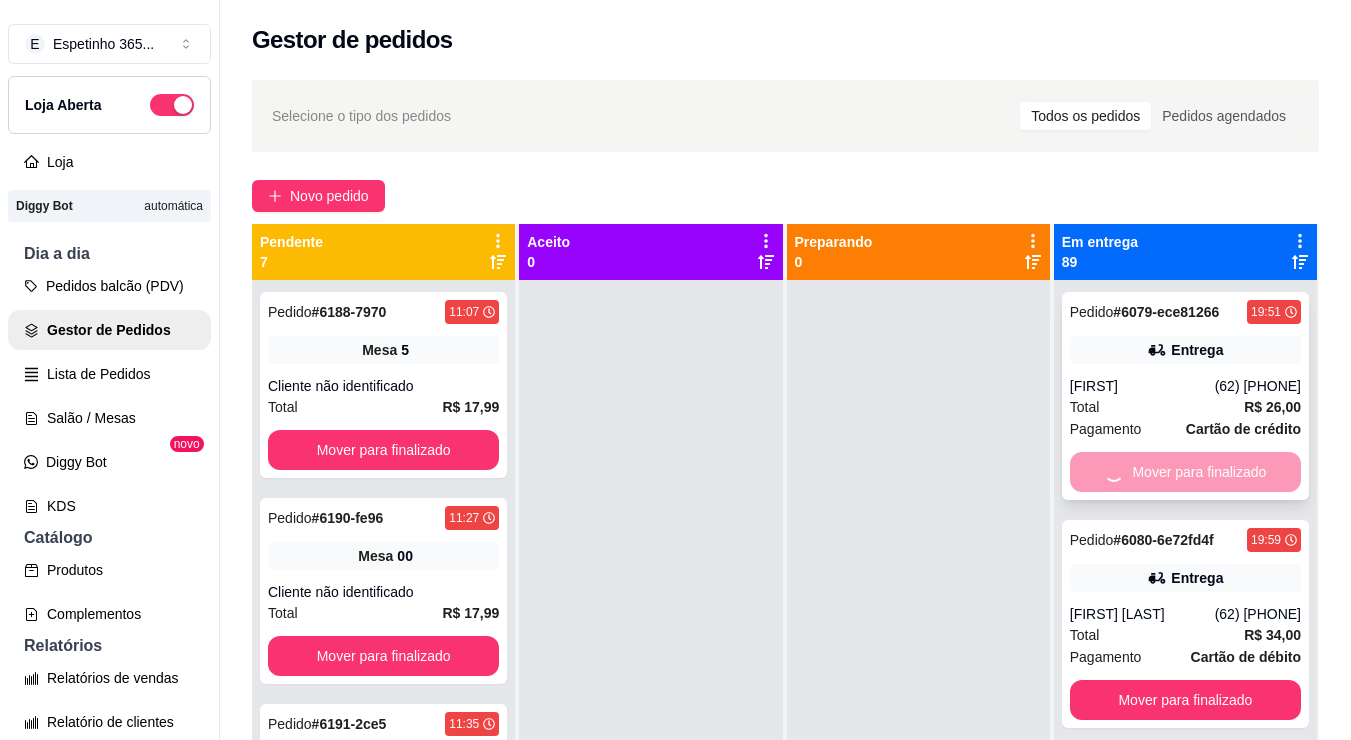 click on "Mover para finalizado" at bounding box center [1185, 700] 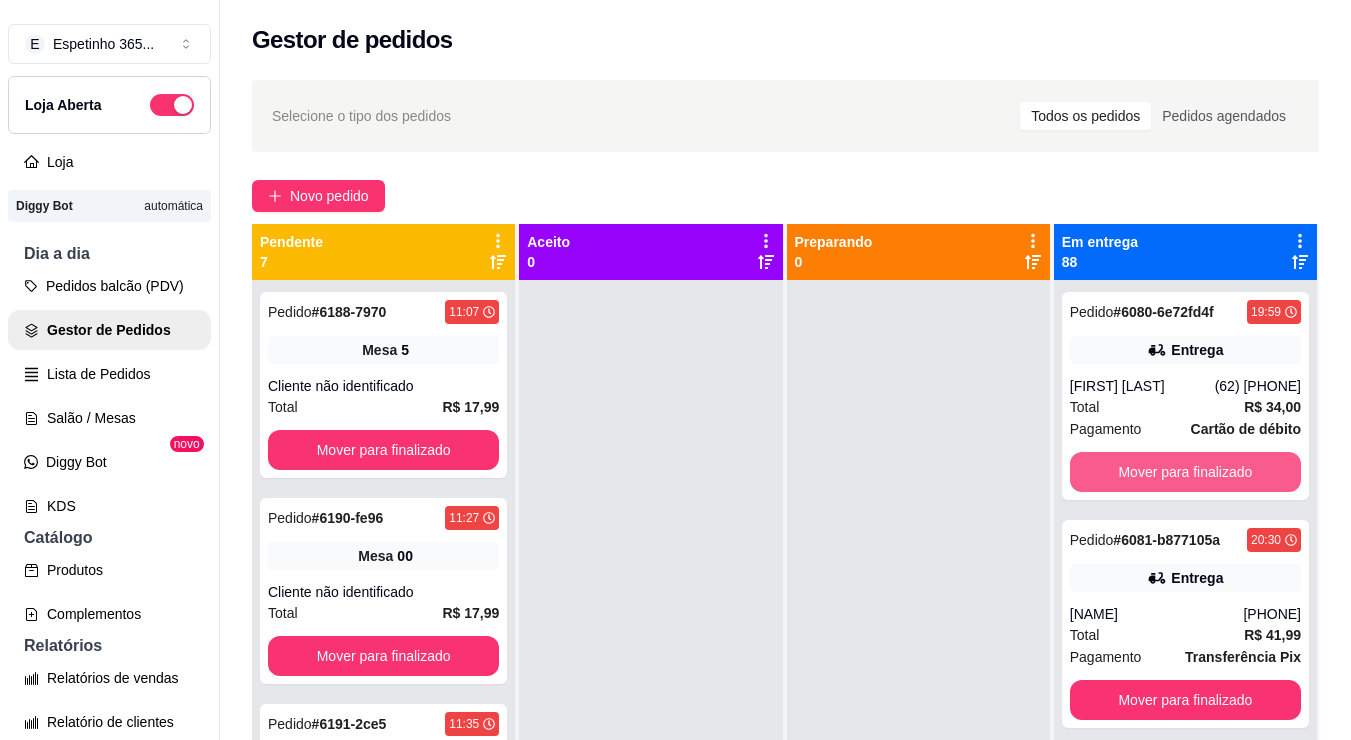 click on "Mover para finalizado" at bounding box center [1185, 472] 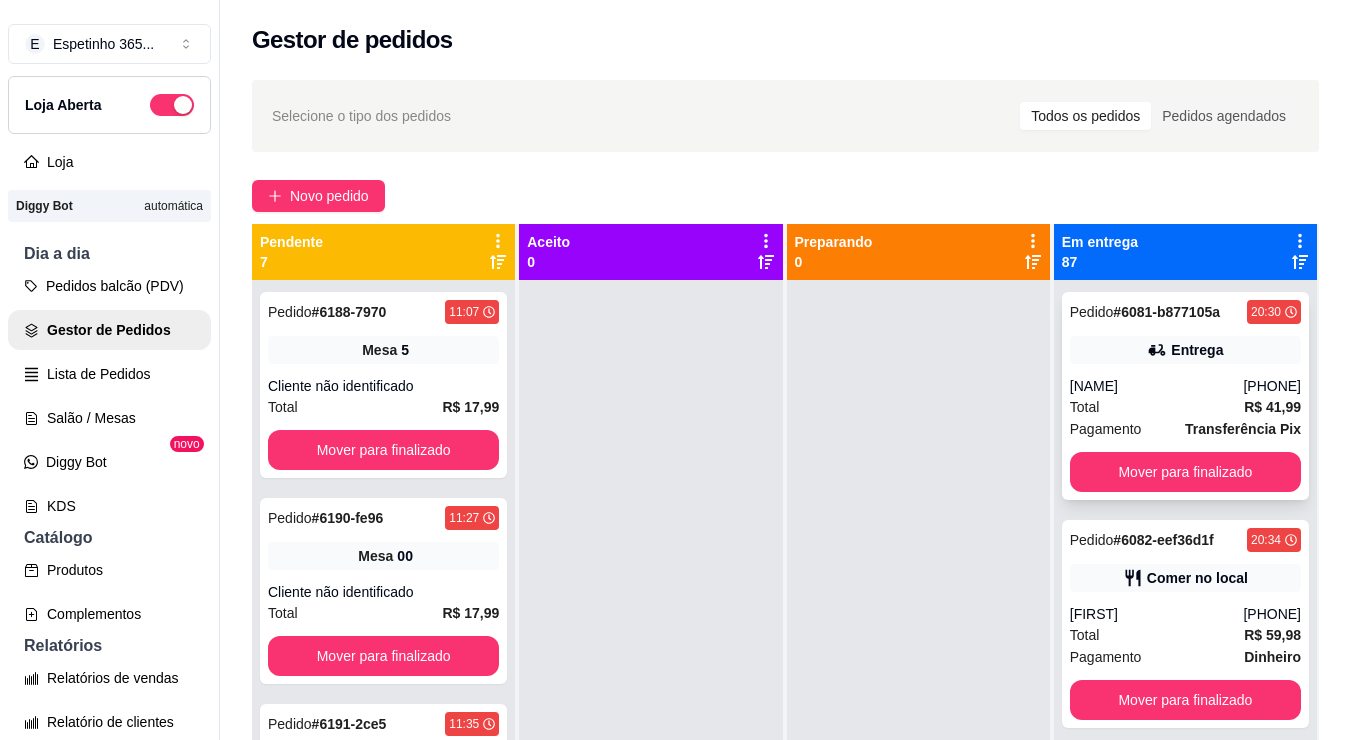 click on "Mover para finalizado" at bounding box center [1185, 472] 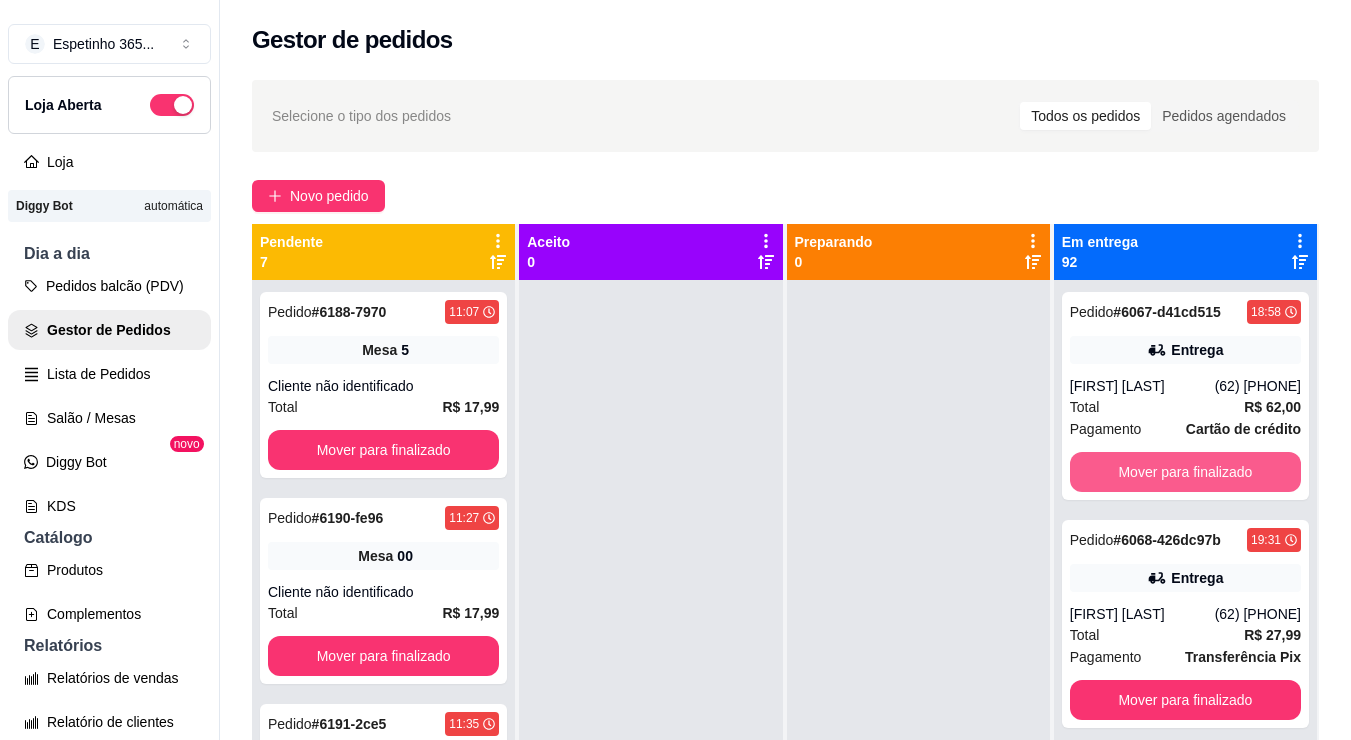 click on "Mover para finalizado" at bounding box center [1185, 472] 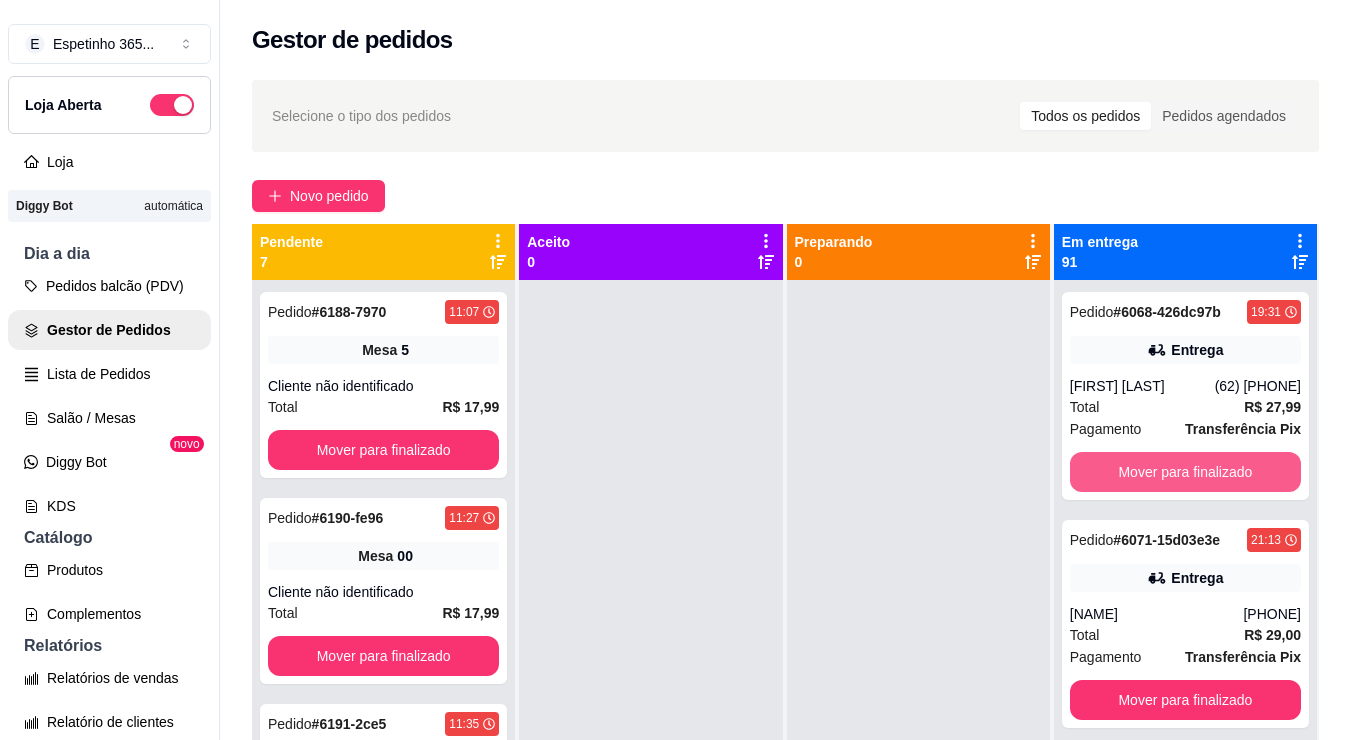 click on "Mover para finalizado" at bounding box center [1185, 472] 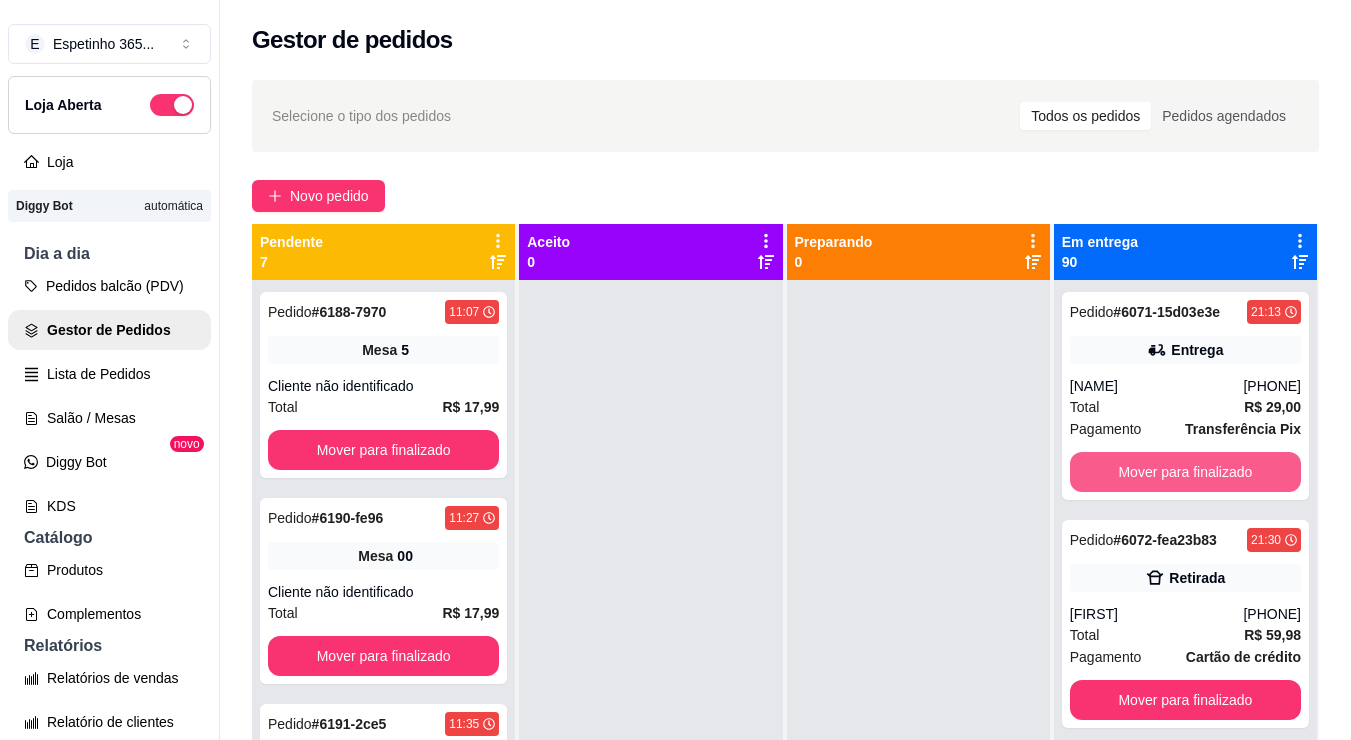 click on "Mover para finalizado" at bounding box center [1185, 472] 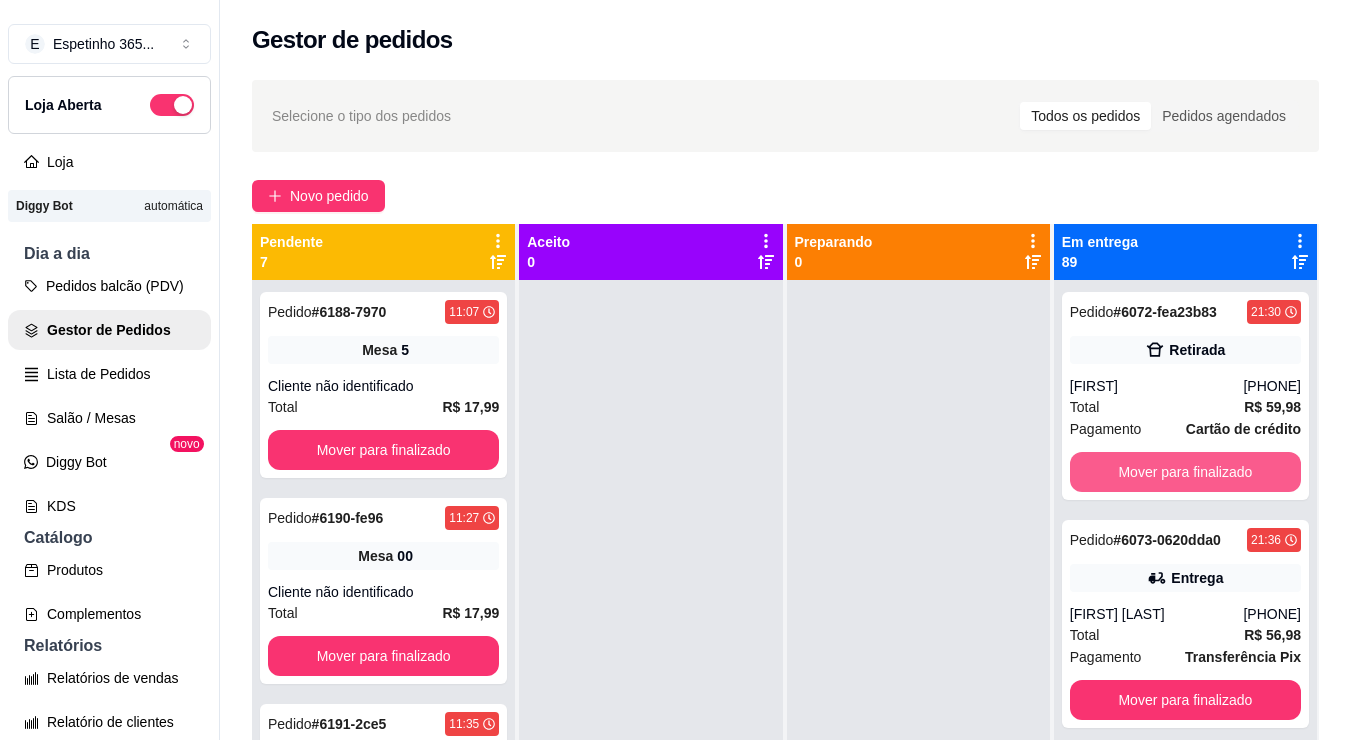 click on "Mover para finalizado" at bounding box center (1185, 472) 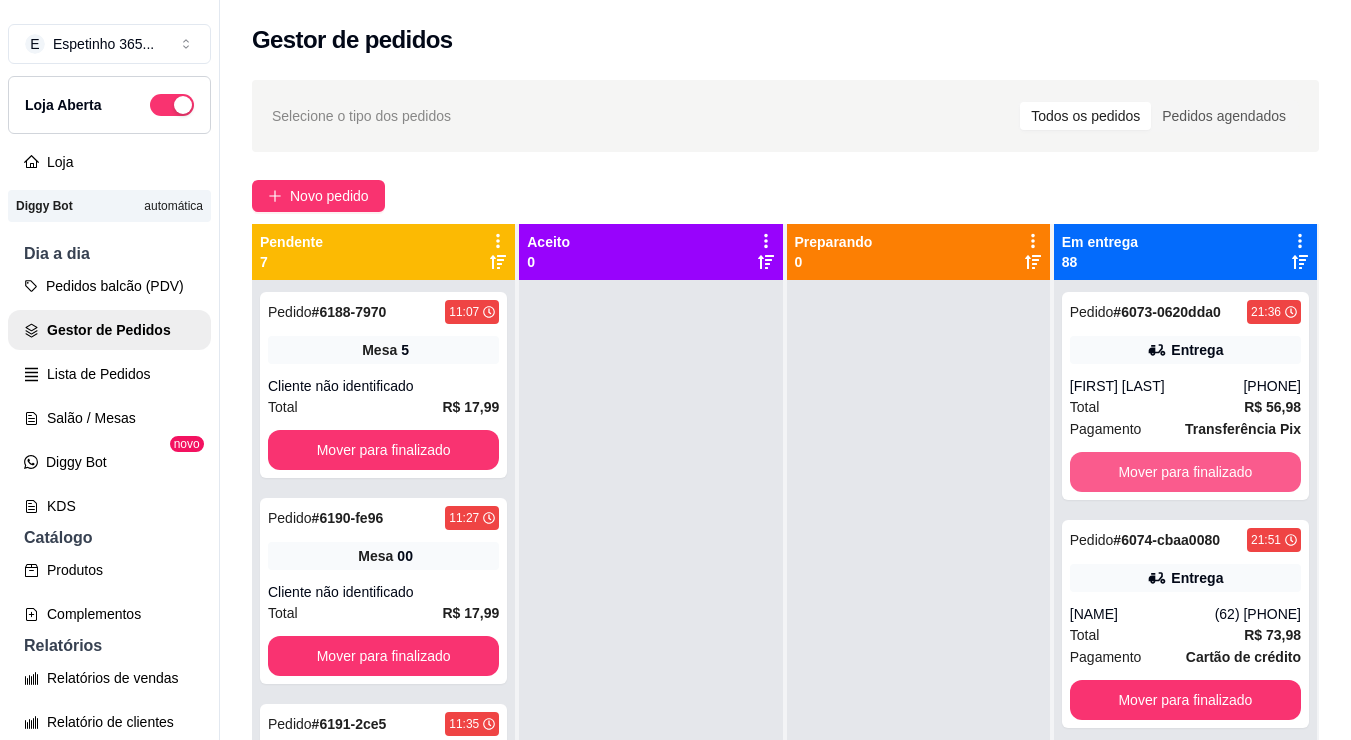 click on "Mover para finalizado" at bounding box center (1185, 472) 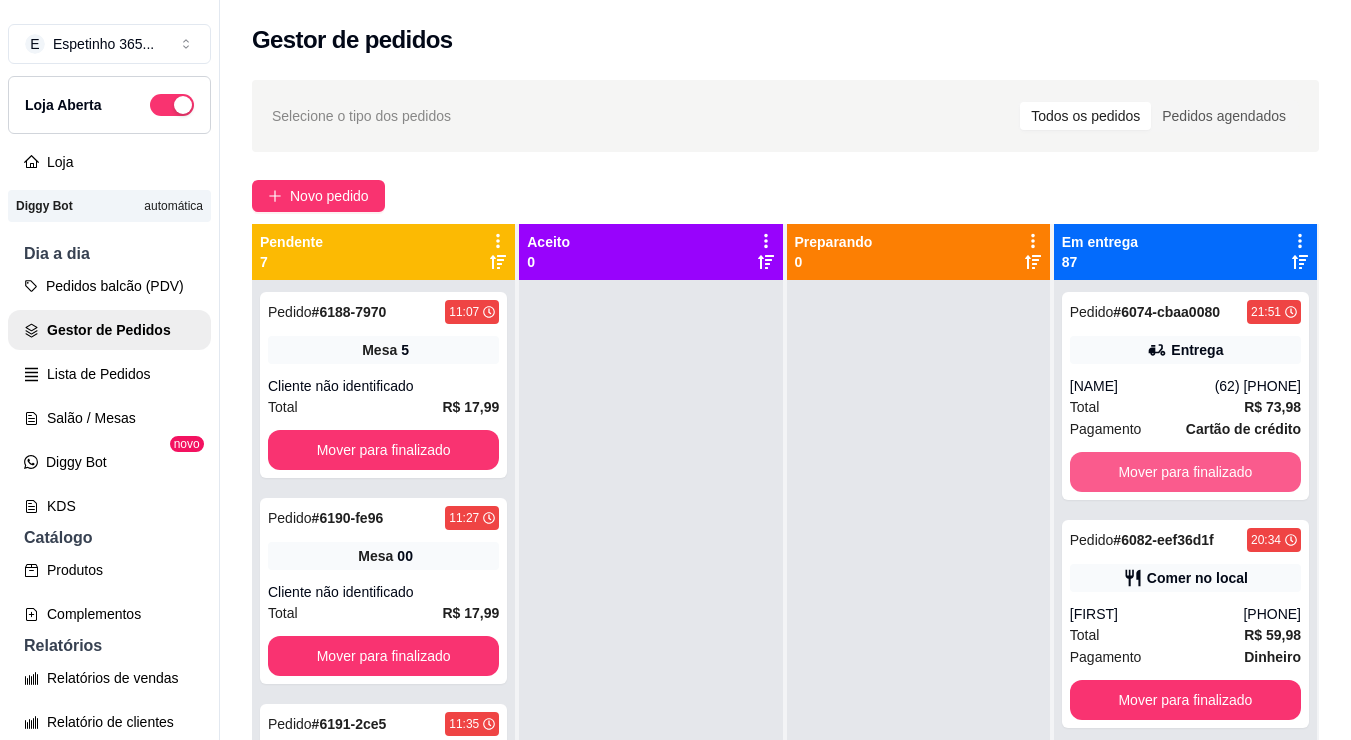 click on "Mover para finalizado" at bounding box center (1185, 472) 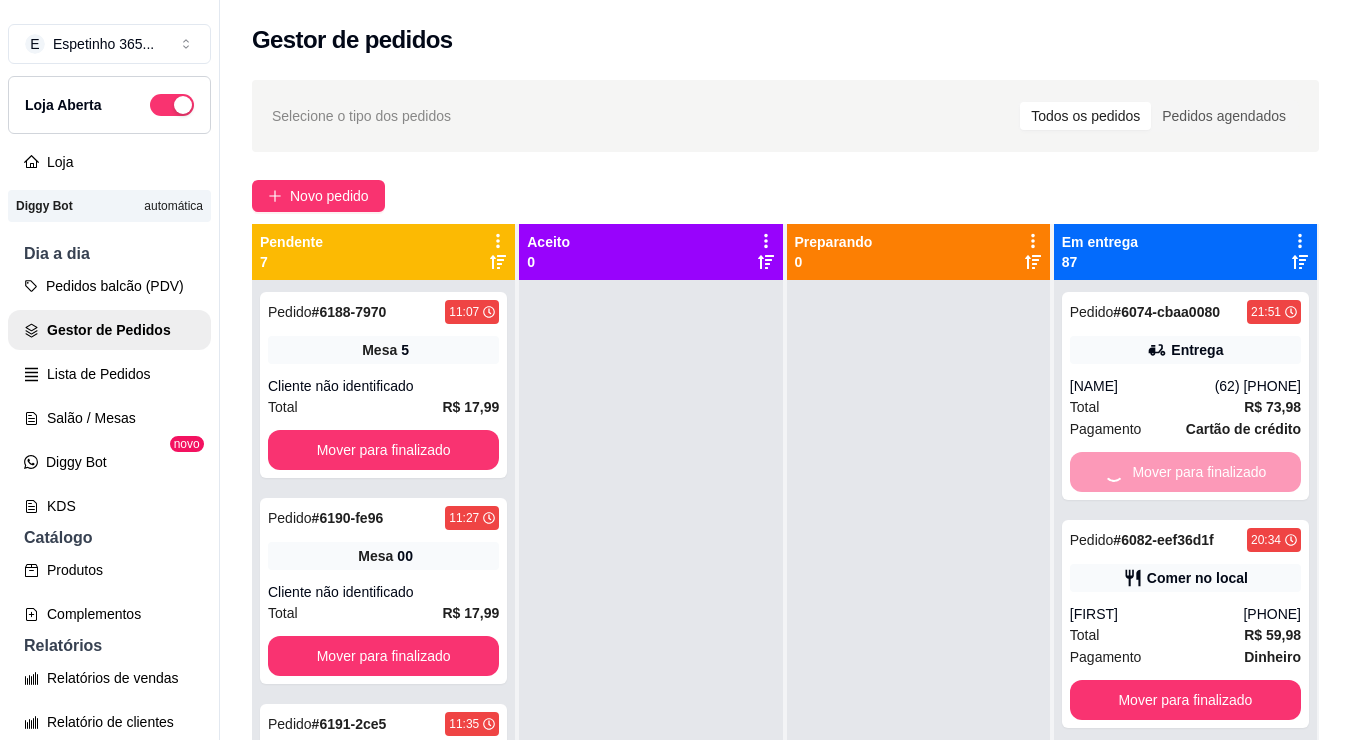 click on "Mover para finalizado" at bounding box center (1185, 700) 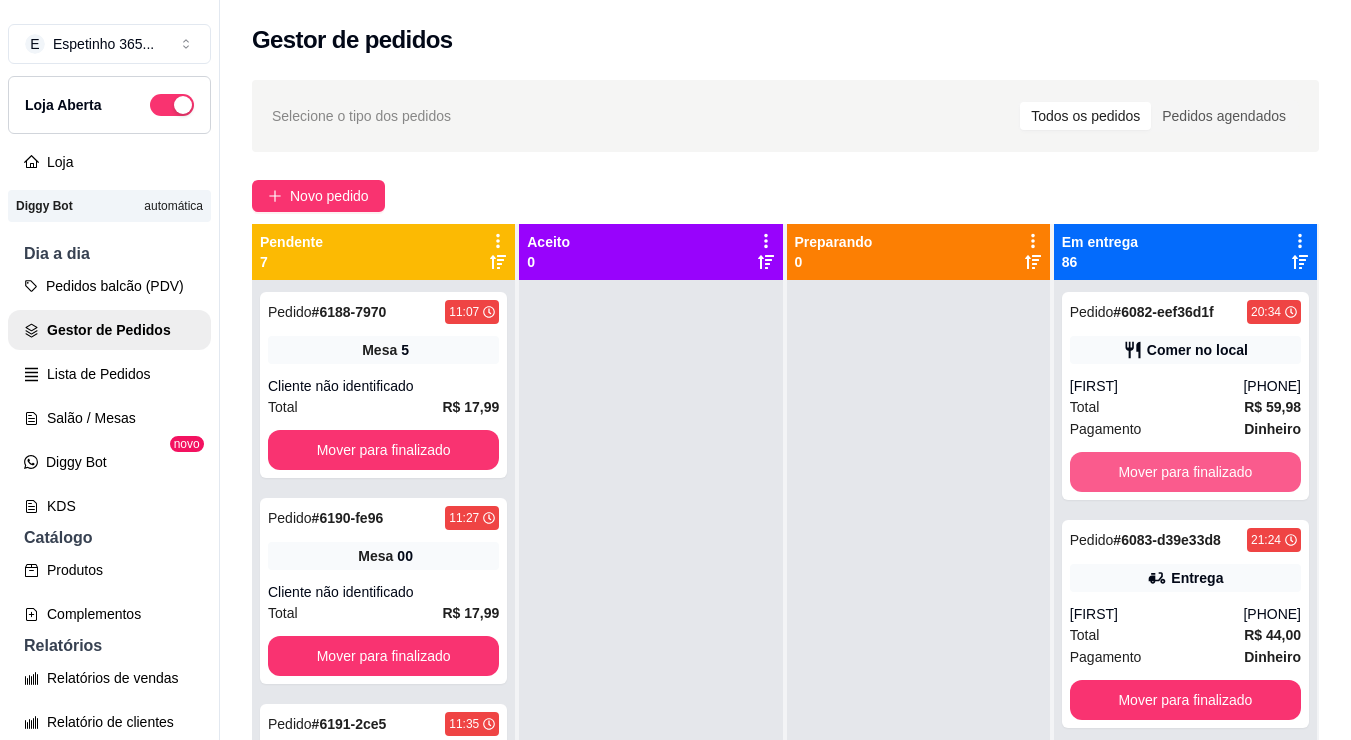 click on "Mover para finalizado" at bounding box center [1185, 472] 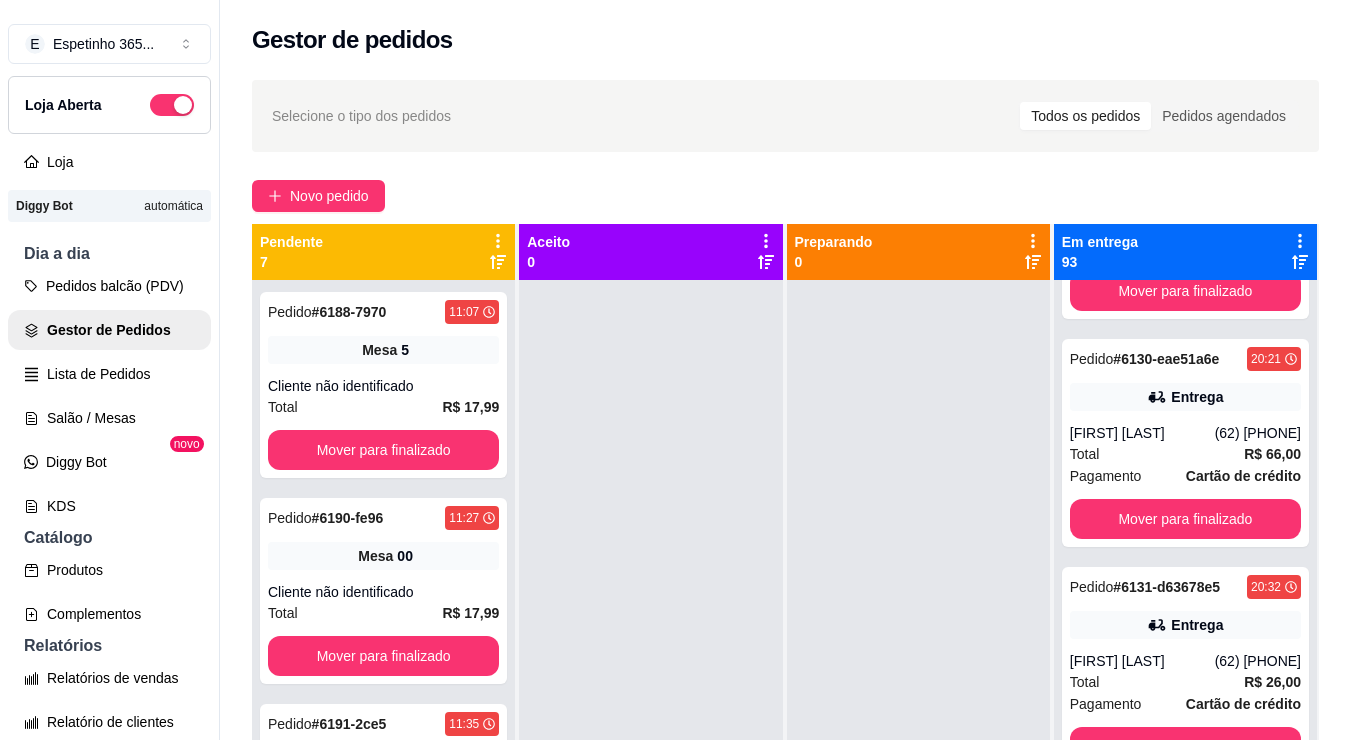 scroll, scrollTop: 13299, scrollLeft: 0, axis: vertical 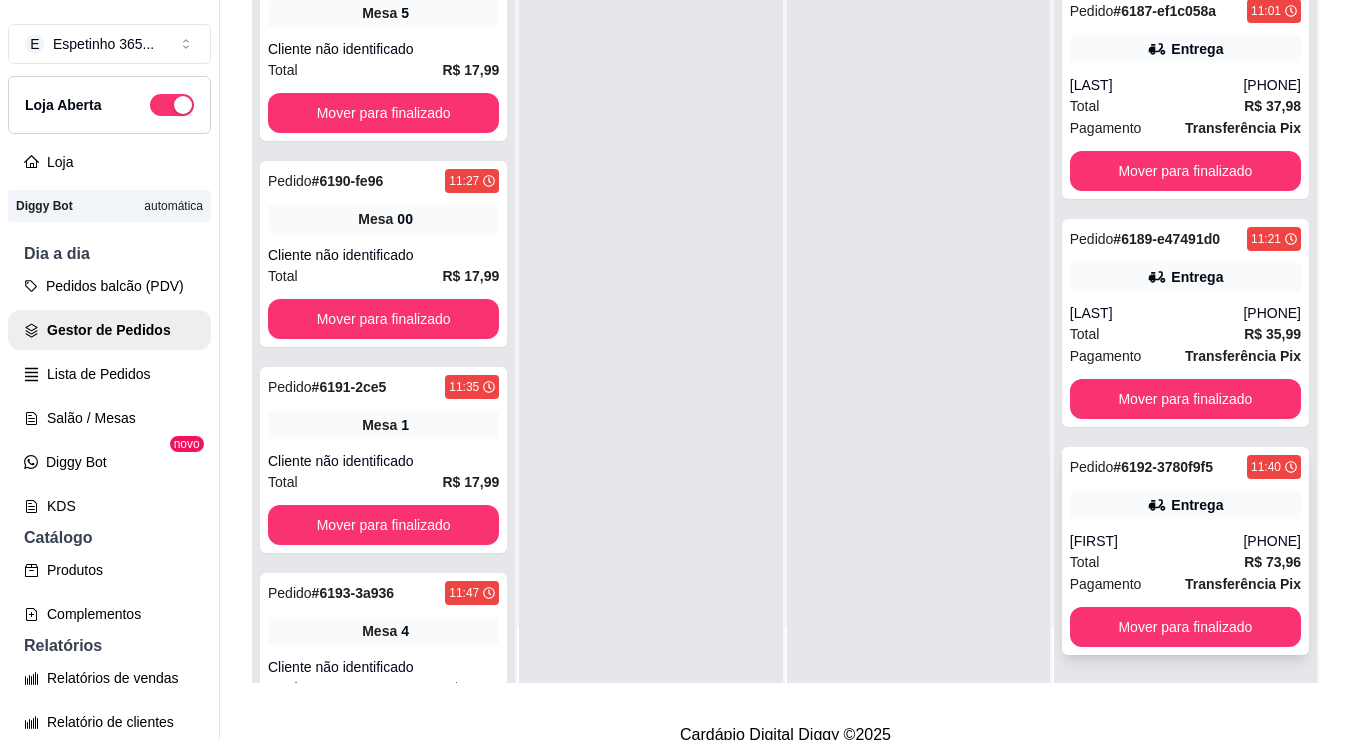 click on "Total R$ 73,96" at bounding box center (1185, 562) 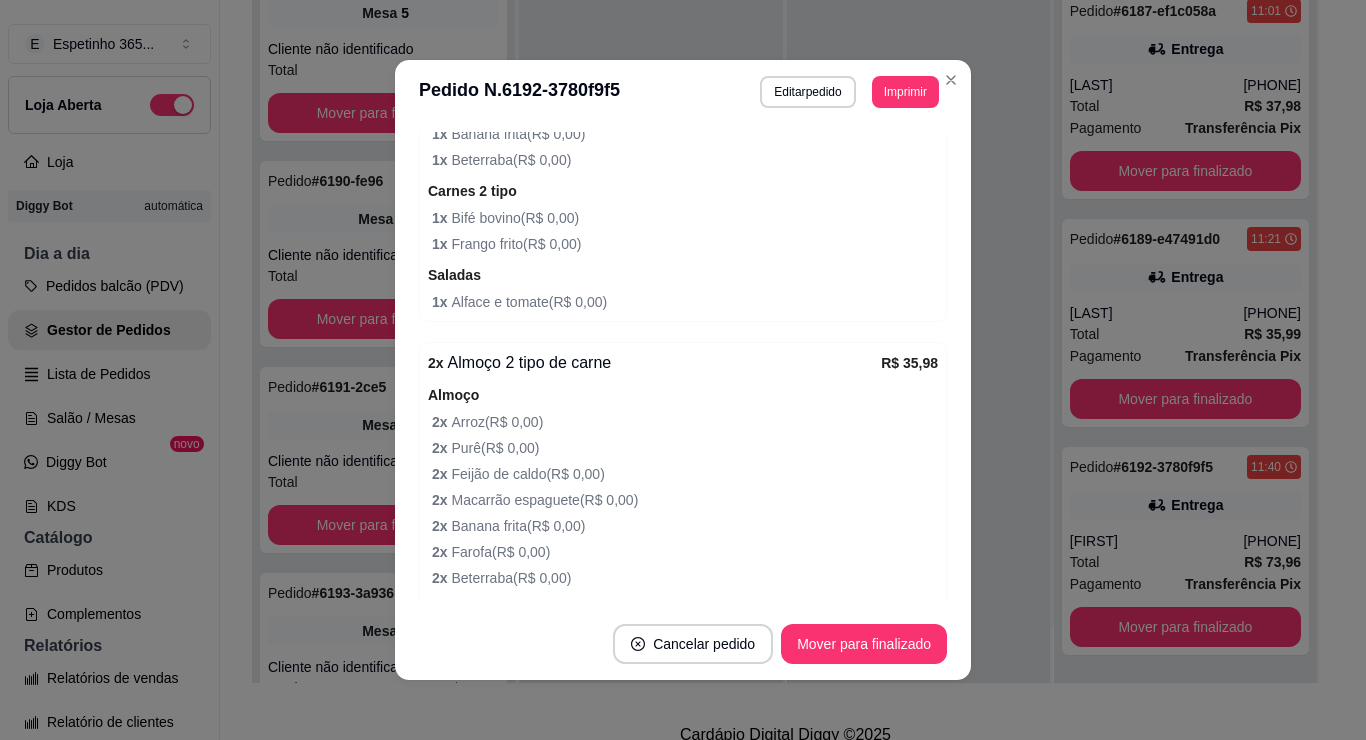 scroll, scrollTop: 1547, scrollLeft: 0, axis: vertical 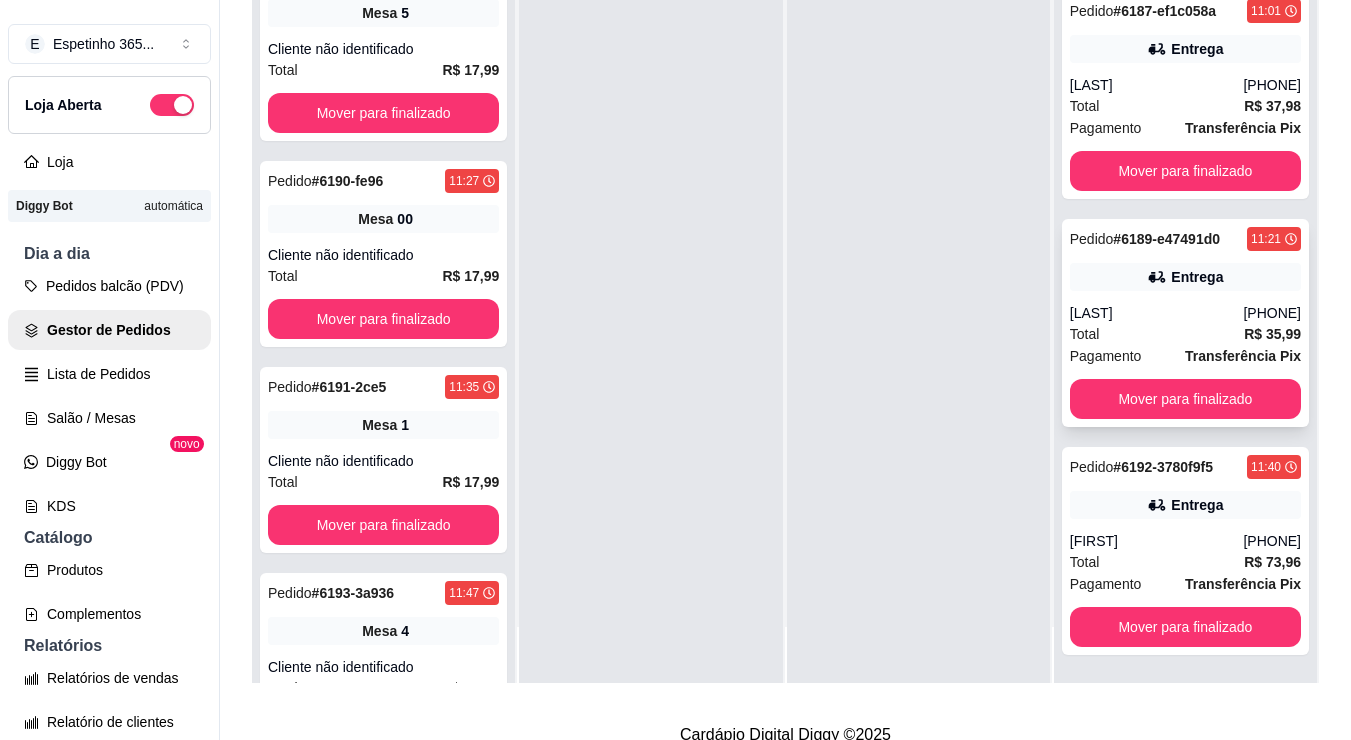 click on "Pedido # 6189-e47491d0 [TIME] Entrega [FIRST] (62) [PHONE] Total R$ 35,99 Pagamento Transferência Pix Mover para finalizado" at bounding box center (1185, 323) 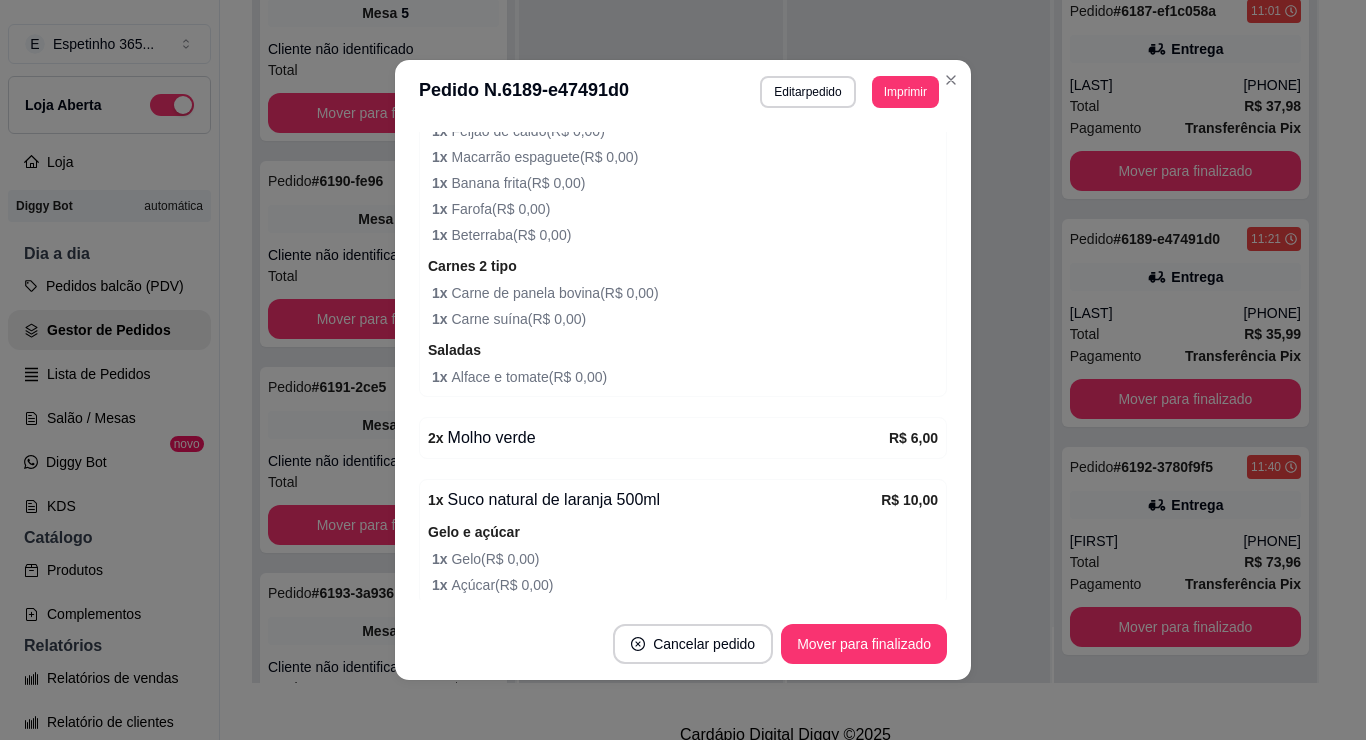 scroll, scrollTop: 971, scrollLeft: 0, axis: vertical 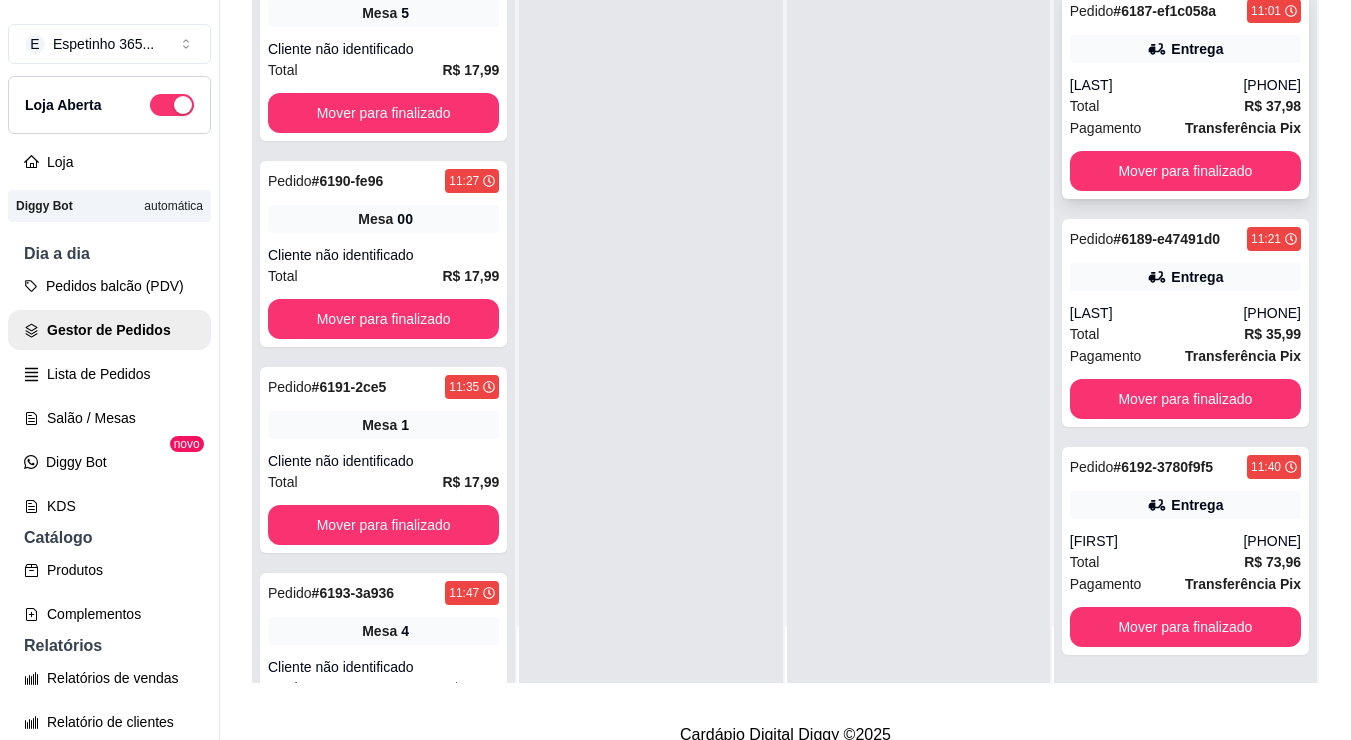 click on "Total R$ 37,98" at bounding box center [1185, 106] 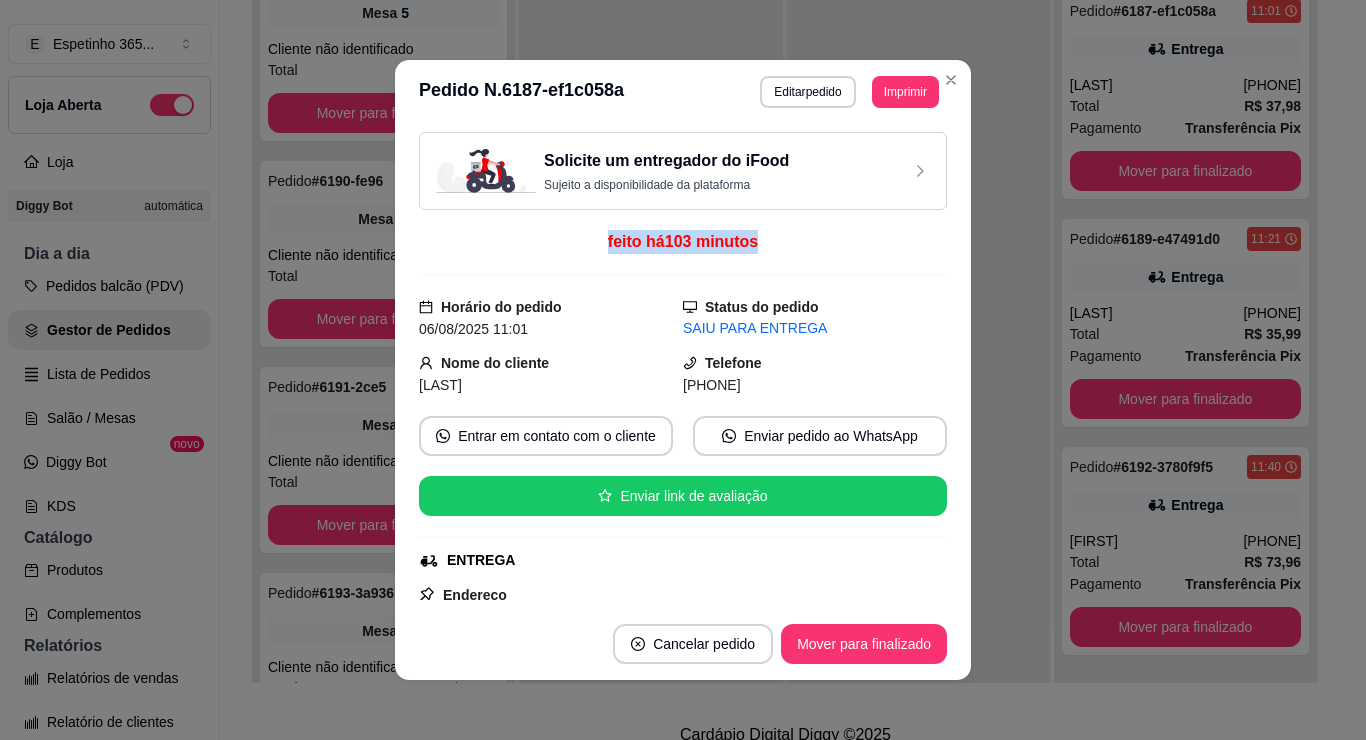 drag, startPoint x: 950, startPoint y: 195, endPoint x: 935, endPoint y: 218, distance: 27.45906 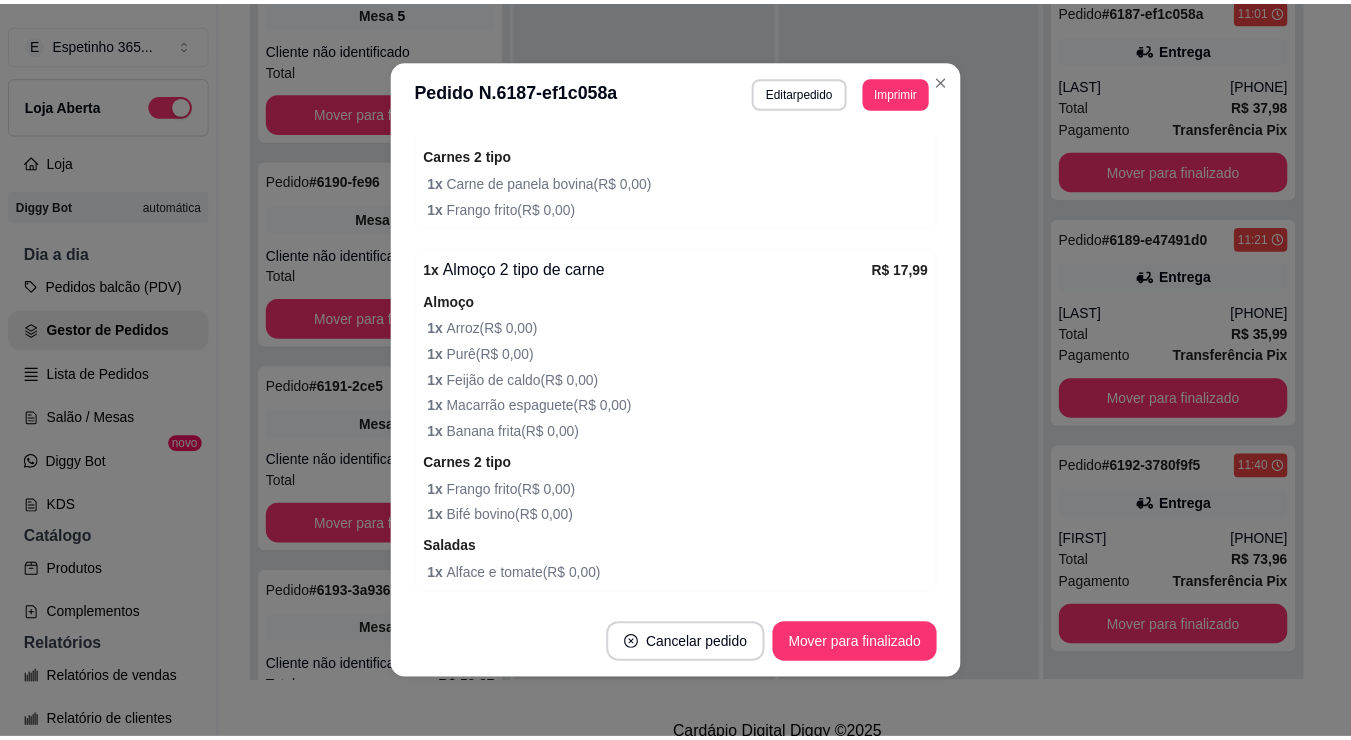 scroll, scrollTop: 1019, scrollLeft: 0, axis: vertical 